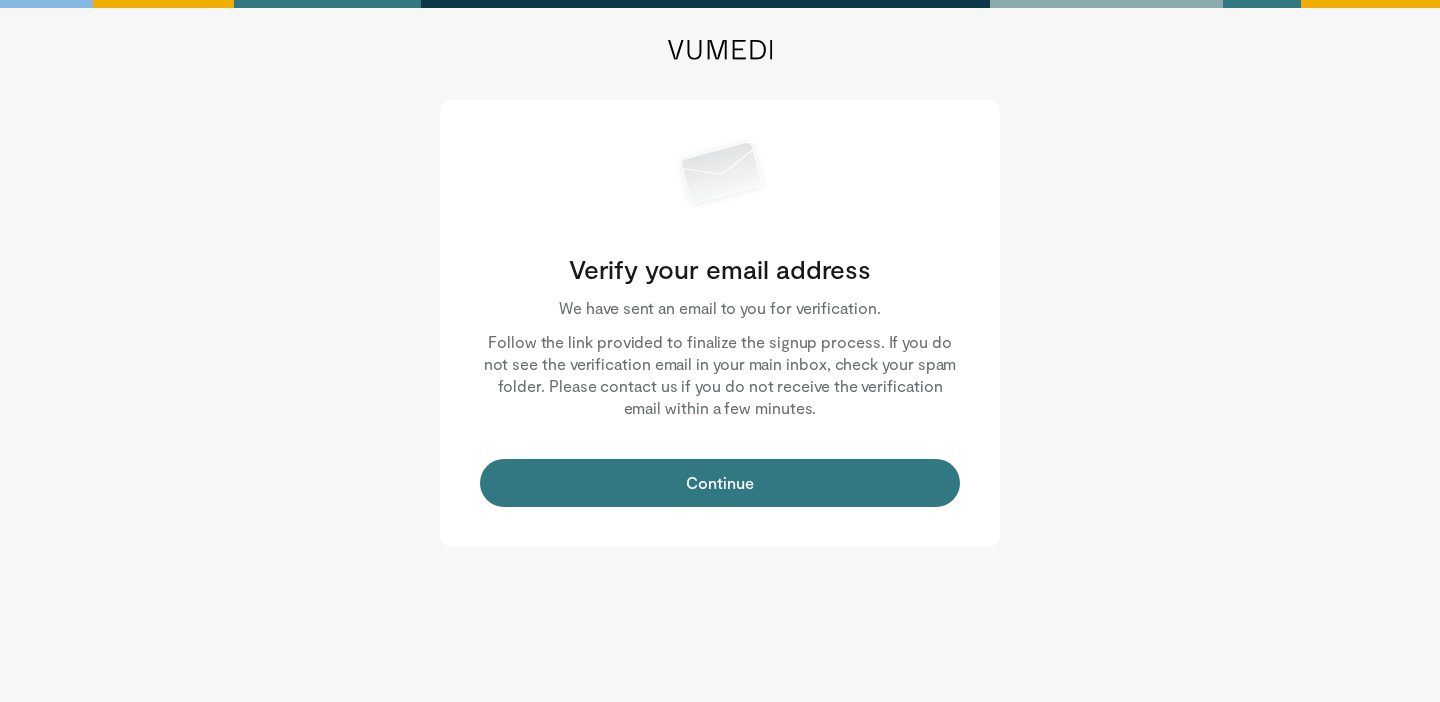 scroll, scrollTop: 0, scrollLeft: 0, axis: both 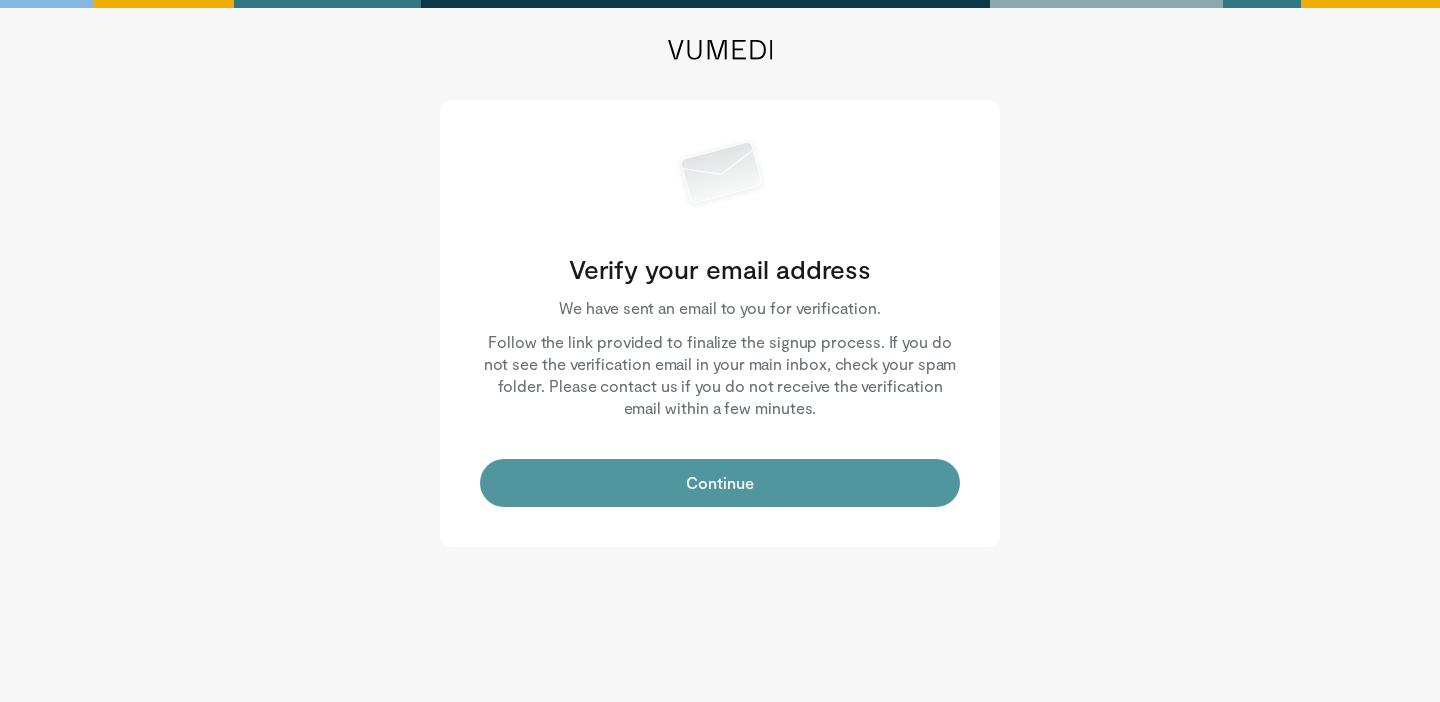 click on "Continue" at bounding box center (720, 483) 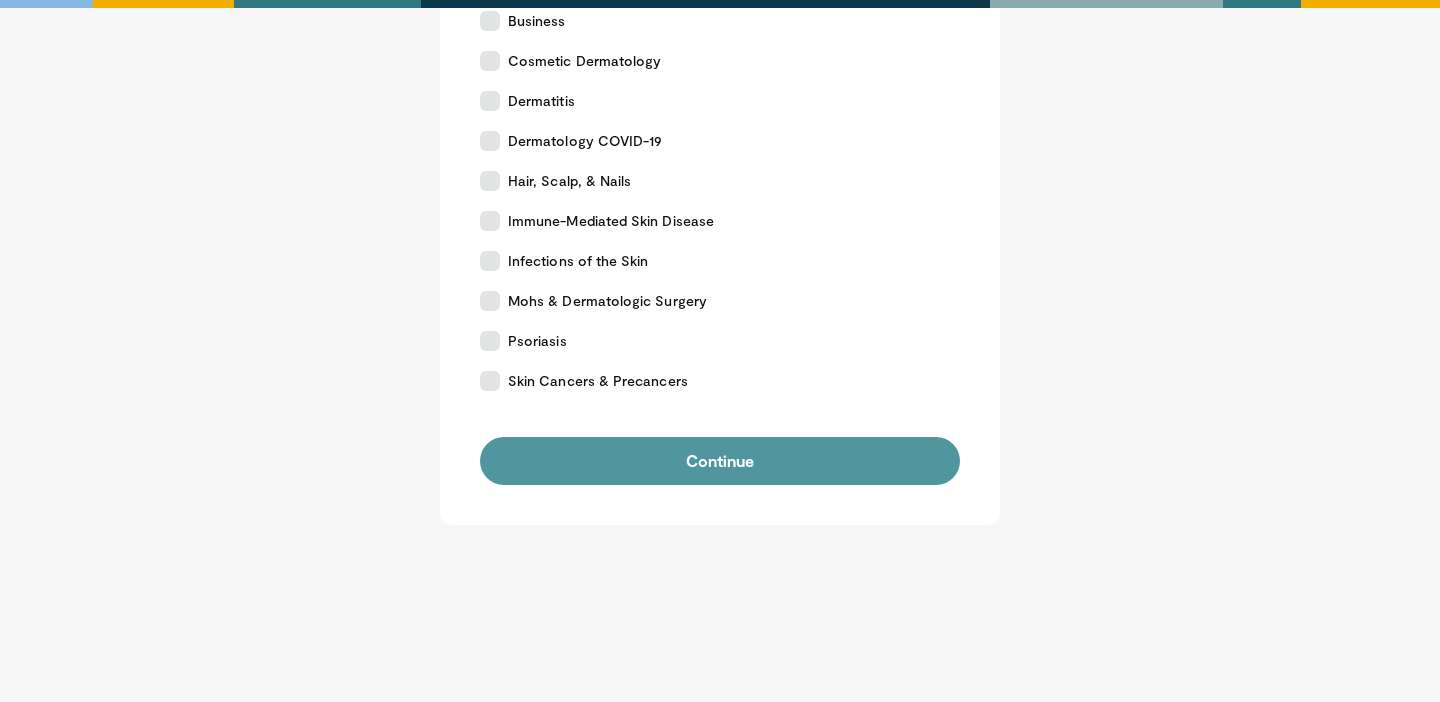 scroll, scrollTop: 478, scrollLeft: 0, axis: vertical 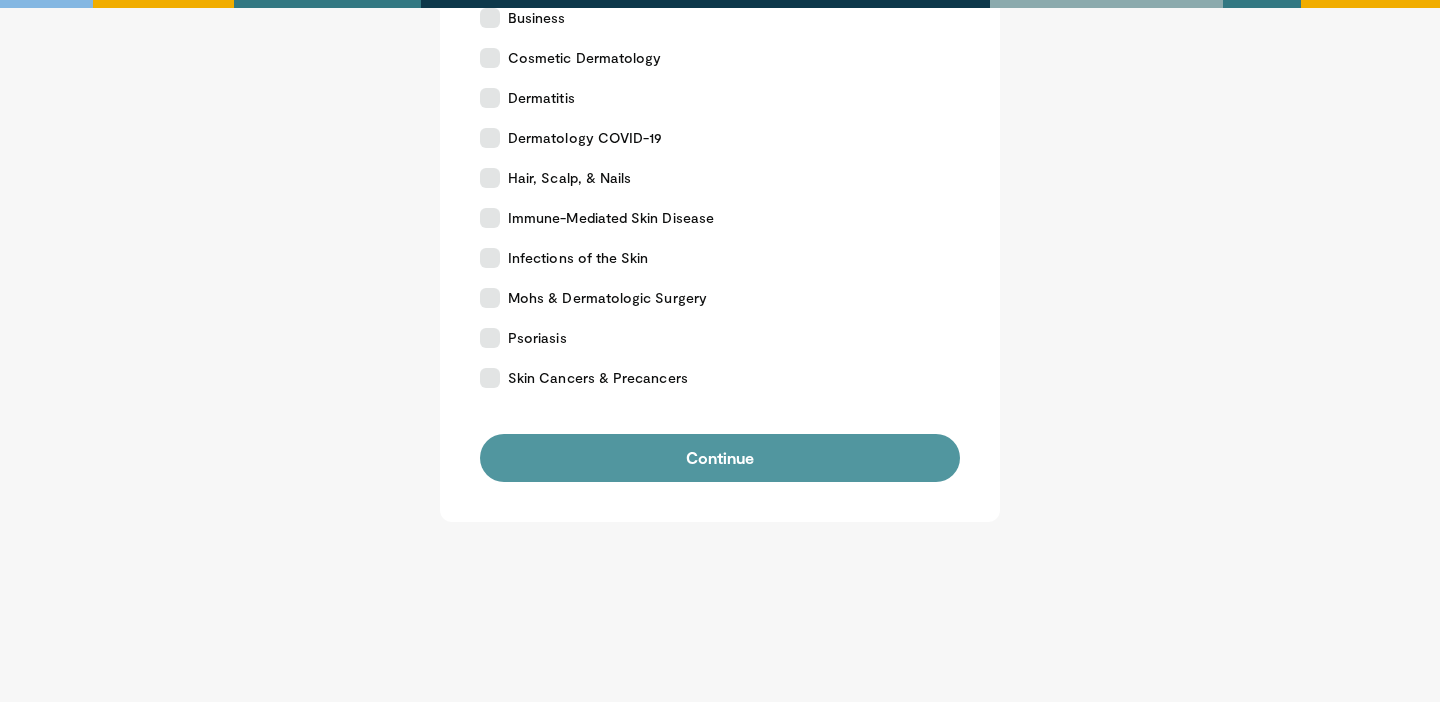 click on "Continue" at bounding box center [720, 458] 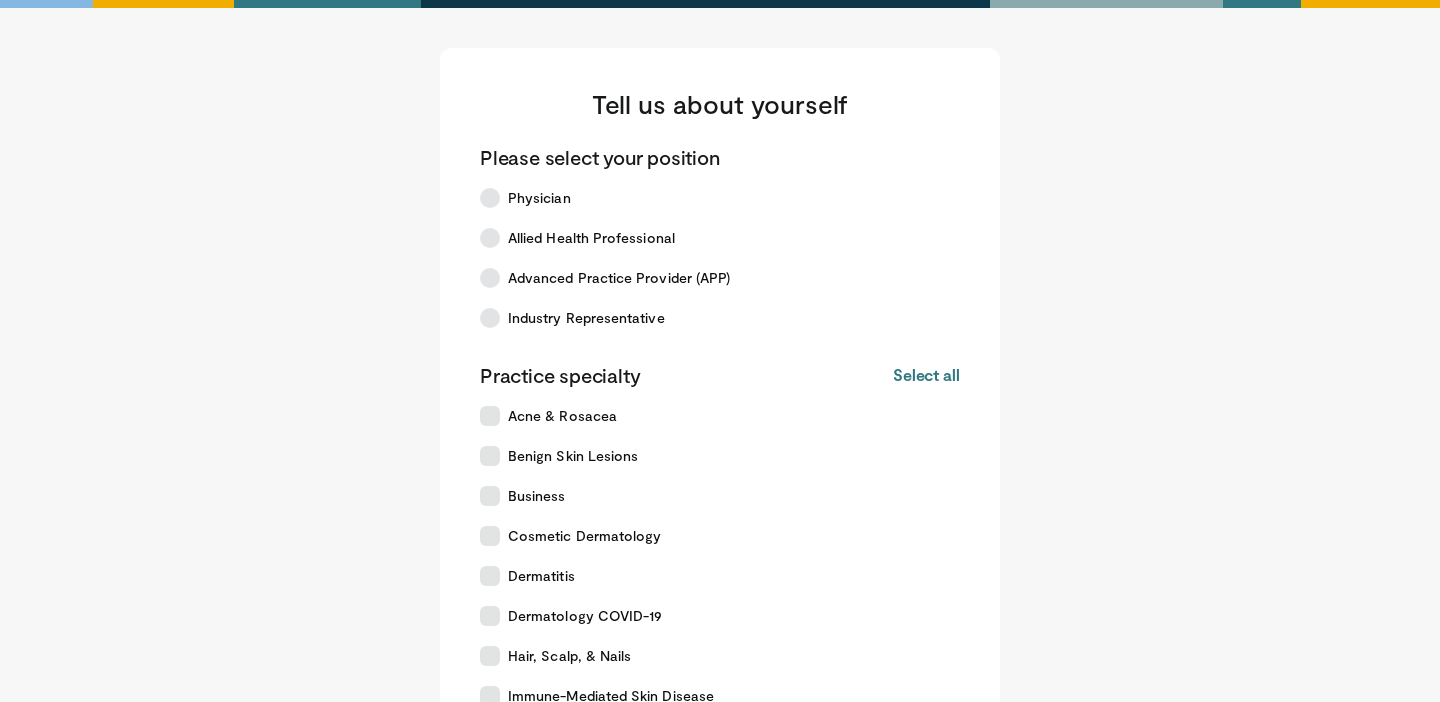 click on "Tell us about yourself
Please select your position
Physician
Allied Health Professional
Advanced Practice Provider (APP)
Industry Representative
Practice specialty
Select all
Deselect all
Acne & Rosacea
Benign Skin Lesions
Business
Cosmetic Dermatology
Dermatitis
Dermatology COVID-19" at bounding box center (720, 524) 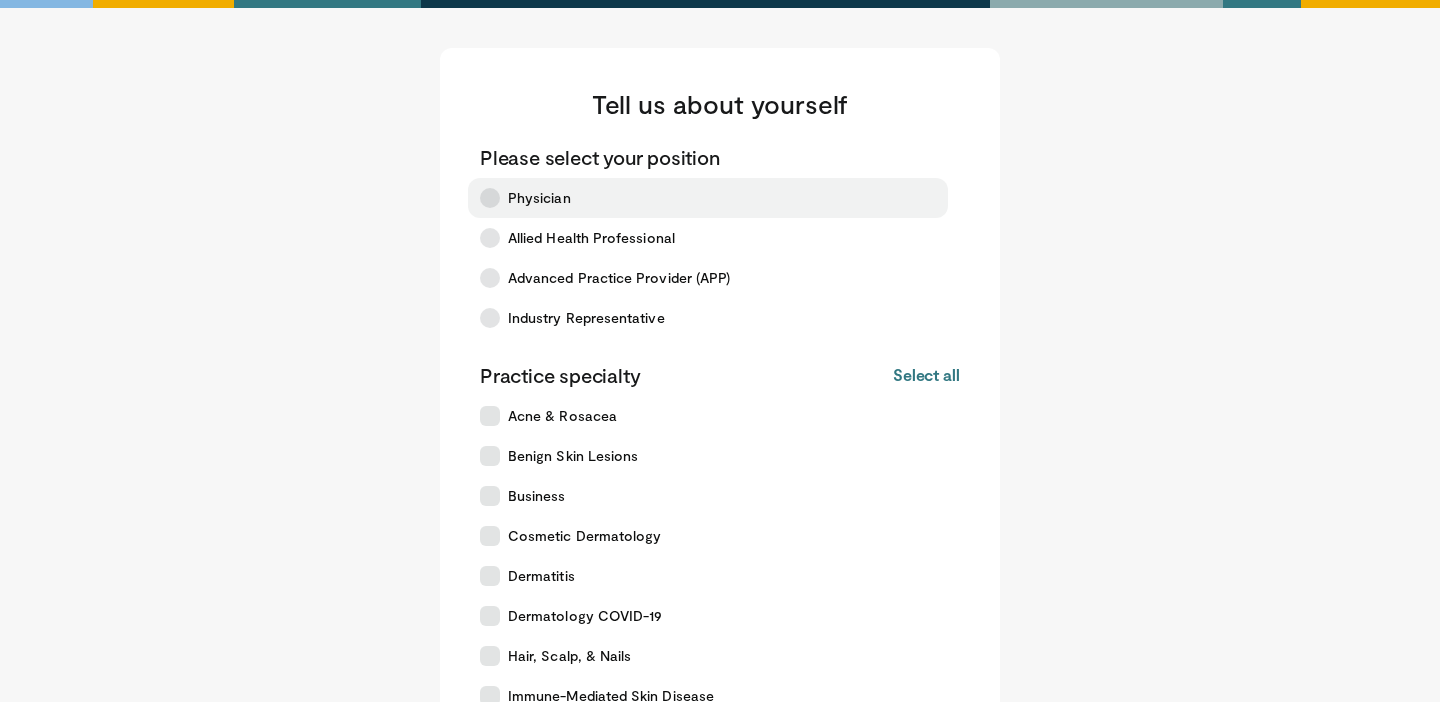 click at bounding box center [490, 198] 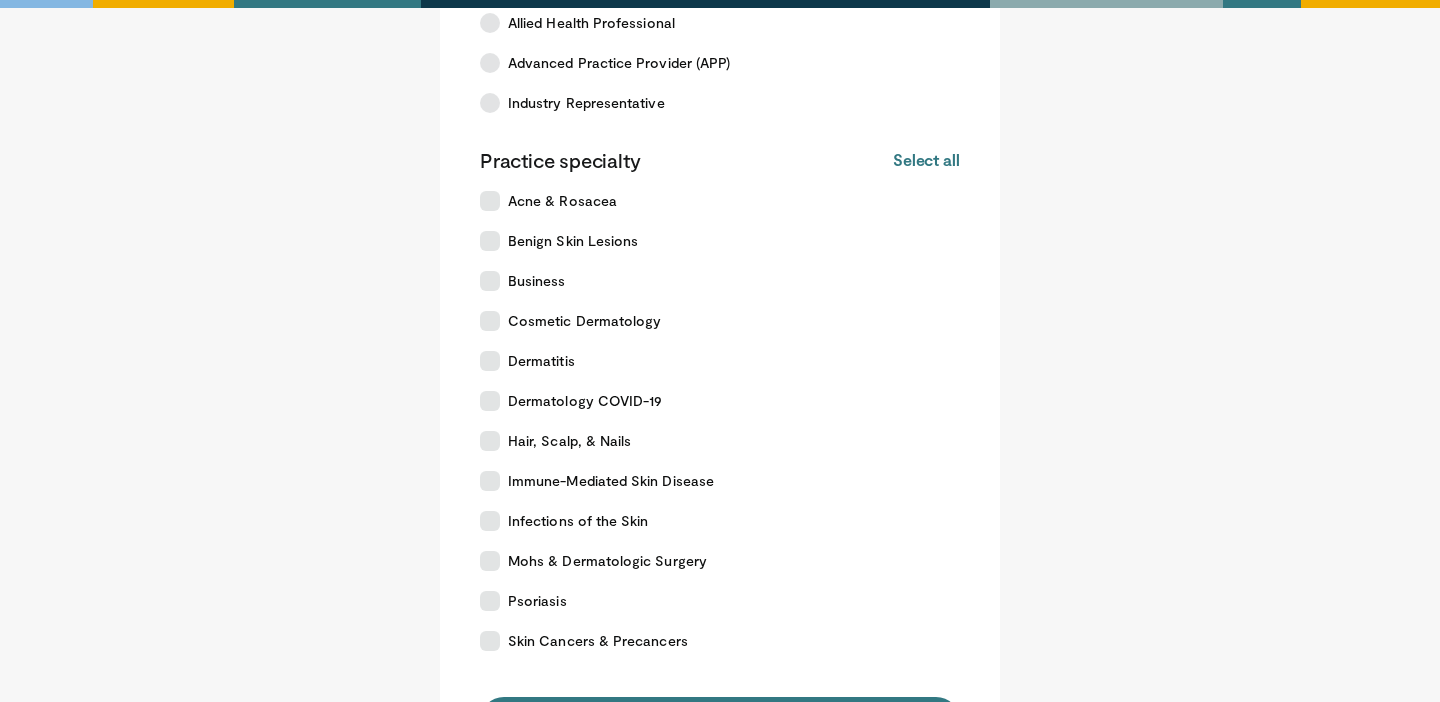 scroll, scrollTop: 214, scrollLeft: 0, axis: vertical 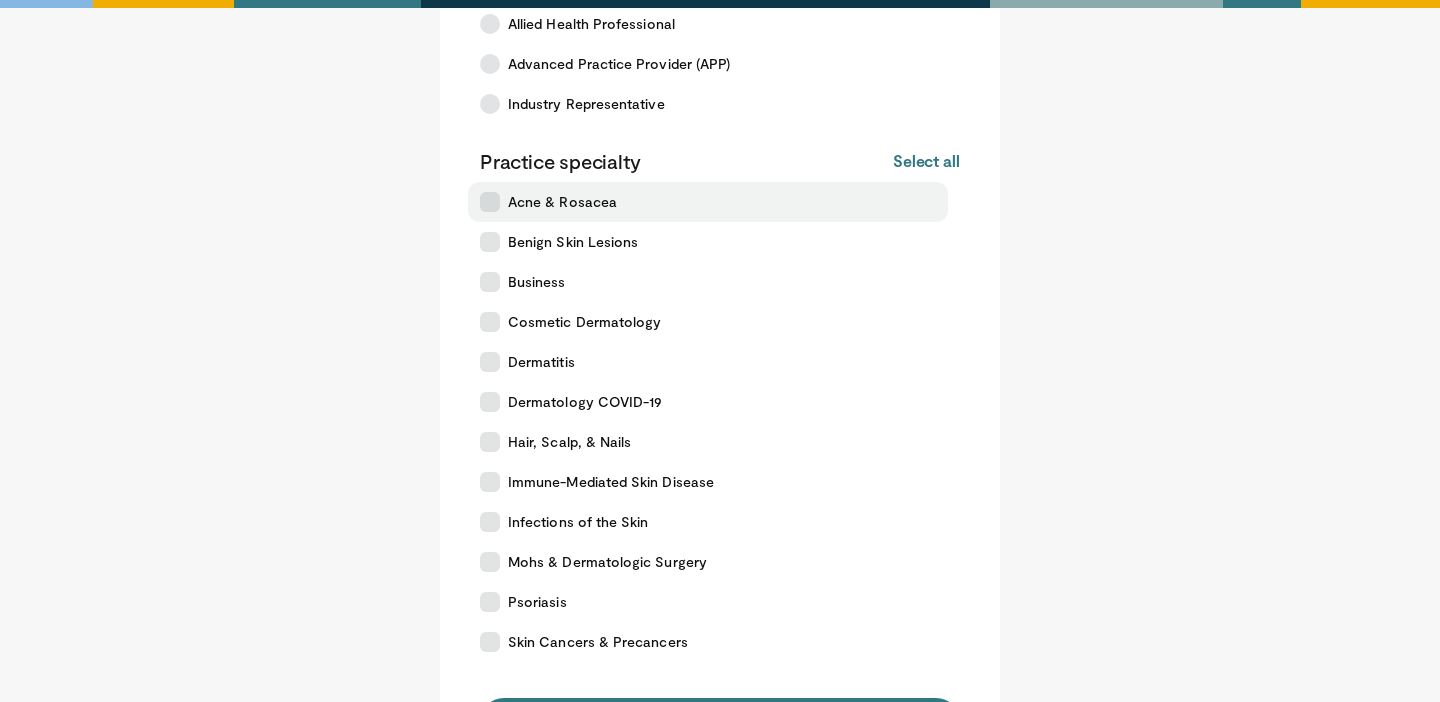 click at bounding box center (490, 202) 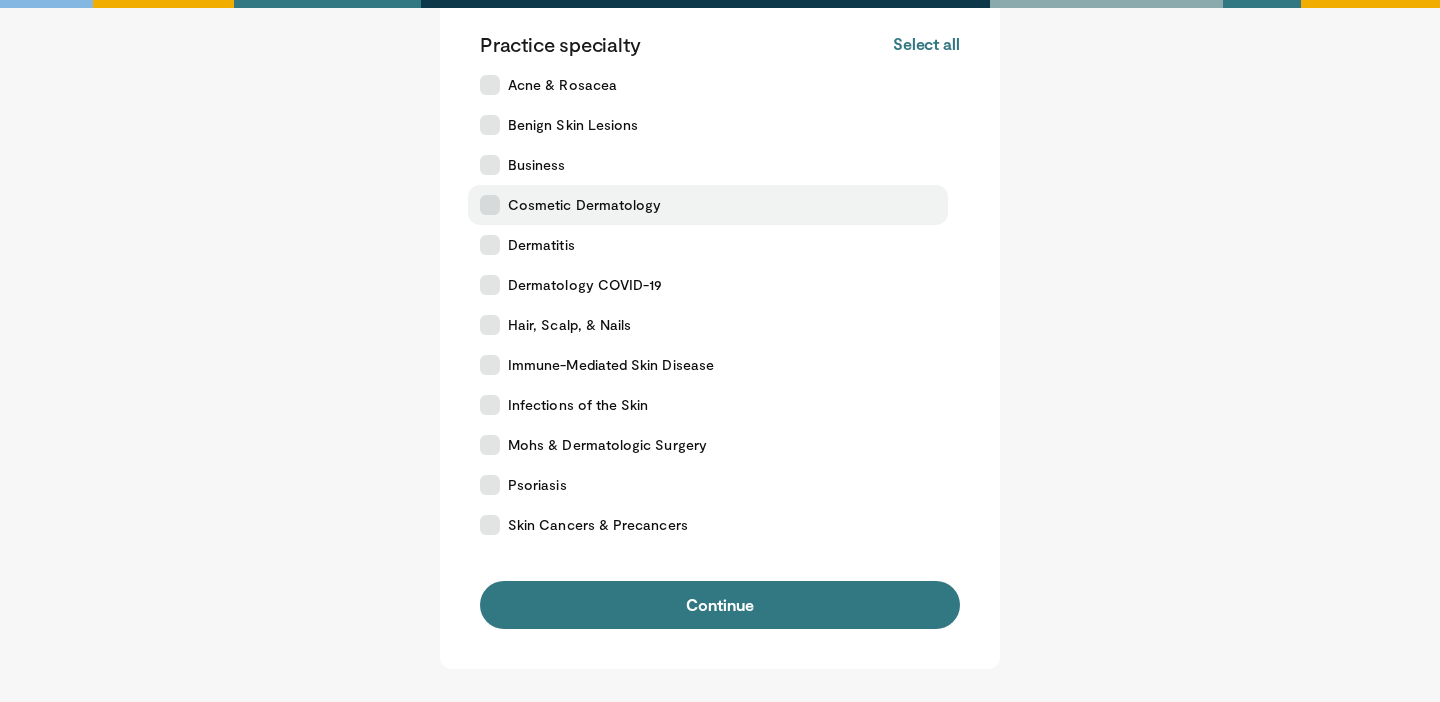 scroll, scrollTop: 330, scrollLeft: 0, axis: vertical 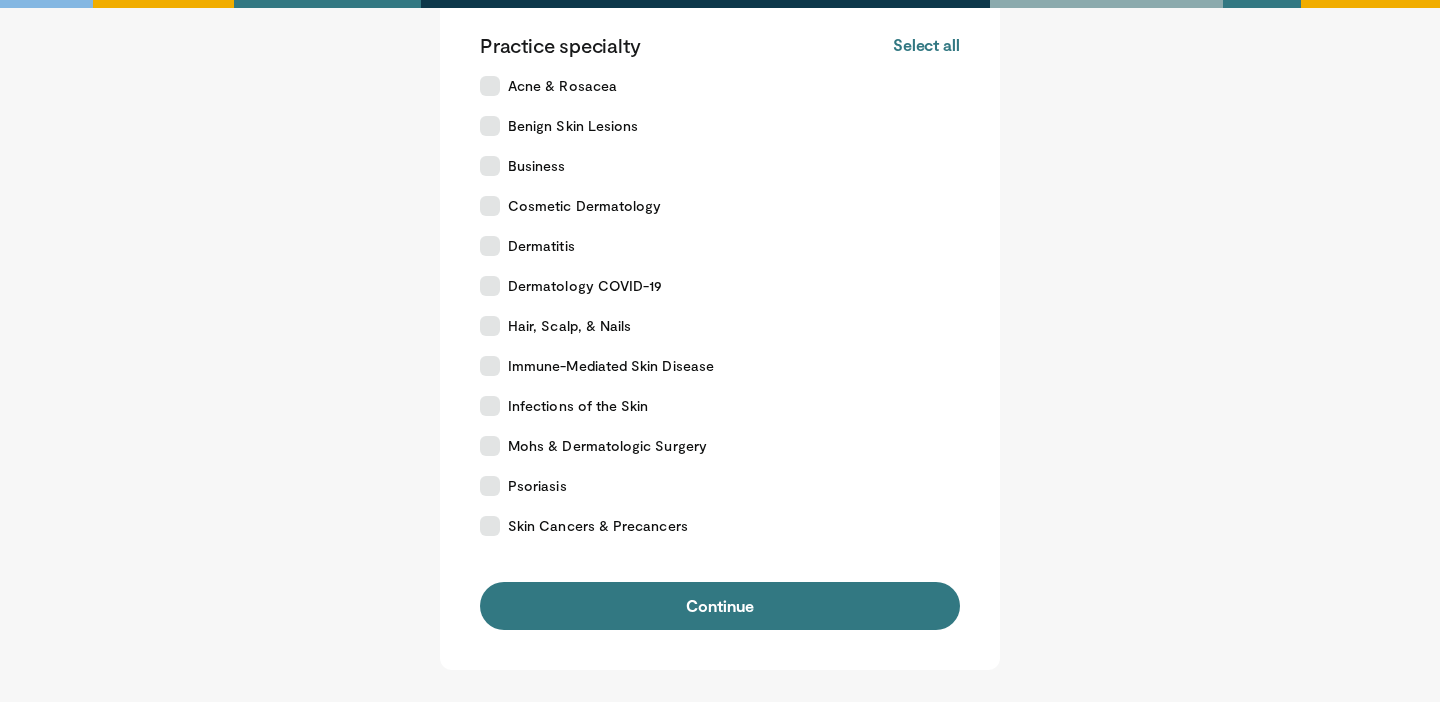 click on "Practice specialty
Select all
Deselect all" at bounding box center (720, 45) 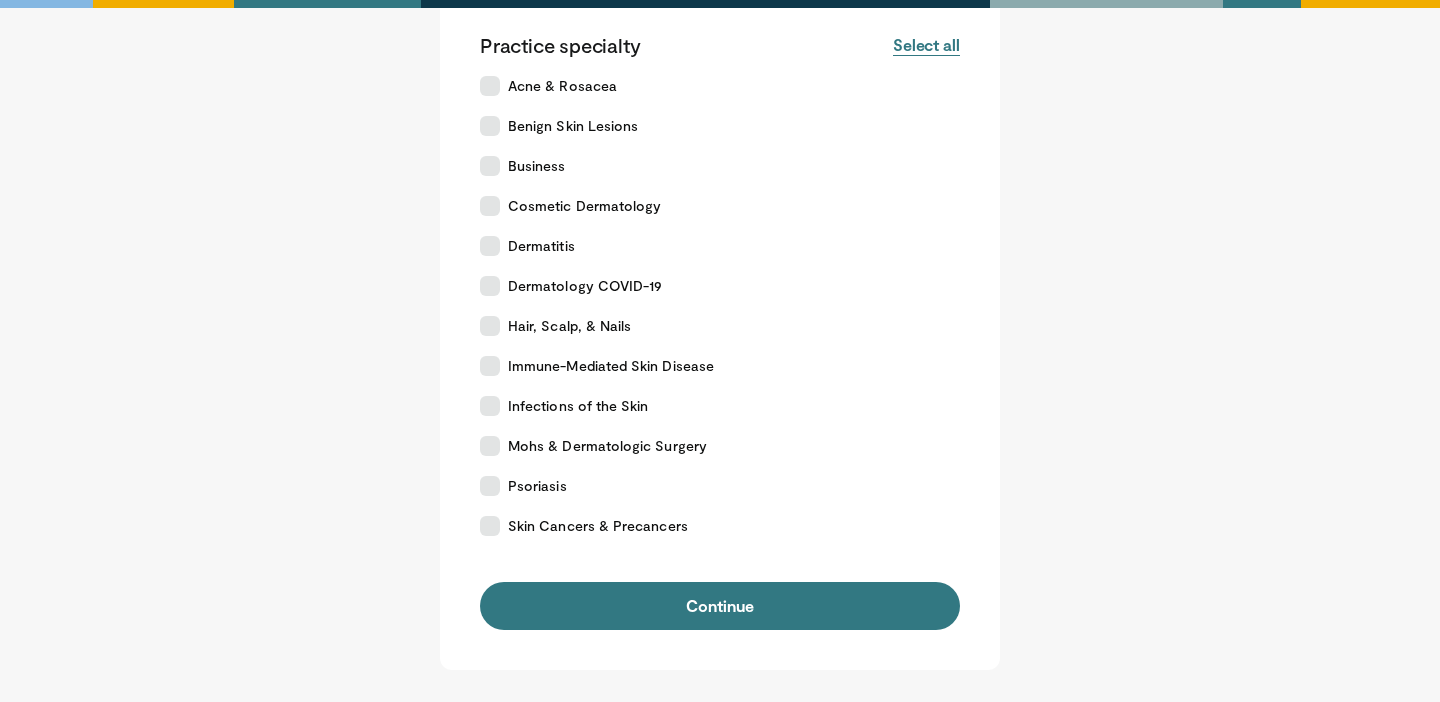 click on "Select all" at bounding box center [926, 45] 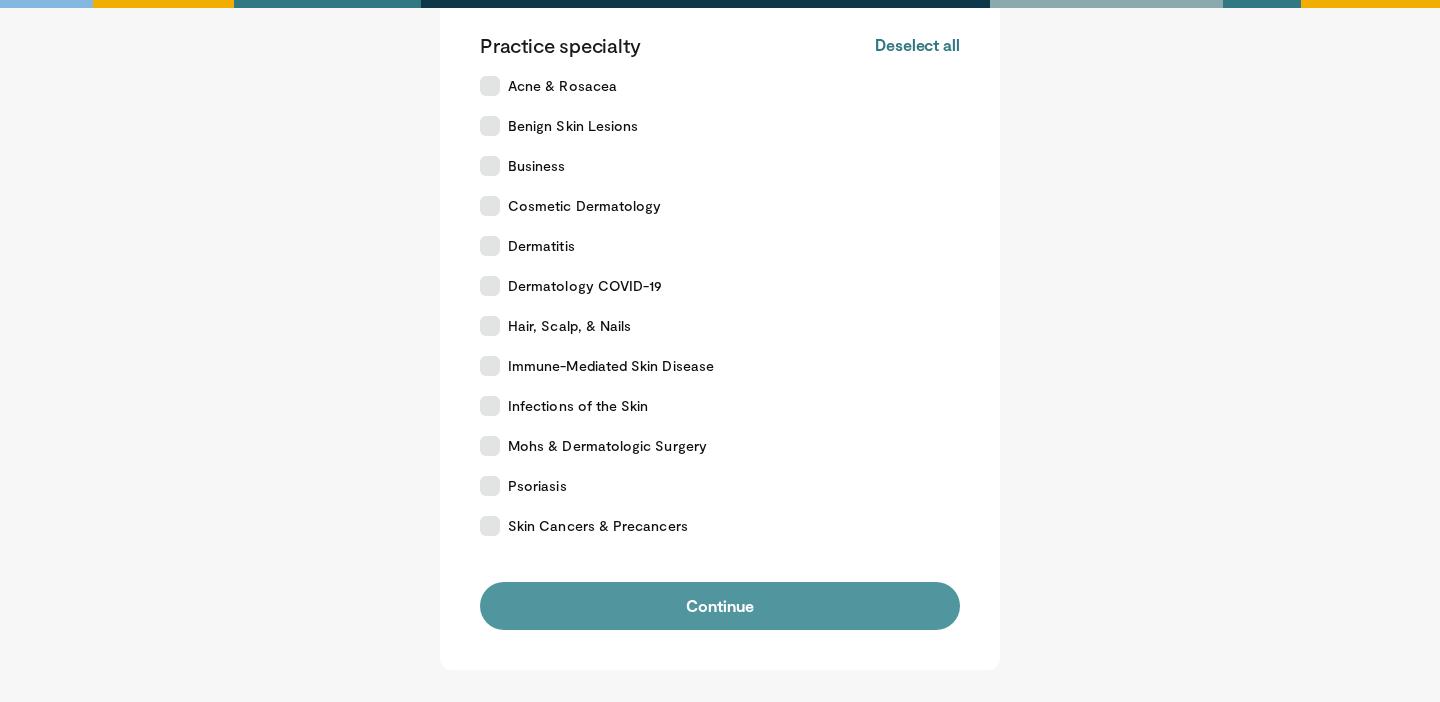 click on "Continue" at bounding box center (720, 606) 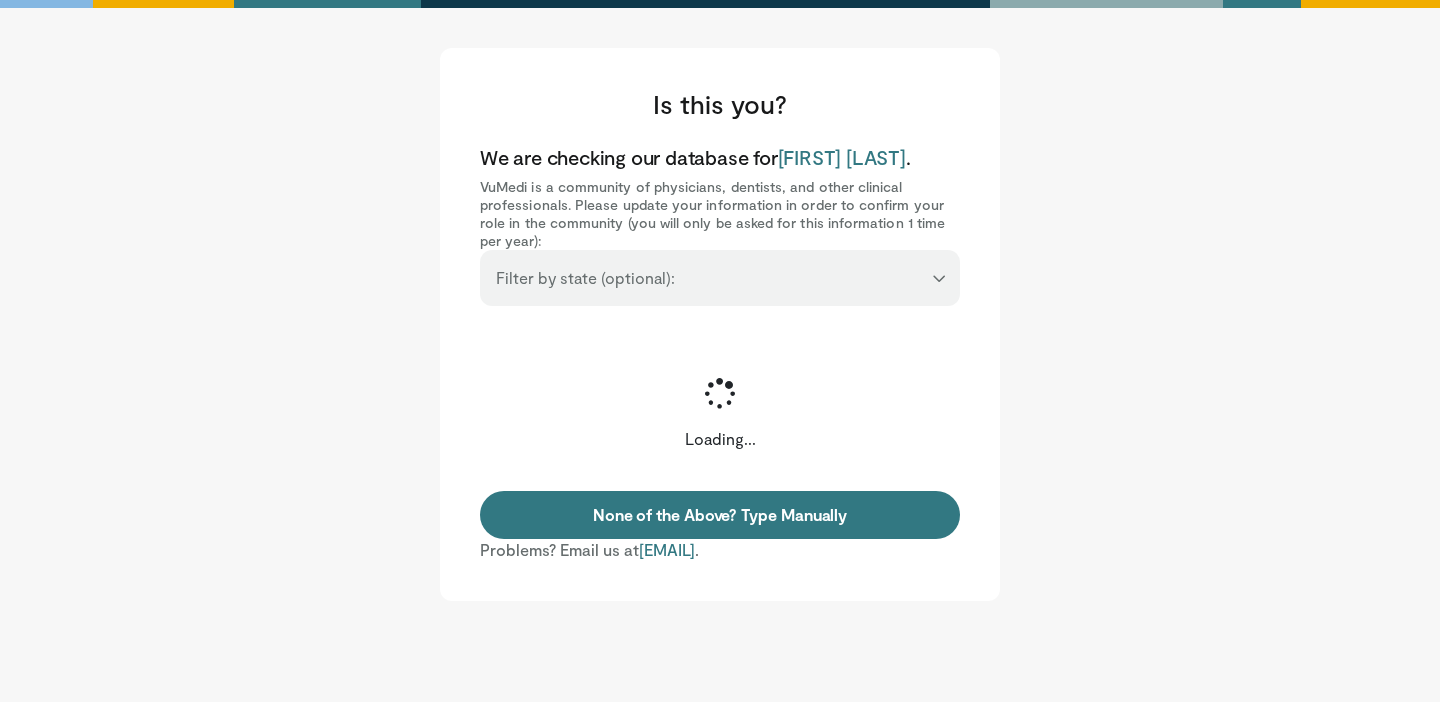 scroll, scrollTop: 0, scrollLeft: 0, axis: both 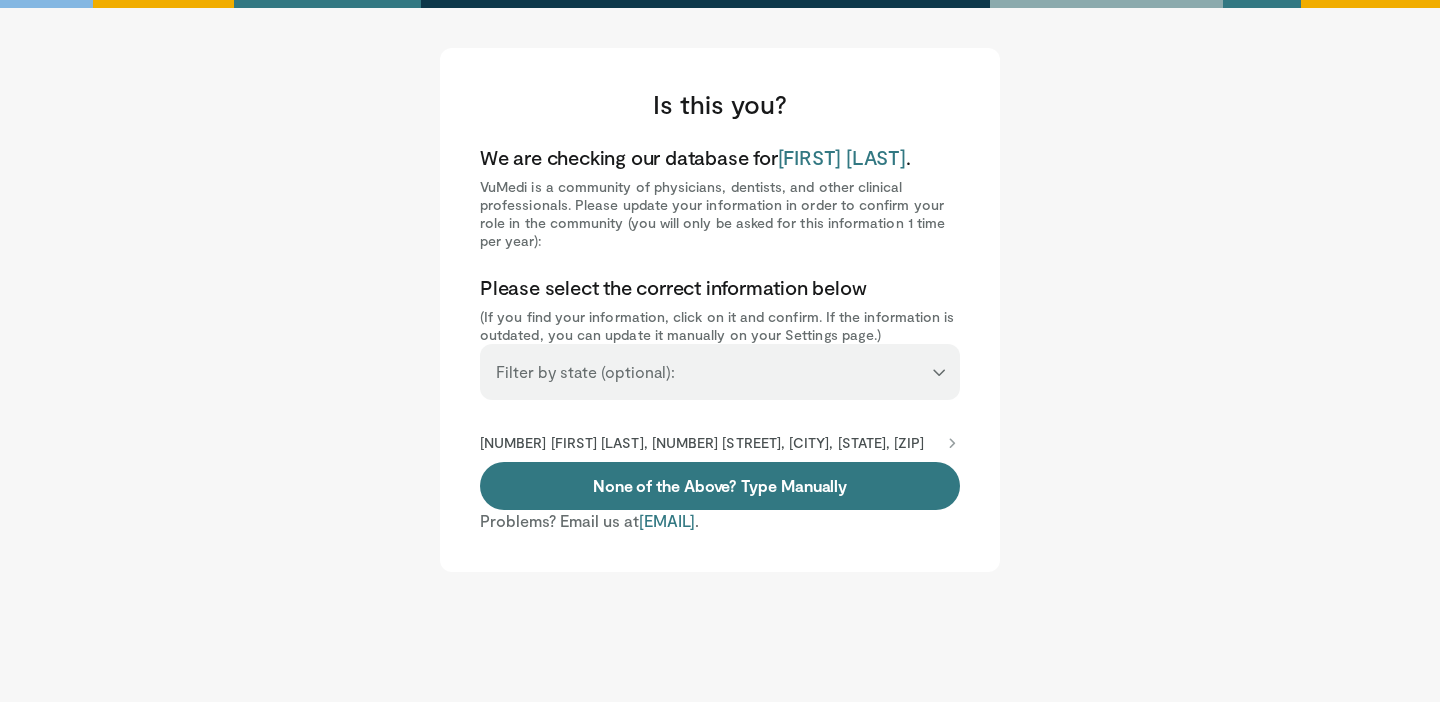 click on "**********" at bounding box center [720, 363] 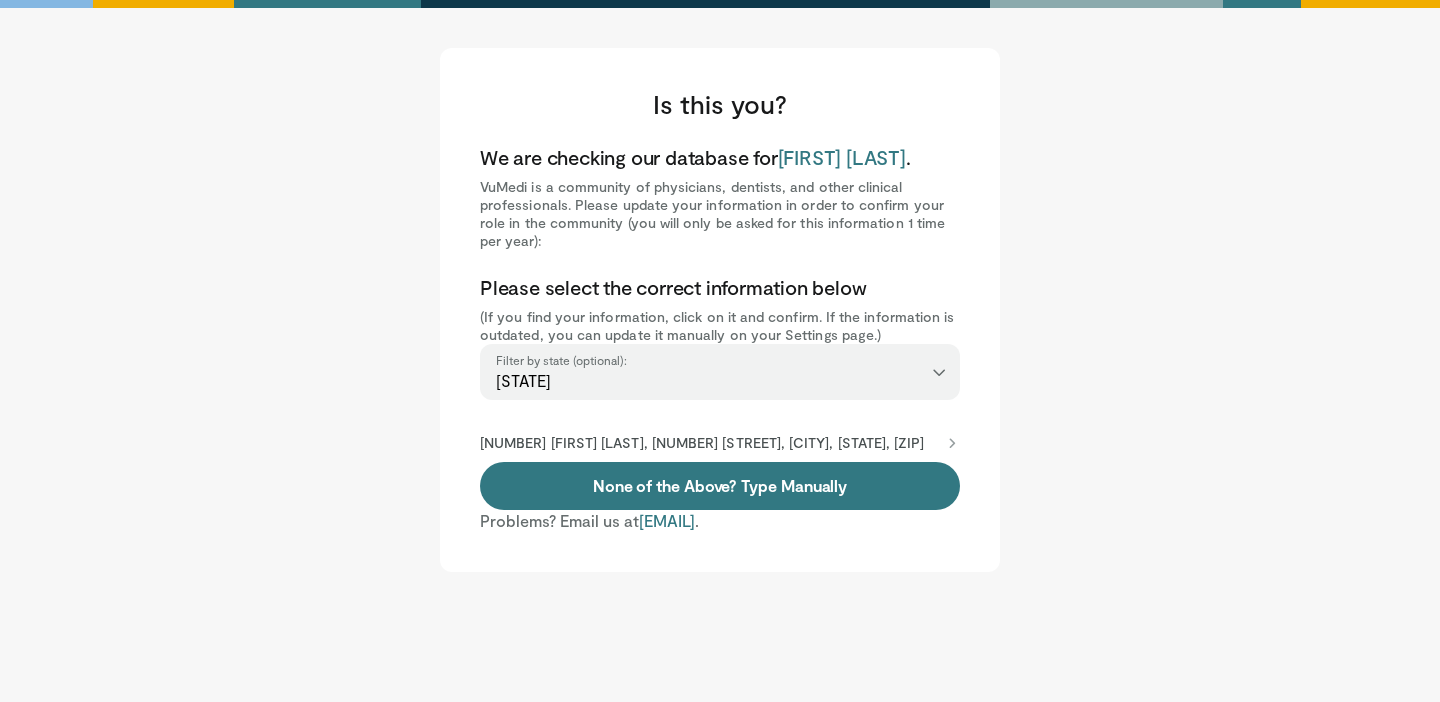scroll, scrollTop: 68, scrollLeft: 0, axis: vertical 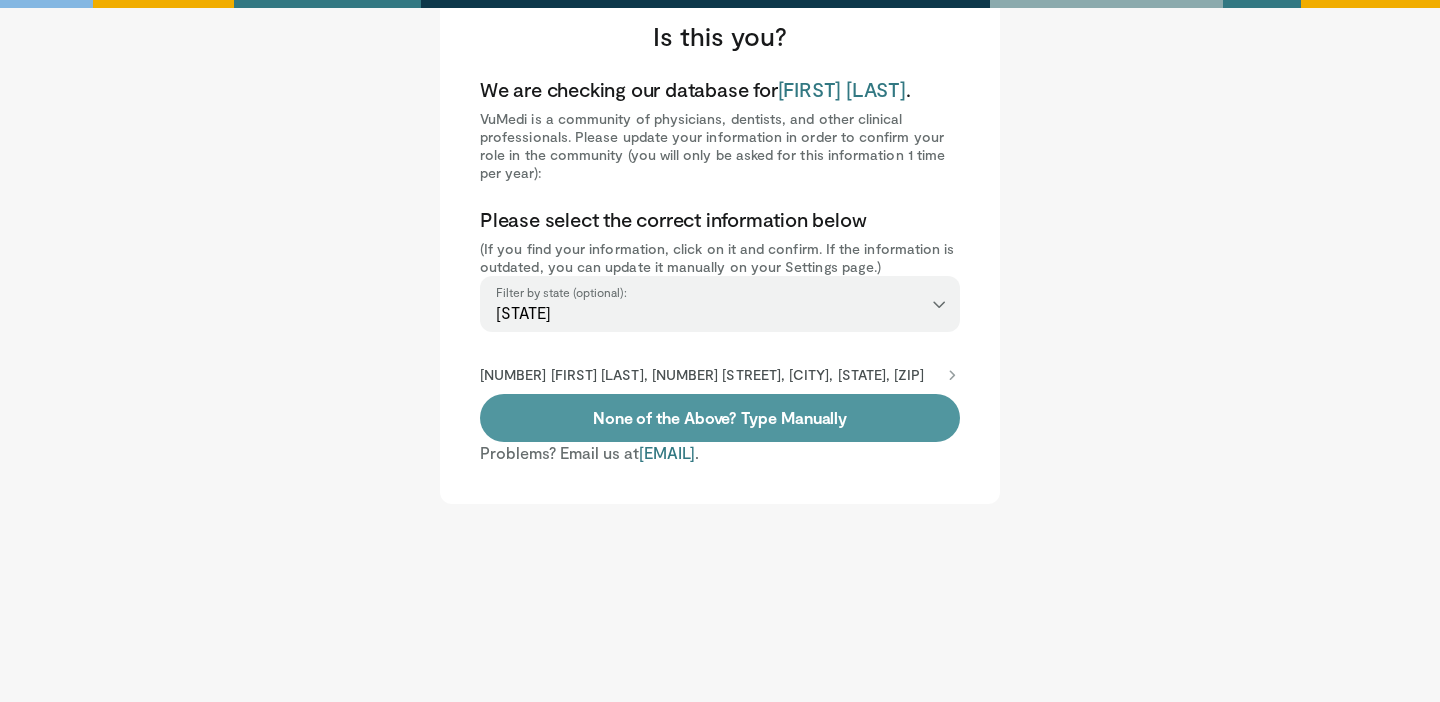 click on "None of the Above? Type Manually" at bounding box center (720, 418) 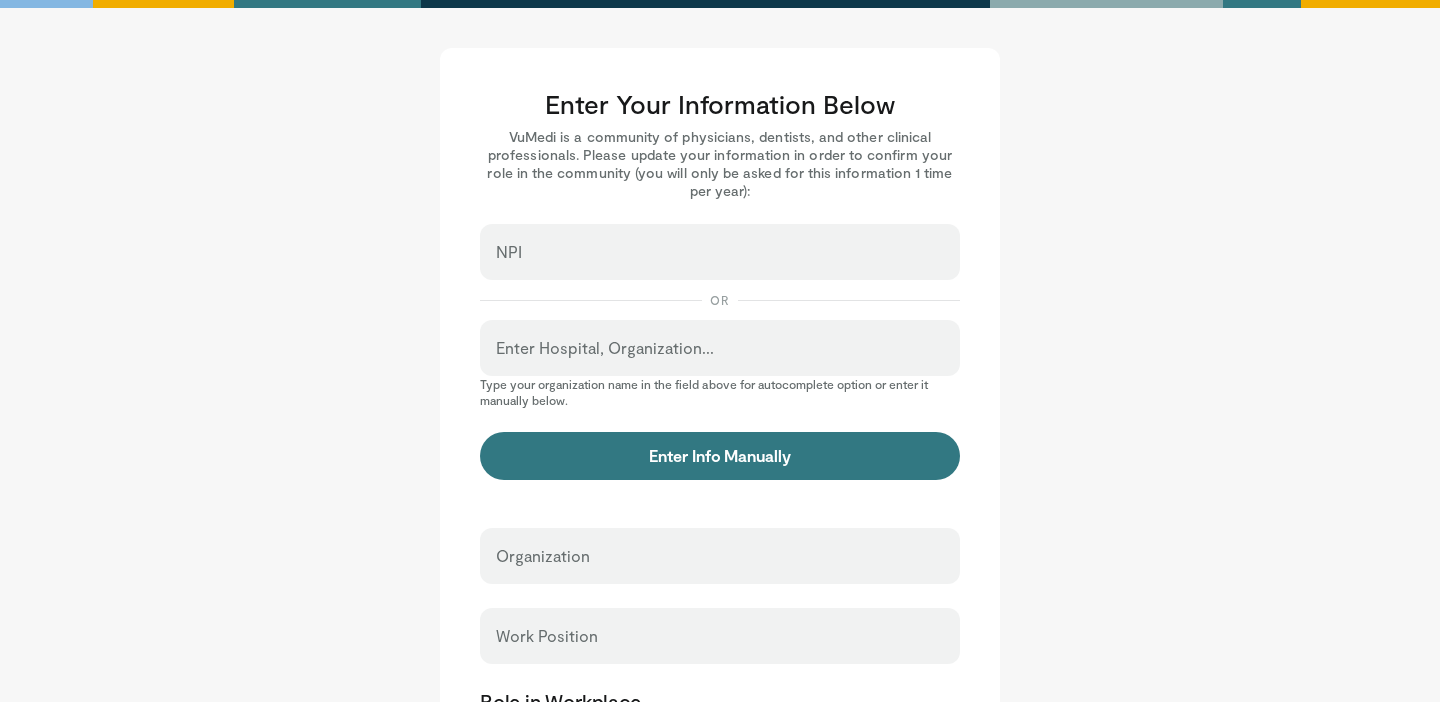scroll, scrollTop: 0, scrollLeft: 0, axis: both 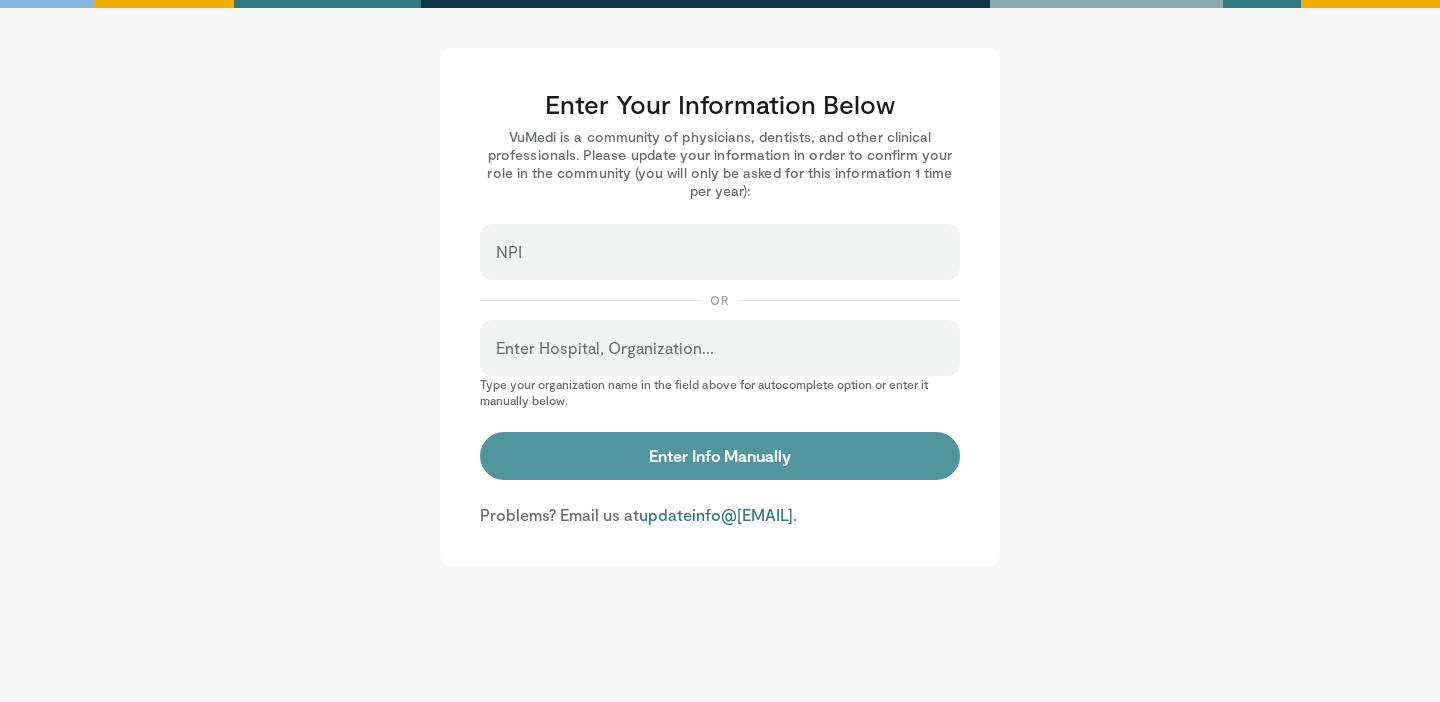 click on "Enter Info Manually" at bounding box center [720, 456] 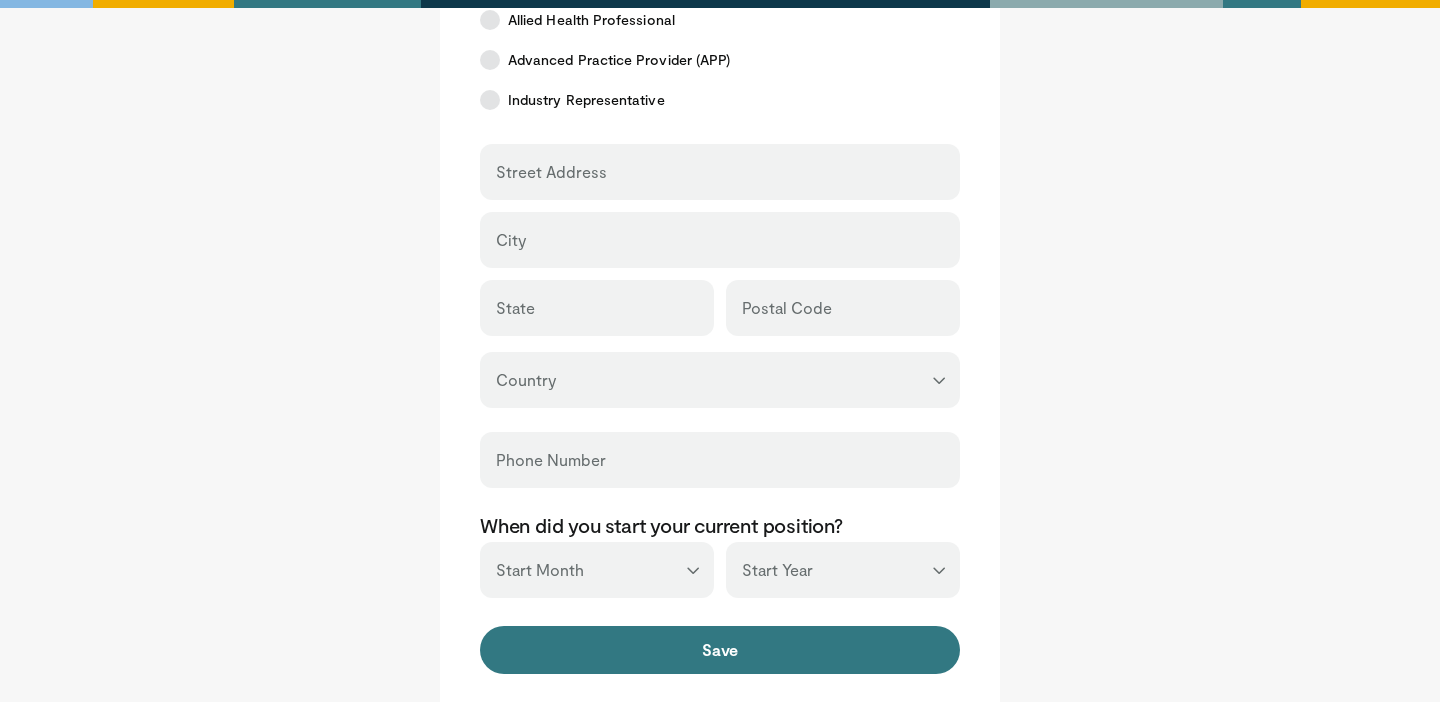 scroll, scrollTop: 670, scrollLeft: 0, axis: vertical 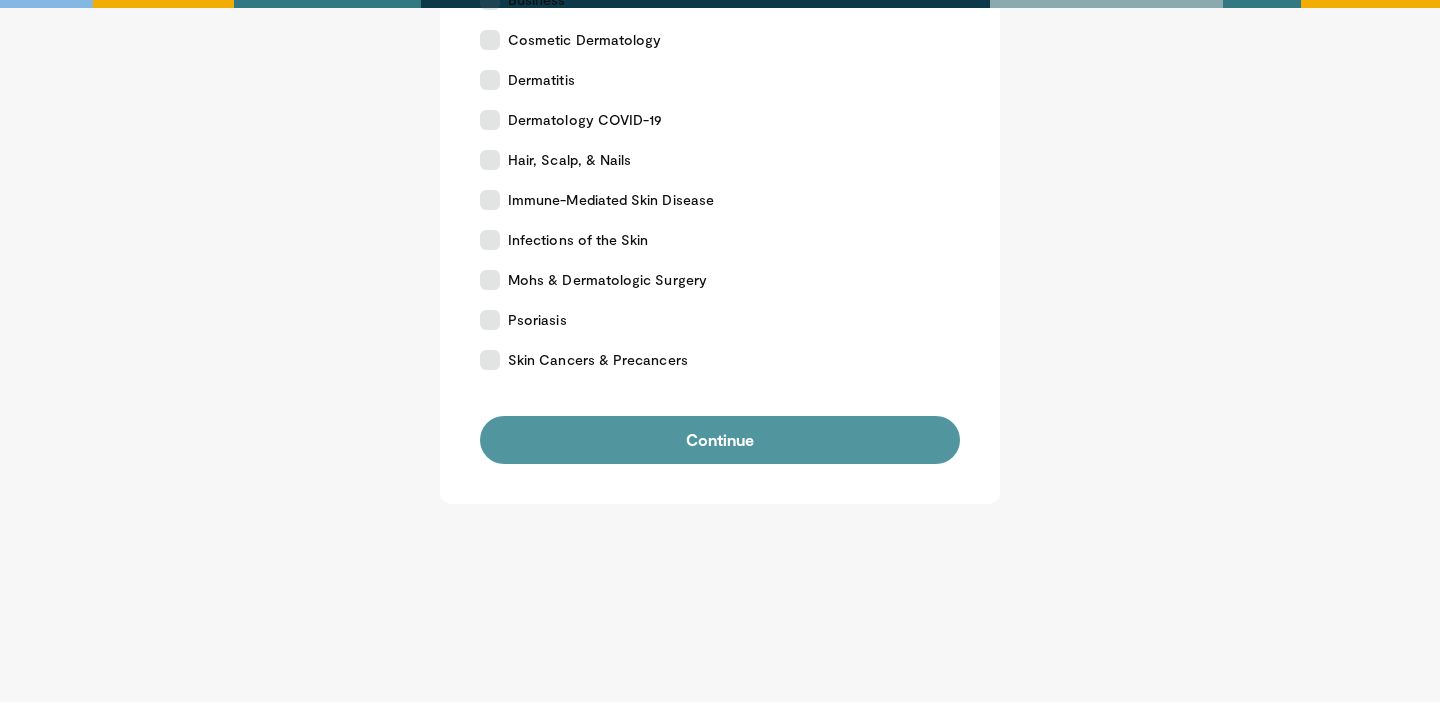 click on "Continue" at bounding box center [720, 440] 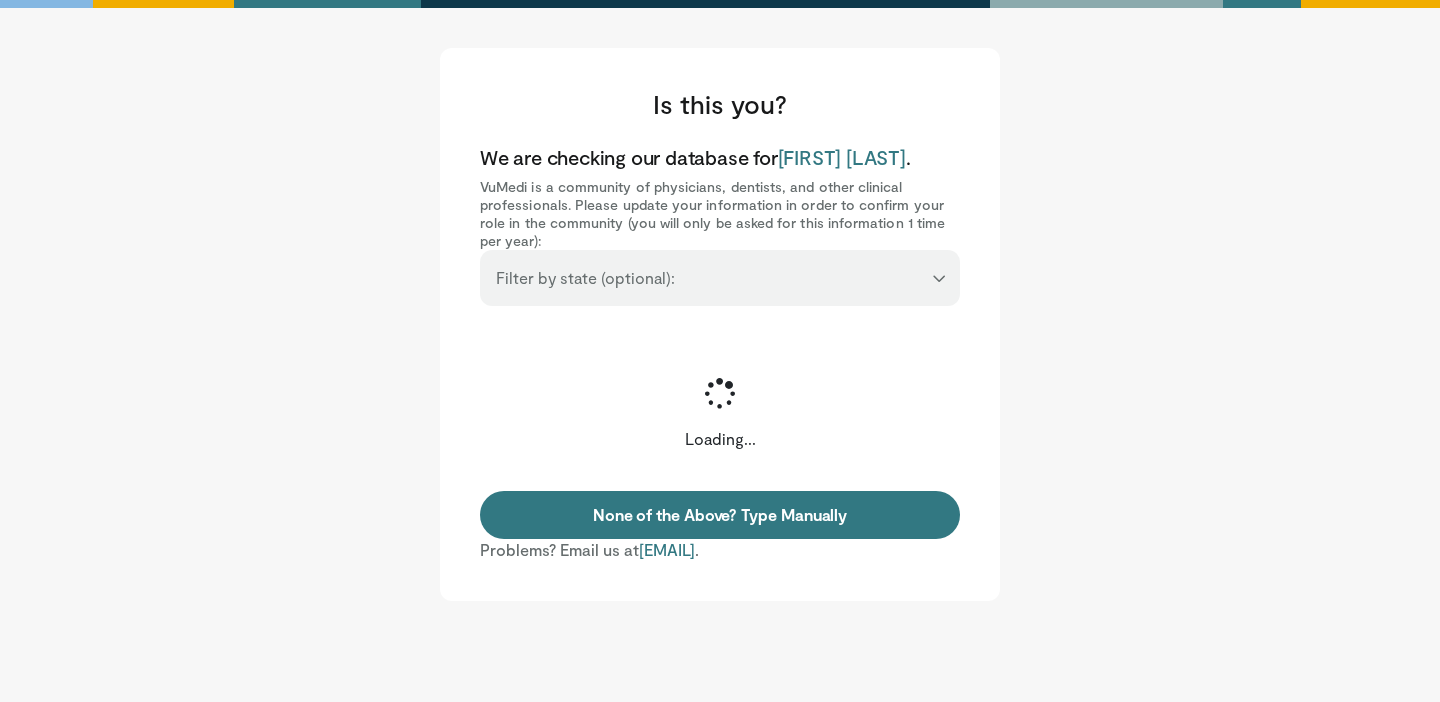 scroll, scrollTop: 0, scrollLeft: 0, axis: both 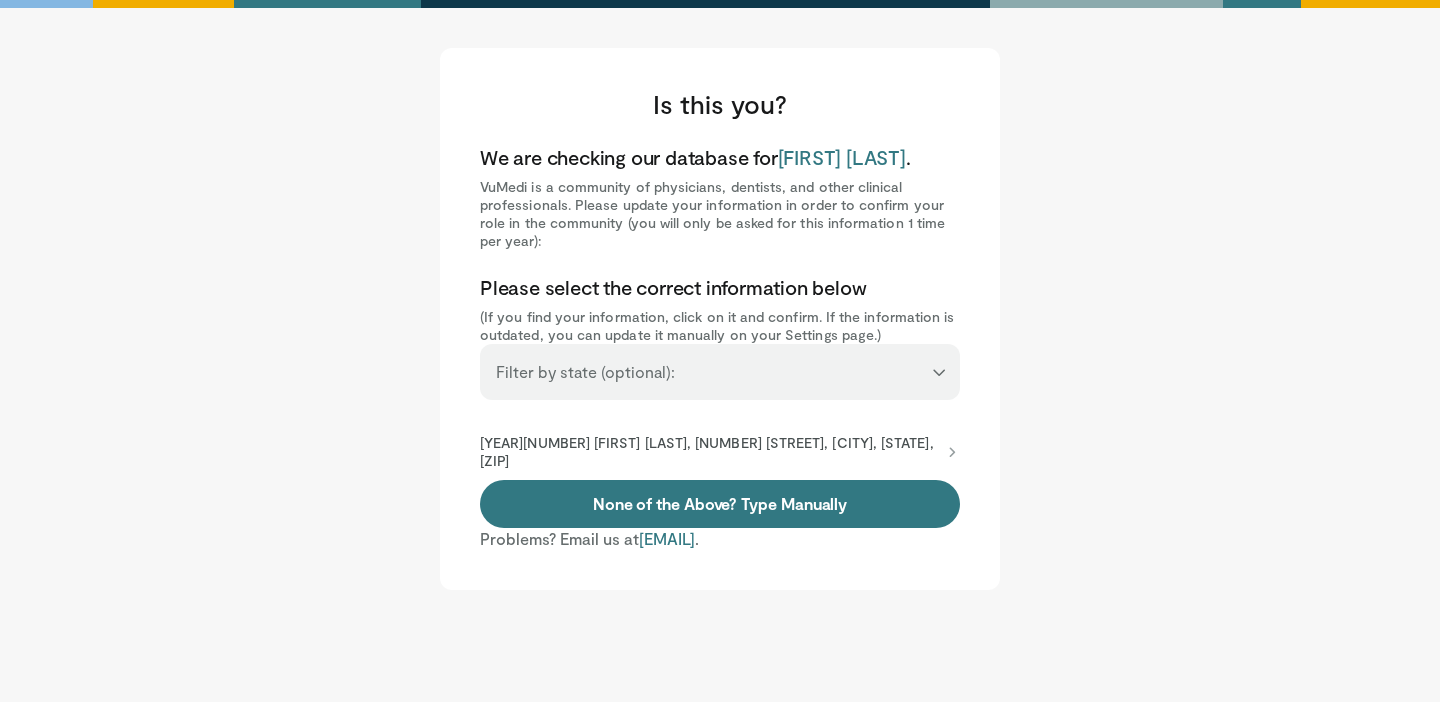 click on "**********" at bounding box center (720, 372) 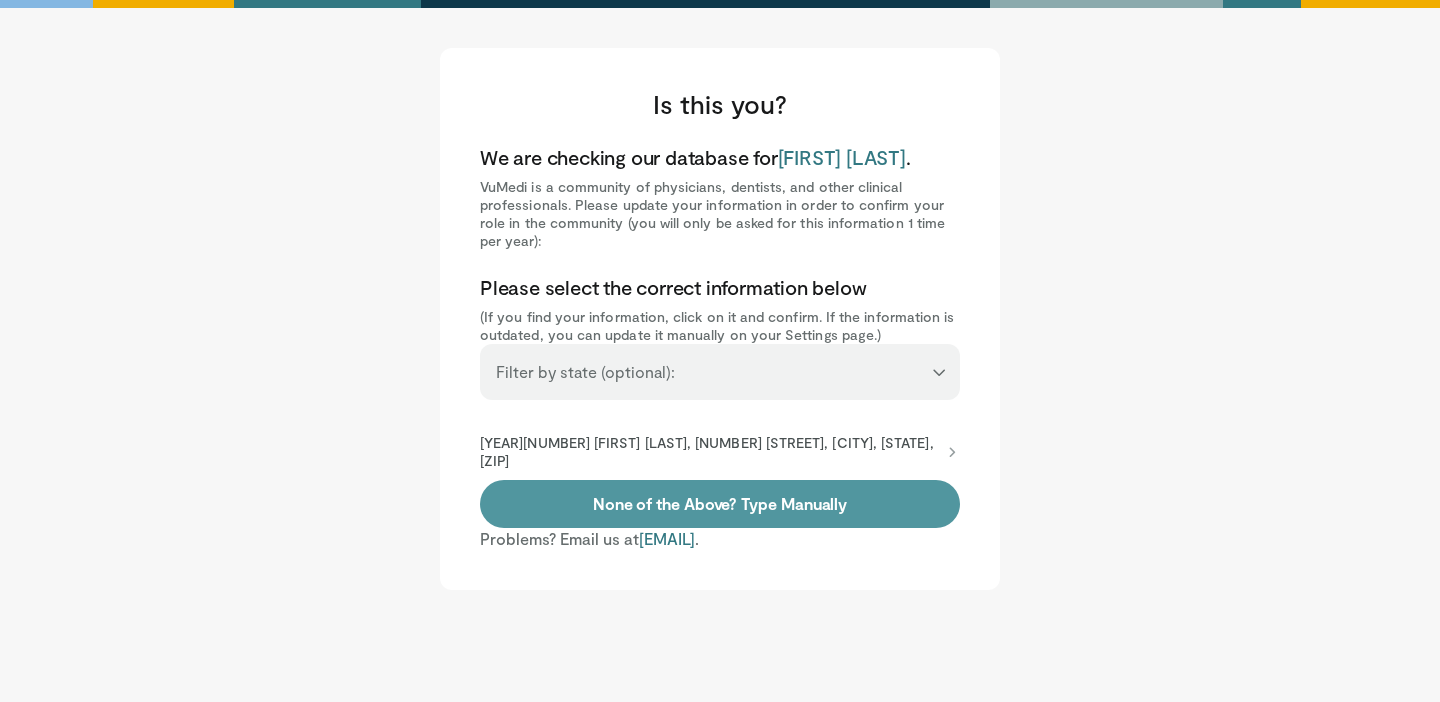 click on "None of the Above? Type Manually" at bounding box center (720, 504) 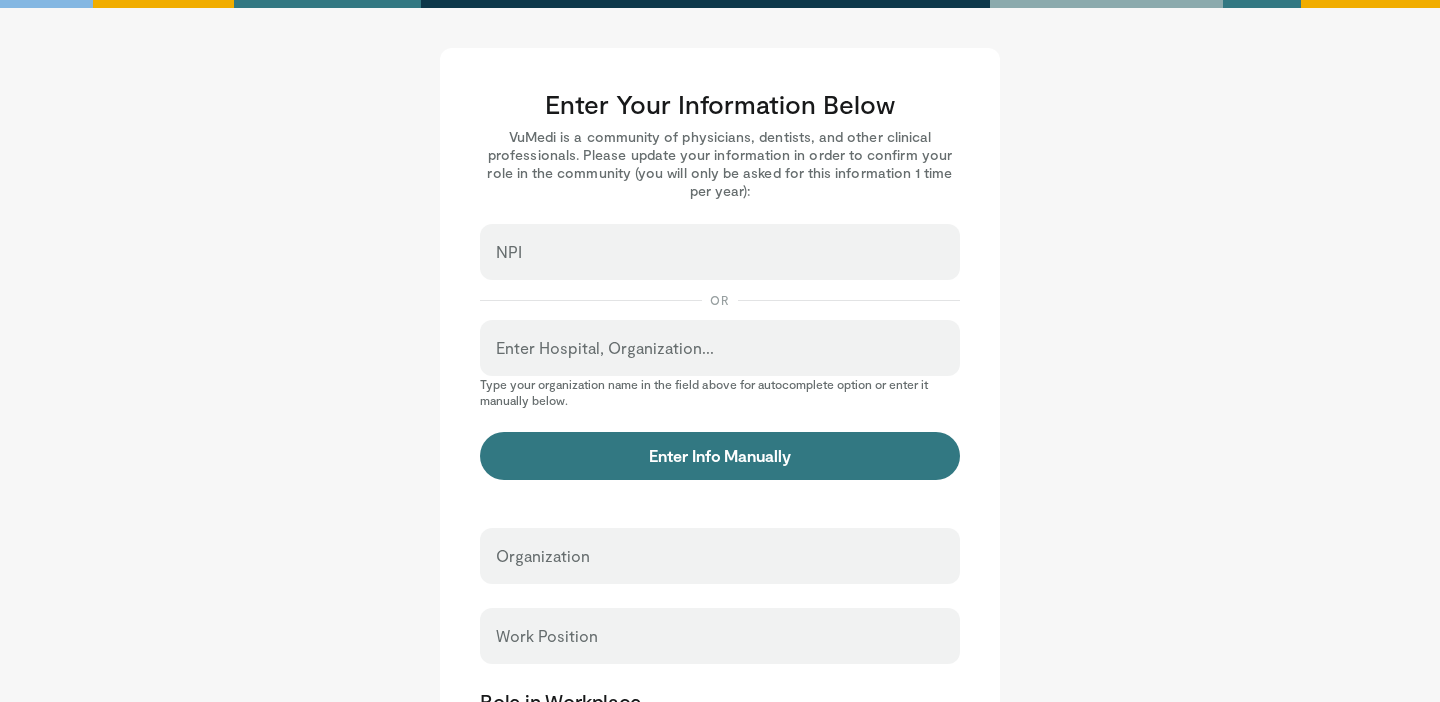 scroll, scrollTop: 0, scrollLeft: 0, axis: both 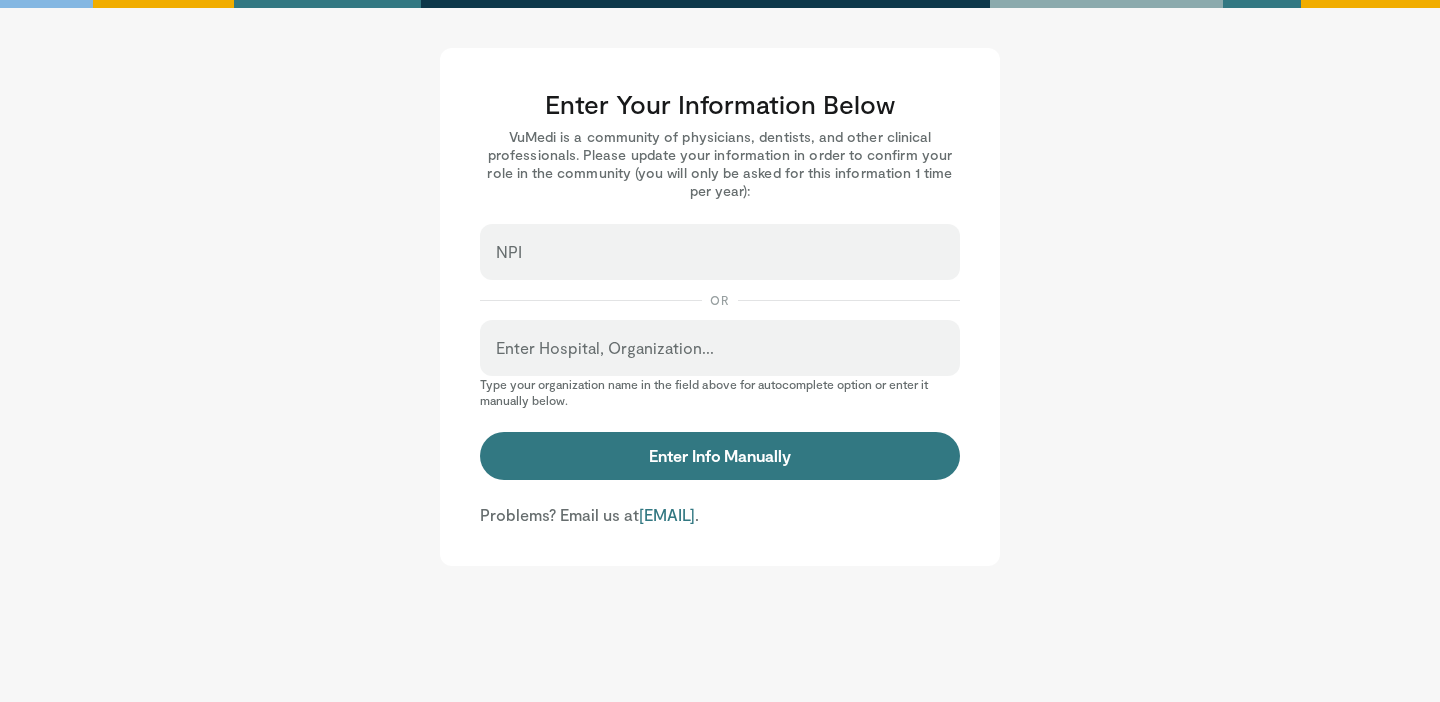 click on "Enter Hospital, Organization..." at bounding box center (720, 348) 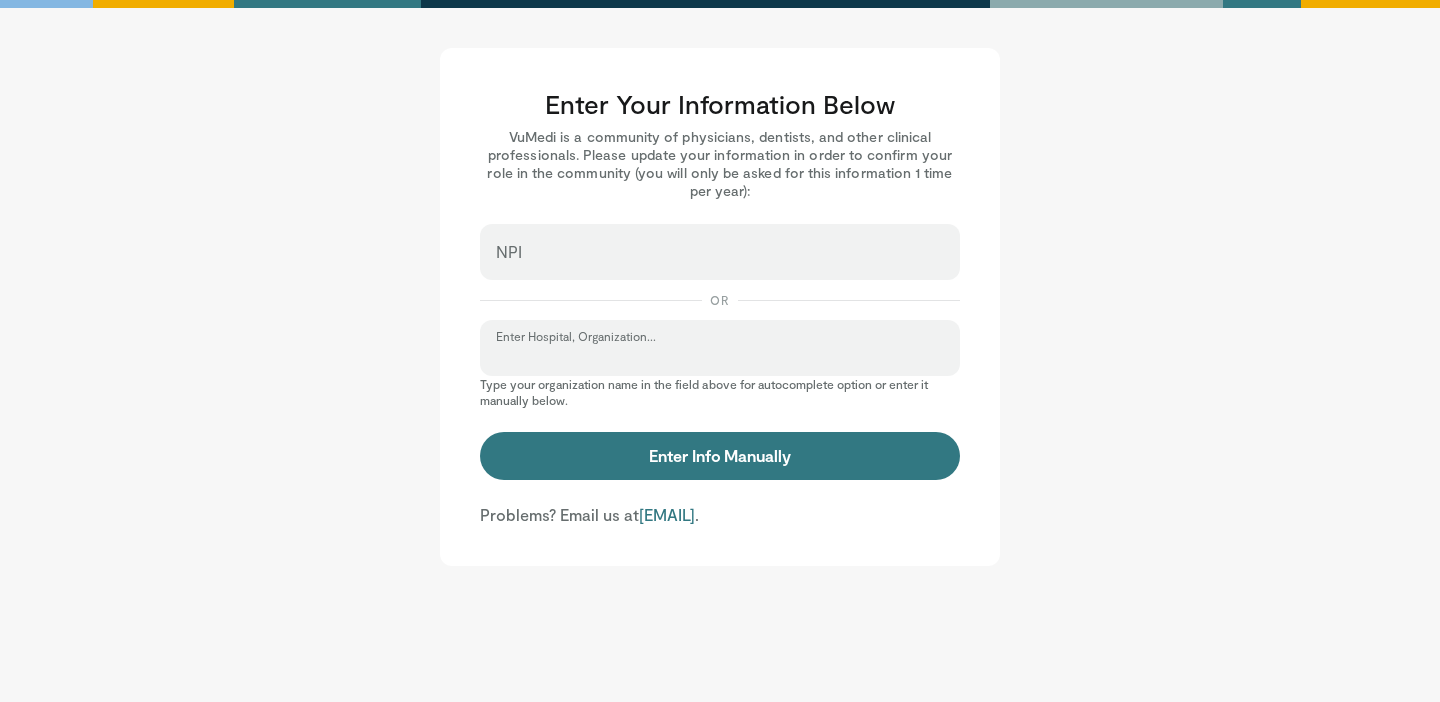 click on "Enter Hospital, Organization..." at bounding box center [720, 357] 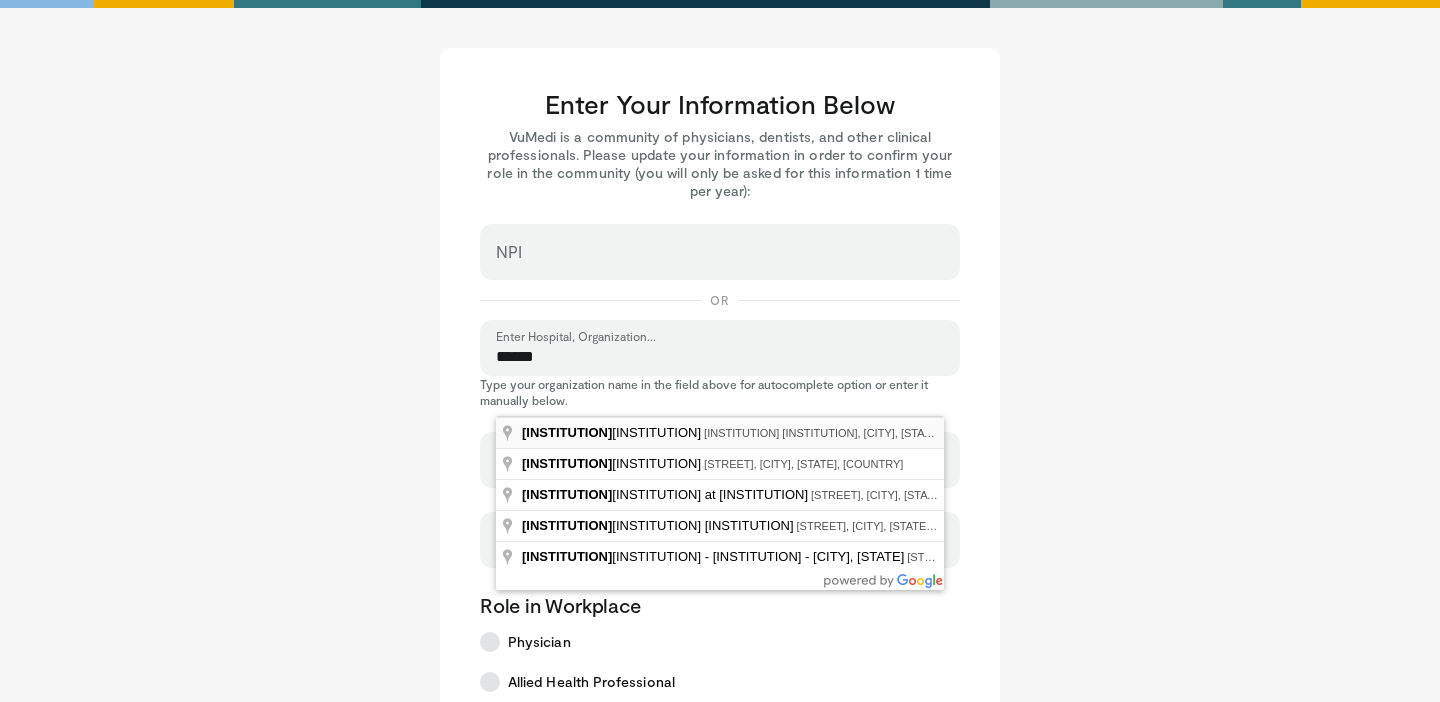 type on "**********" 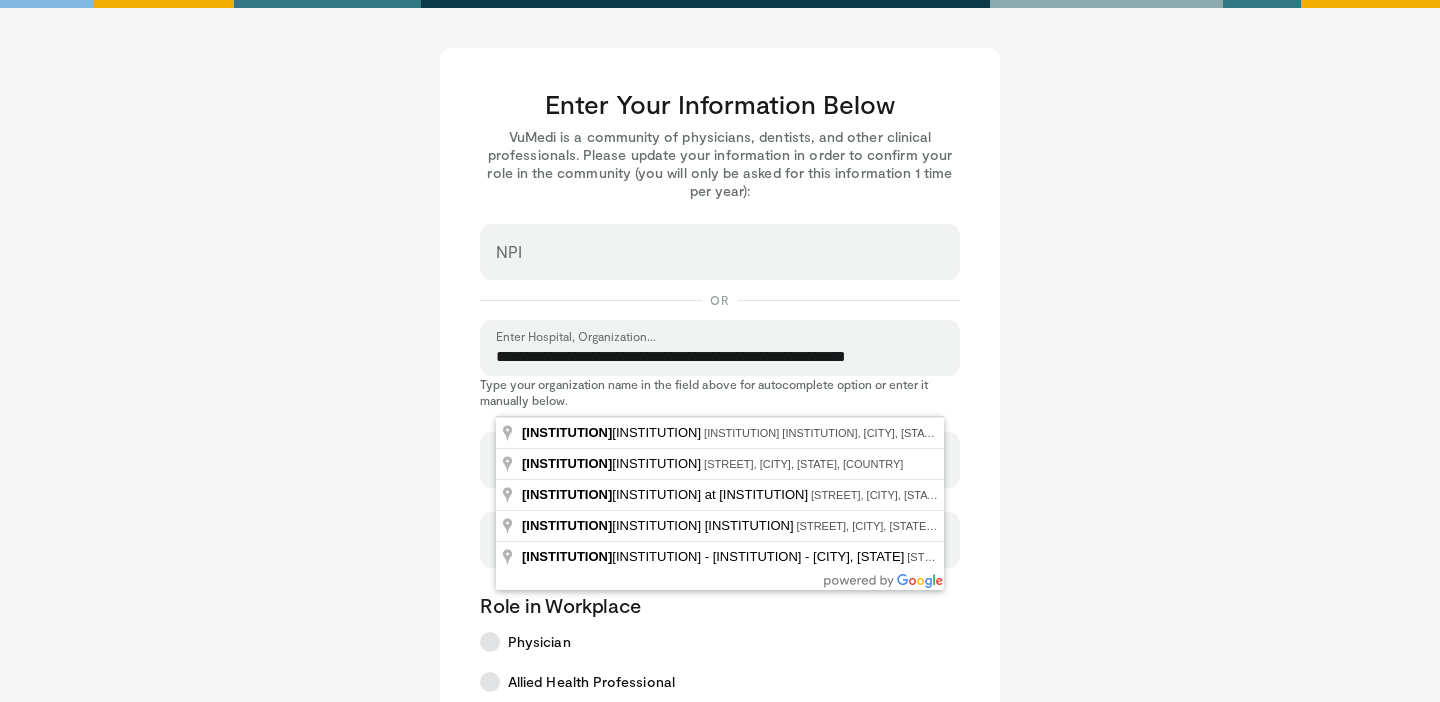 select on "**" 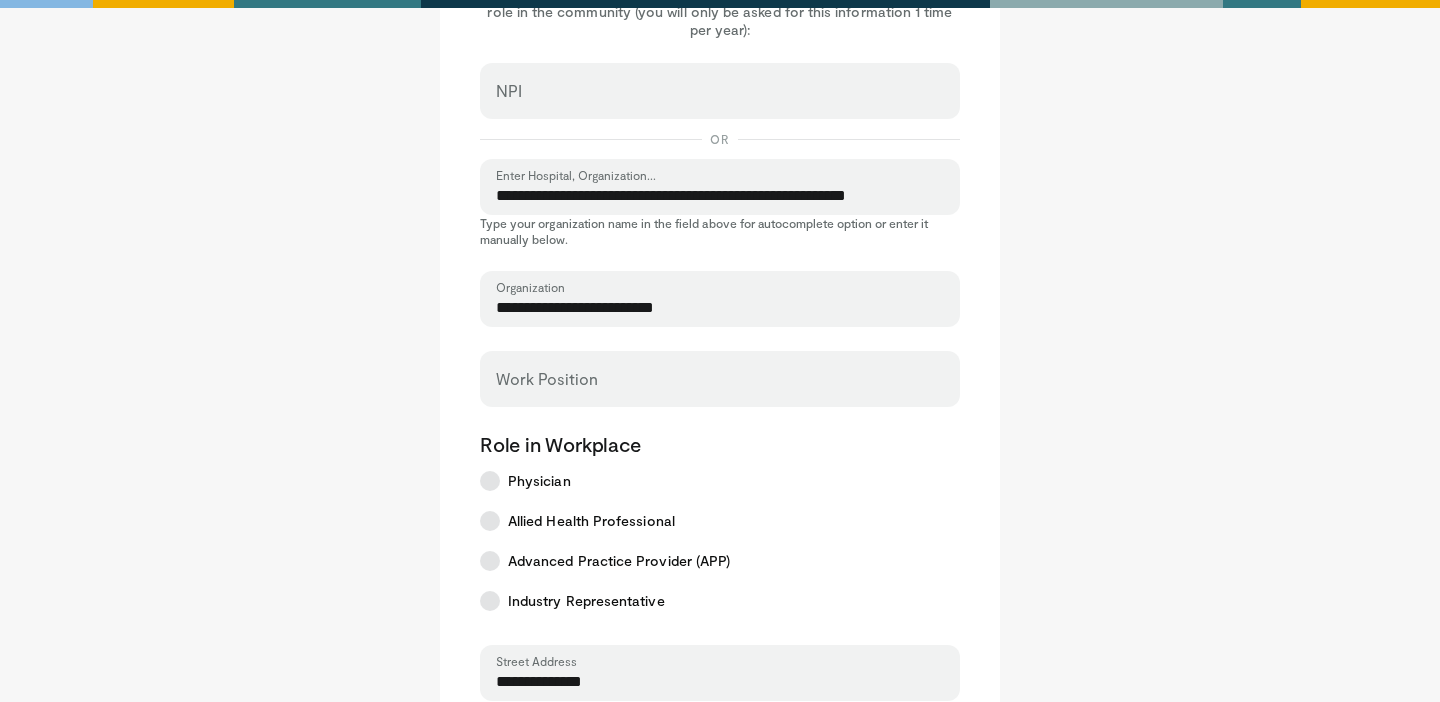 scroll, scrollTop: 201, scrollLeft: 0, axis: vertical 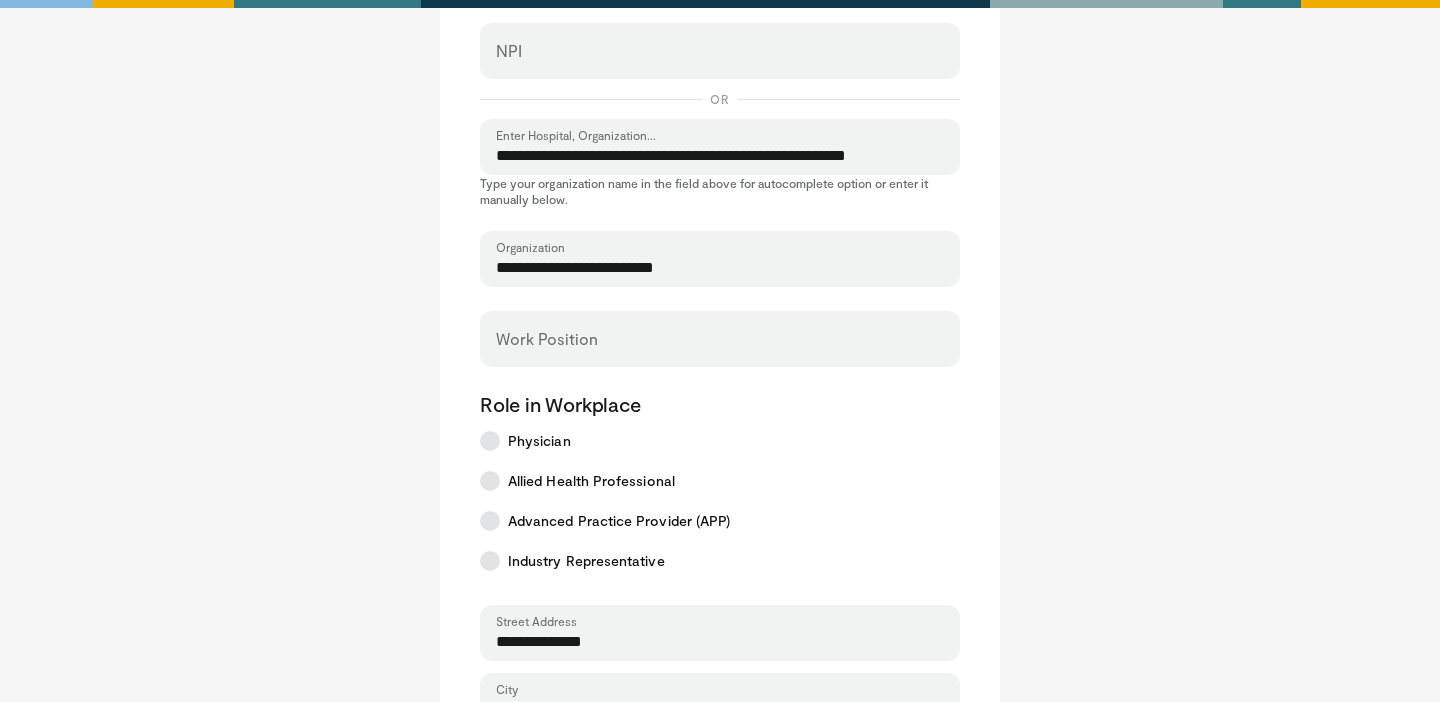 click on "Work Position" at bounding box center (547, 339) 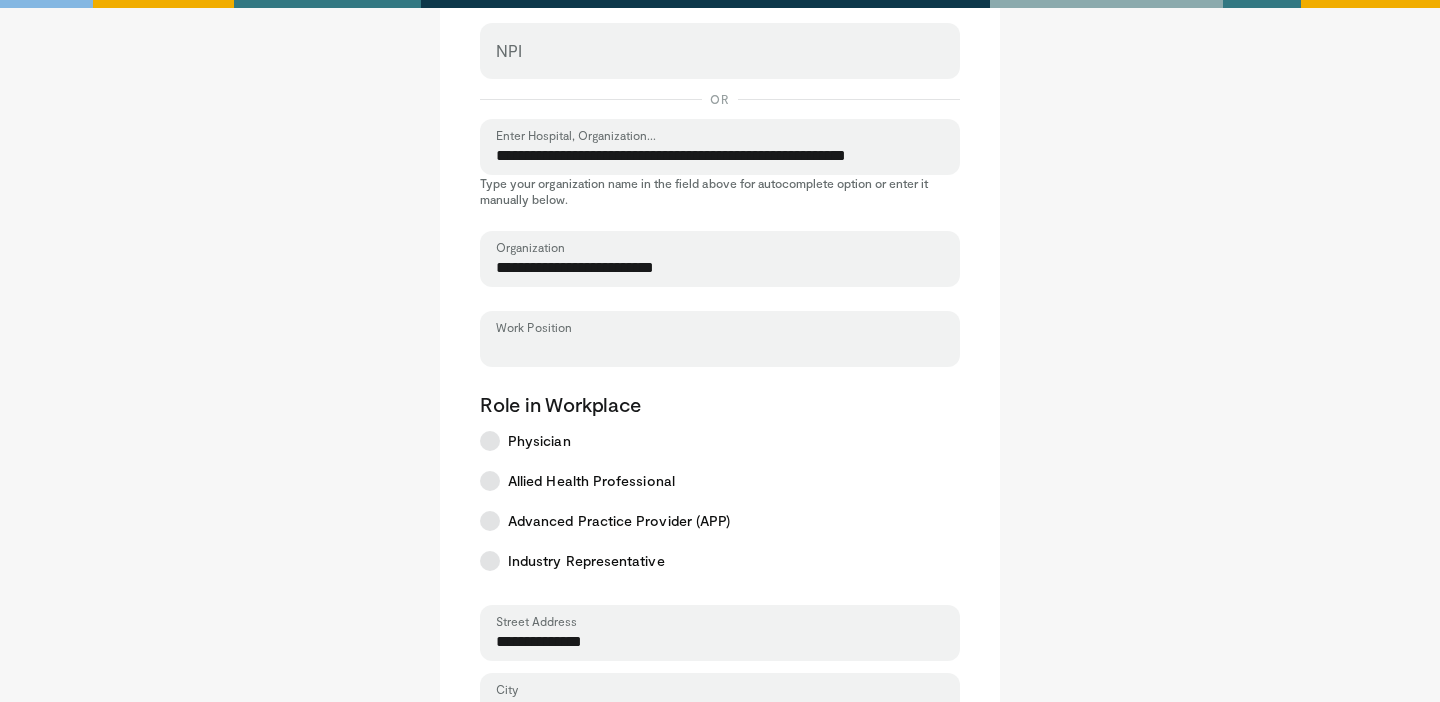 click on "Work Position" at bounding box center [720, 348] 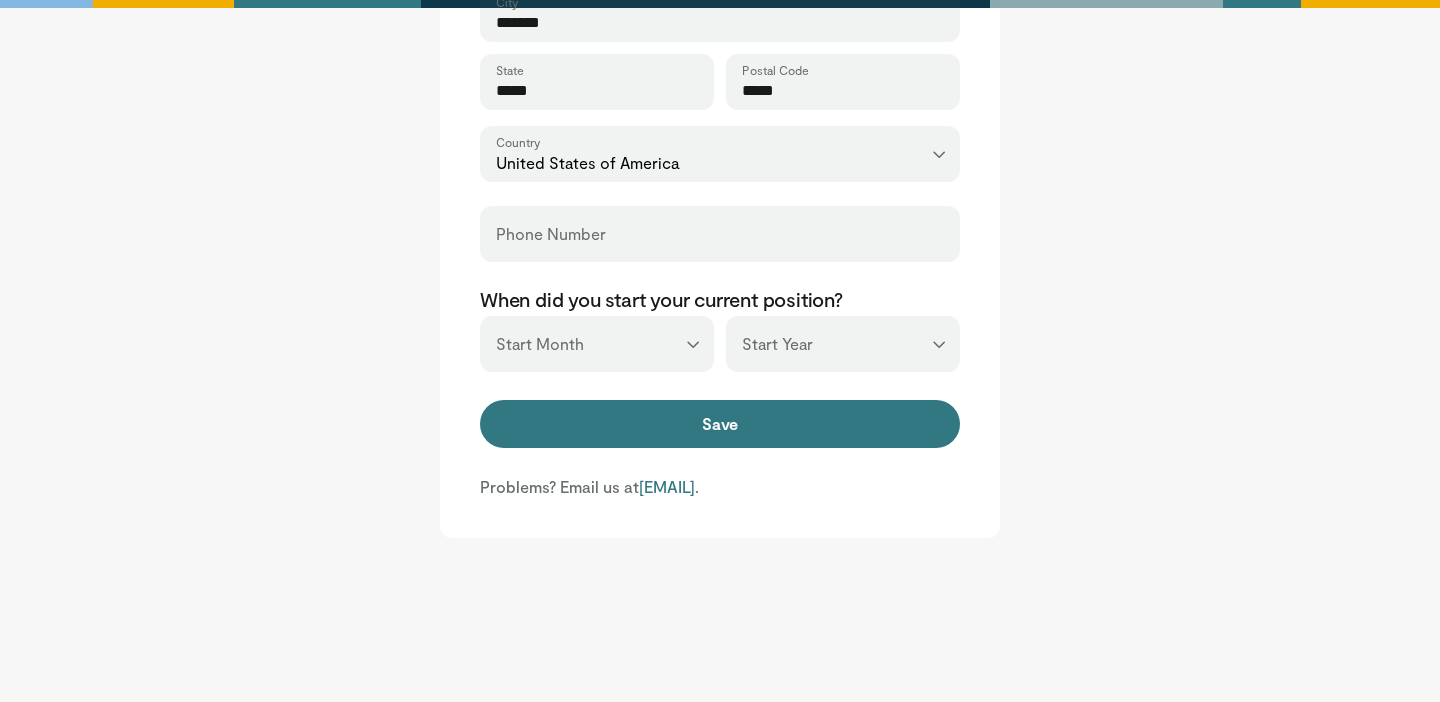 scroll, scrollTop: 922, scrollLeft: 0, axis: vertical 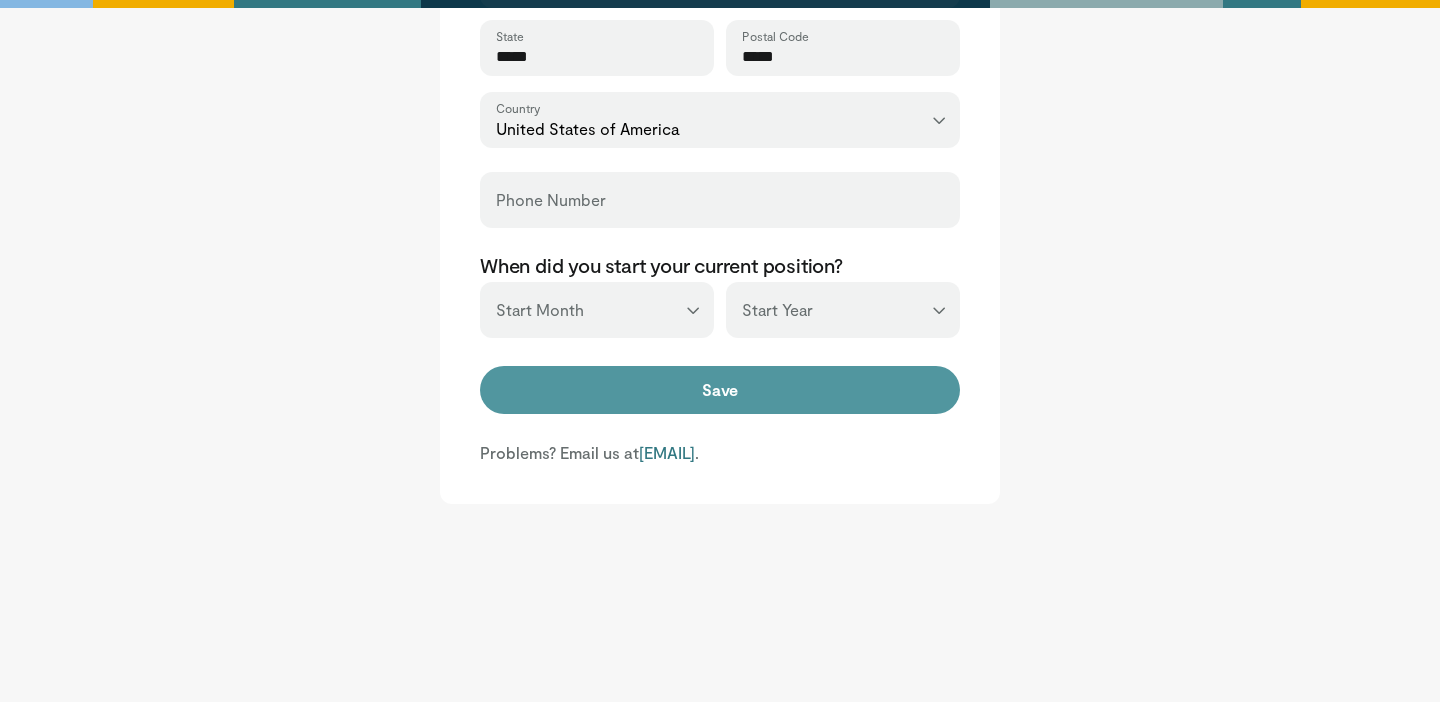 type on "********" 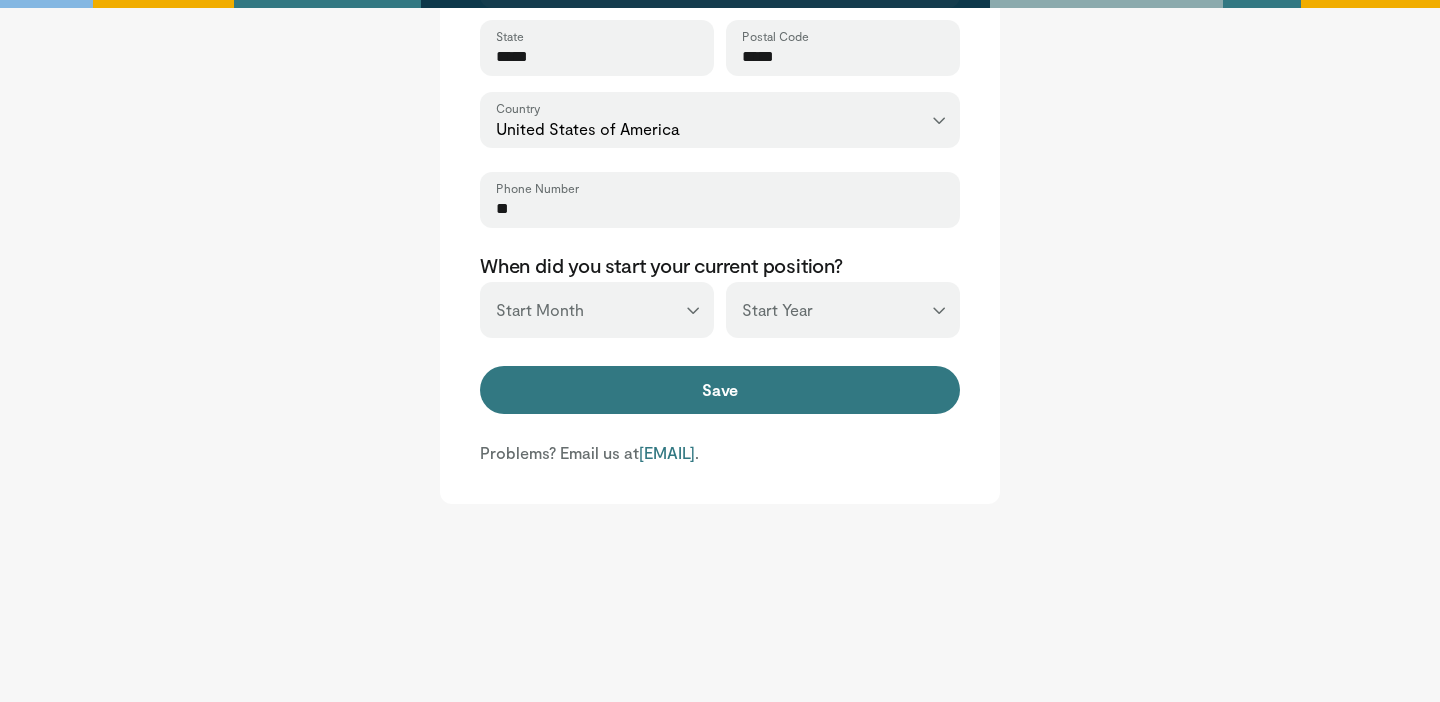 type on "*" 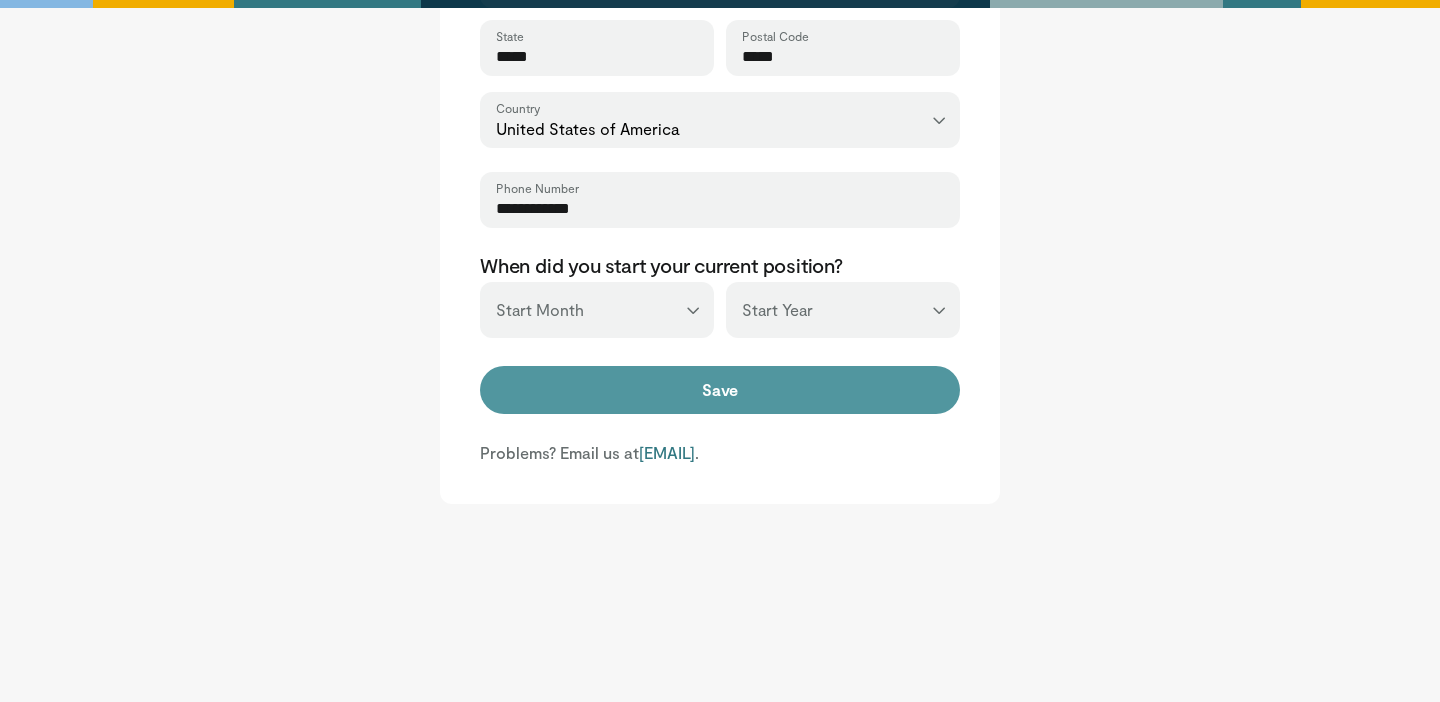 type on "**********" 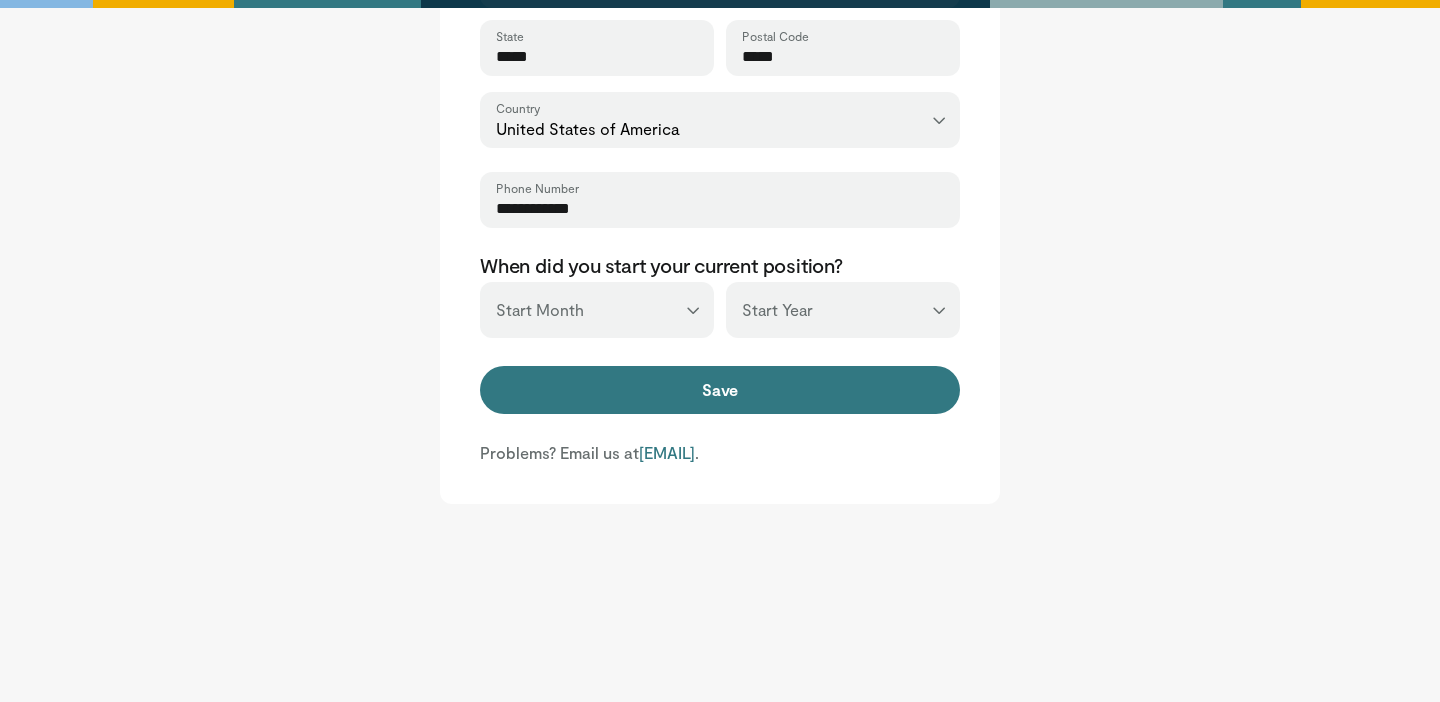 click on "***
*******
********
*****
*****
***
****
****
******
*********
*******
********
********" at bounding box center [597, 310] 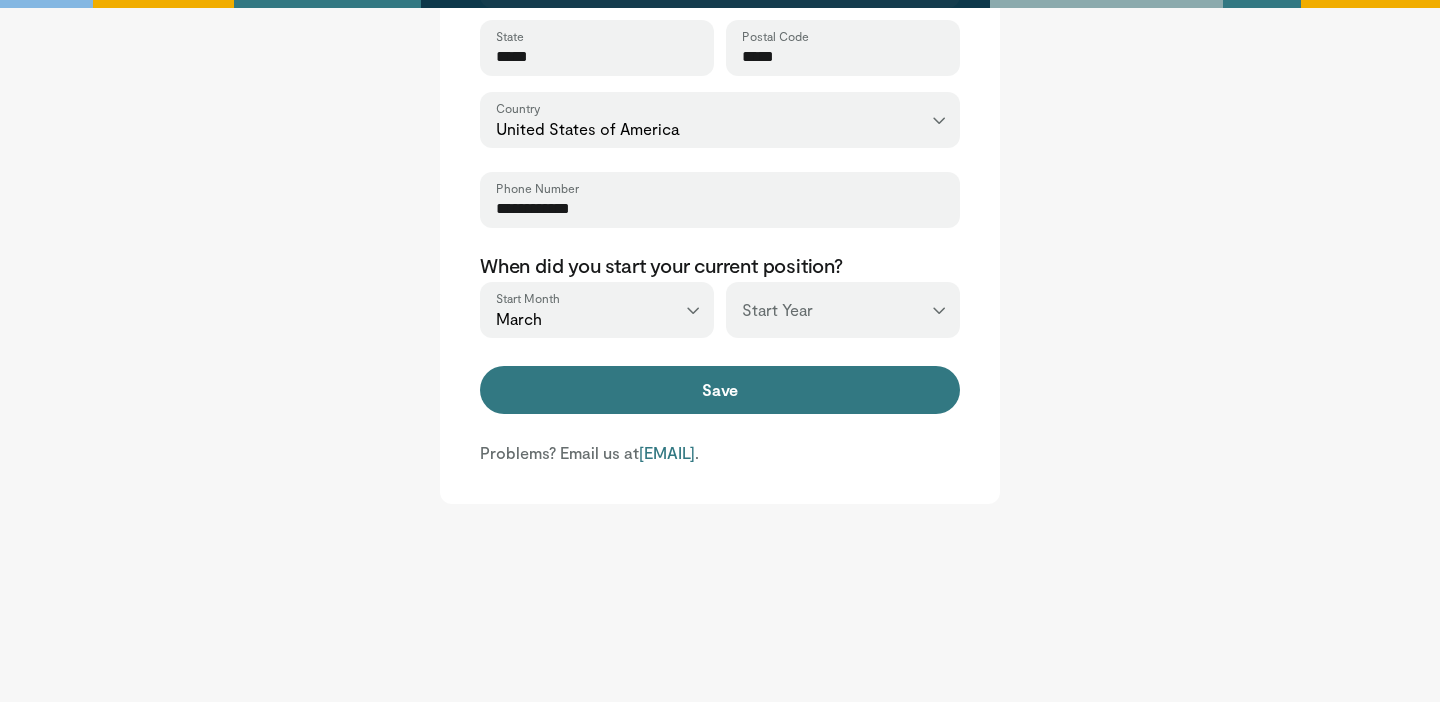 click on "***
*******
********
*****
*****
***
****
****
******
*********
*******
********
********" at bounding box center [597, 310] 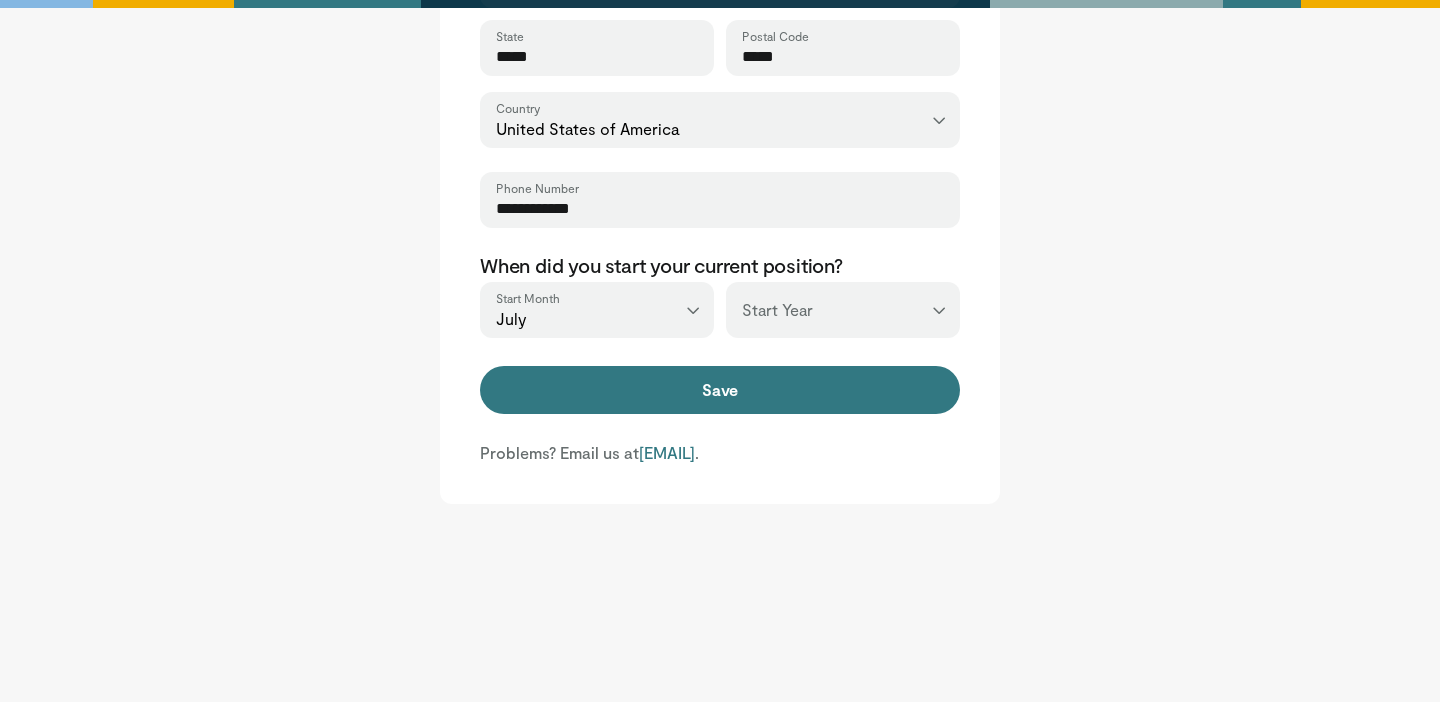 click on "***
****
****
****
****
****
****
****
****
****
****
****
****
****
****
****
****
****
****
****
****
****
****
****
****
****
****
****
****
**** **** **** **** ****" at bounding box center (843, 310) 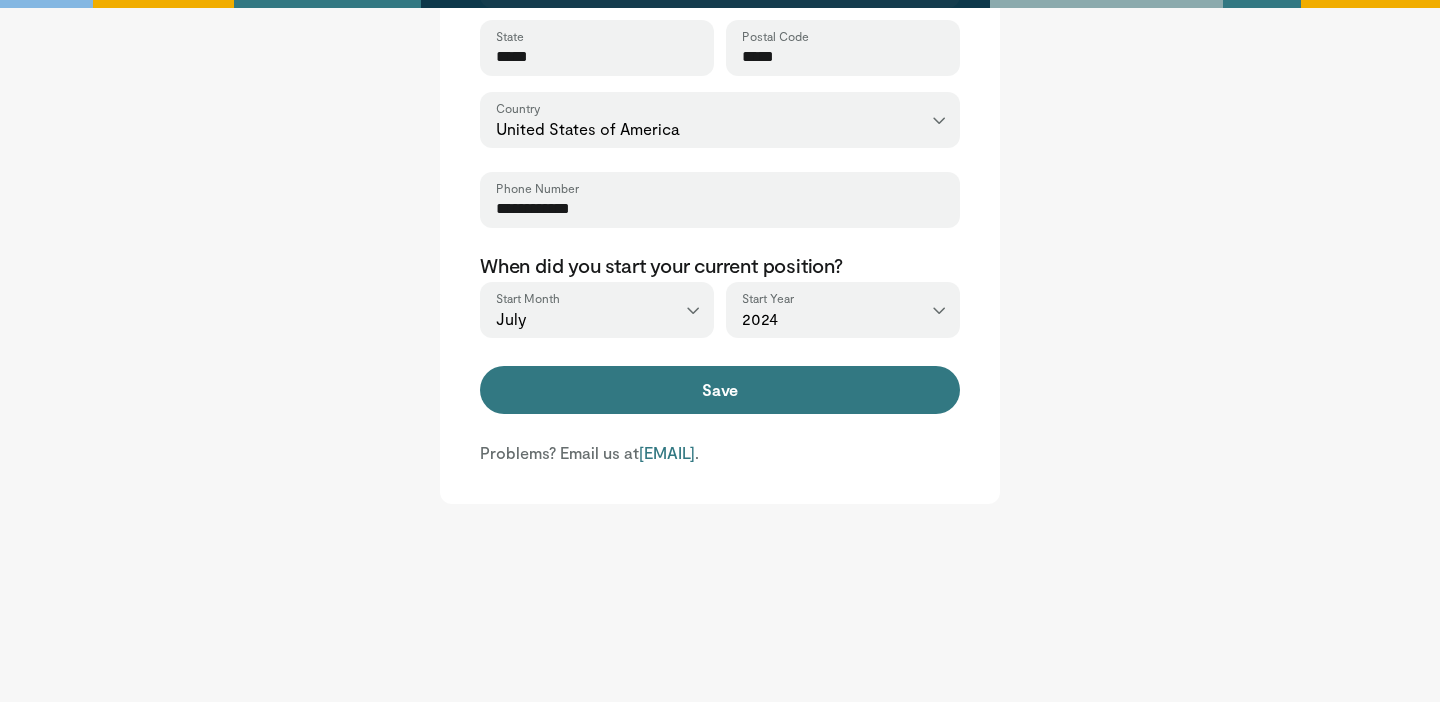 click on "**********" at bounding box center (720, -185) 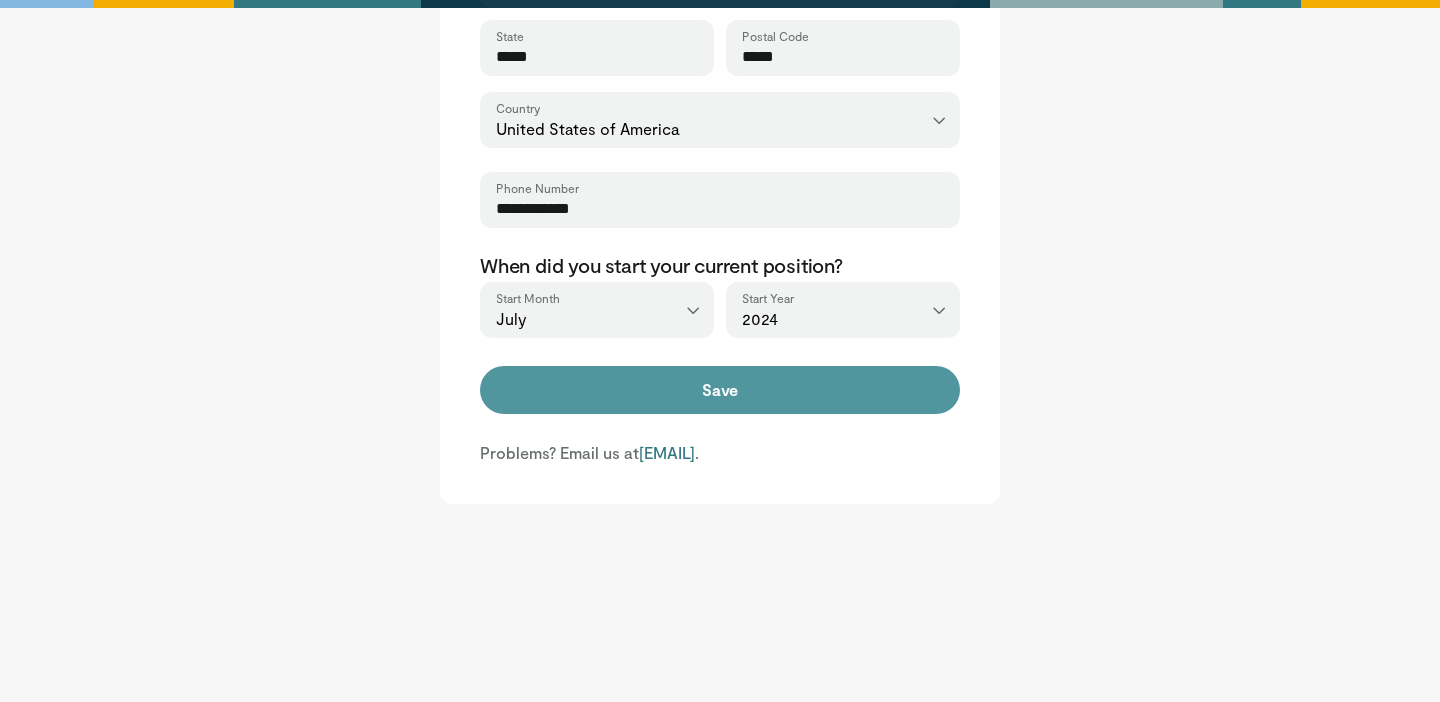 click on "Save" at bounding box center (720, 390) 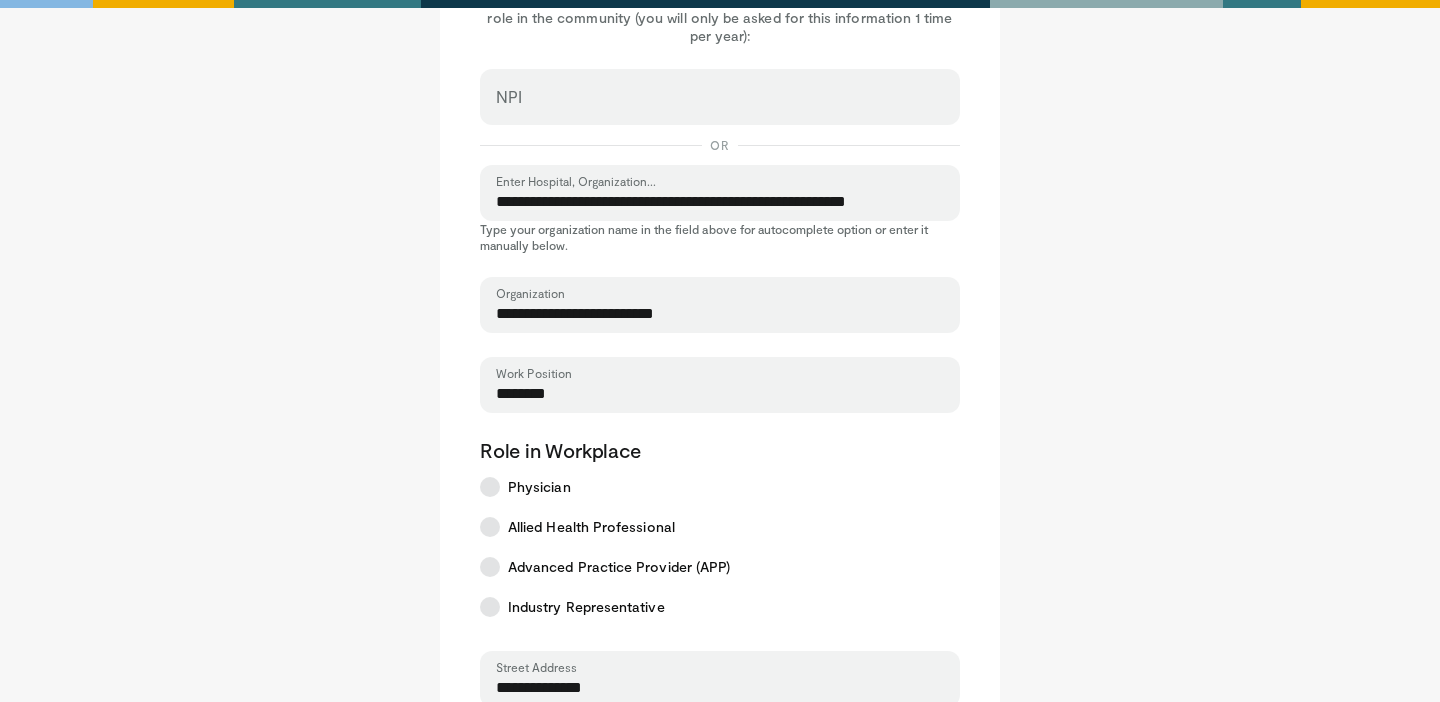 scroll, scrollTop: 0, scrollLeft: 0, axis: both 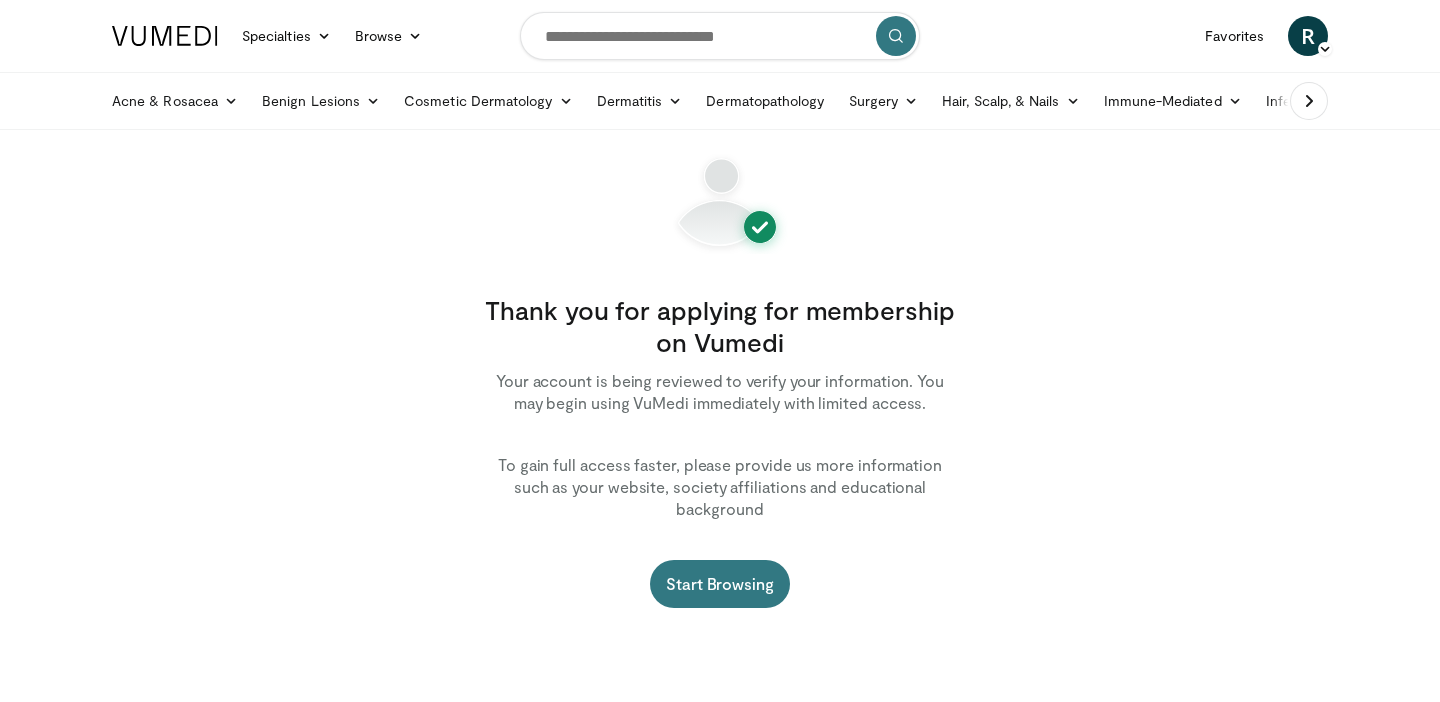 click on "Thank you for applying for membership on Vumedi
Your account is being reviewed to verify your information. You may begin using VuMedi immediately with limited access.
To gain full access faster, please provide us more information such as your website, society affiliations and educational background
Start Browsing" at bounding box center [720, 401] 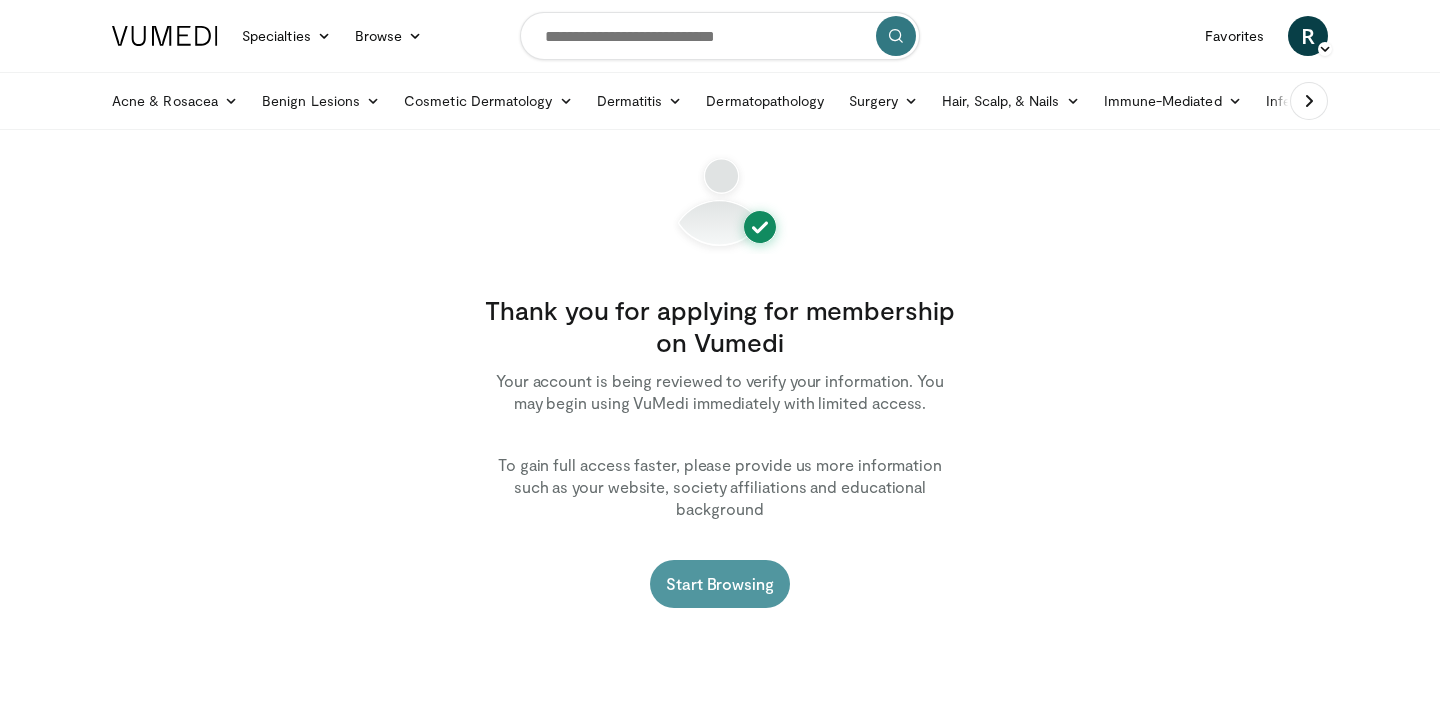 click on "Start Browsing" at bounding box center [720, 584] 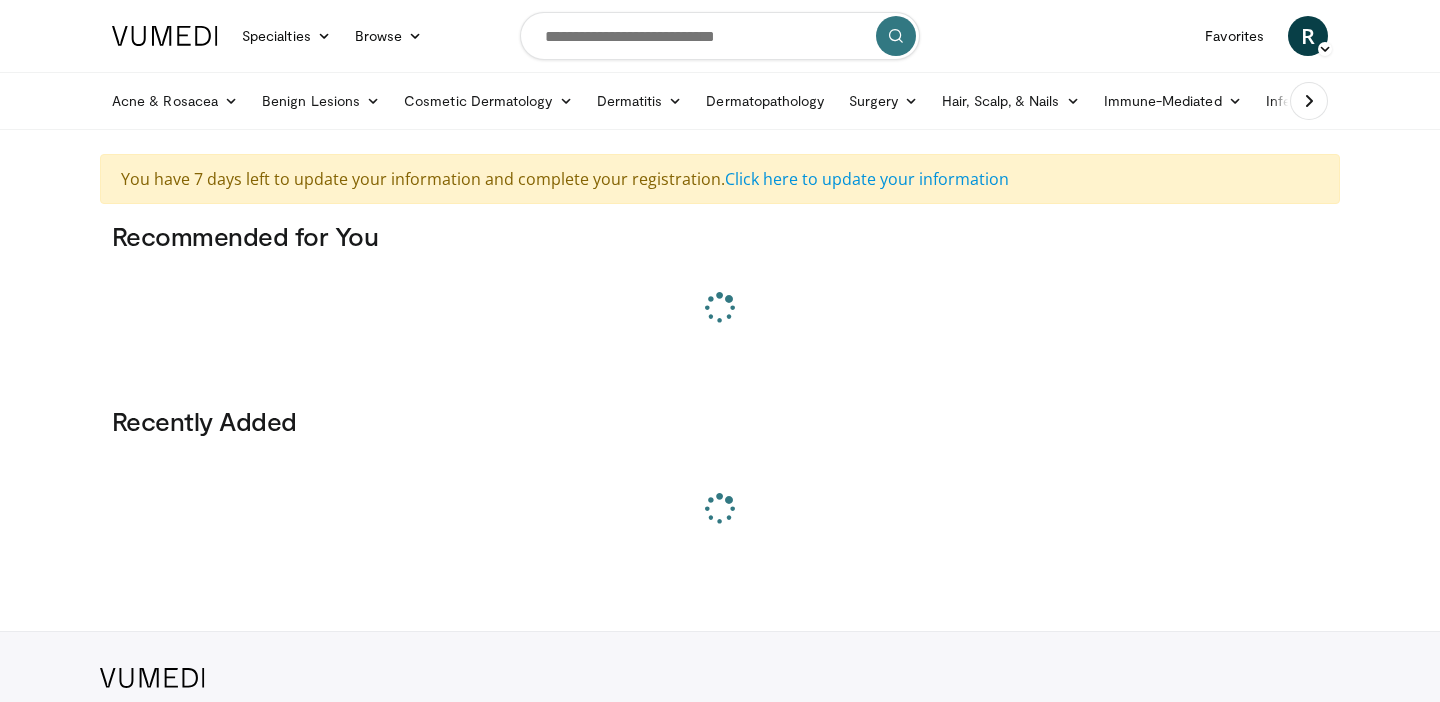 scroll, scrollTop: 0, scrollLeft: 0, axis: both 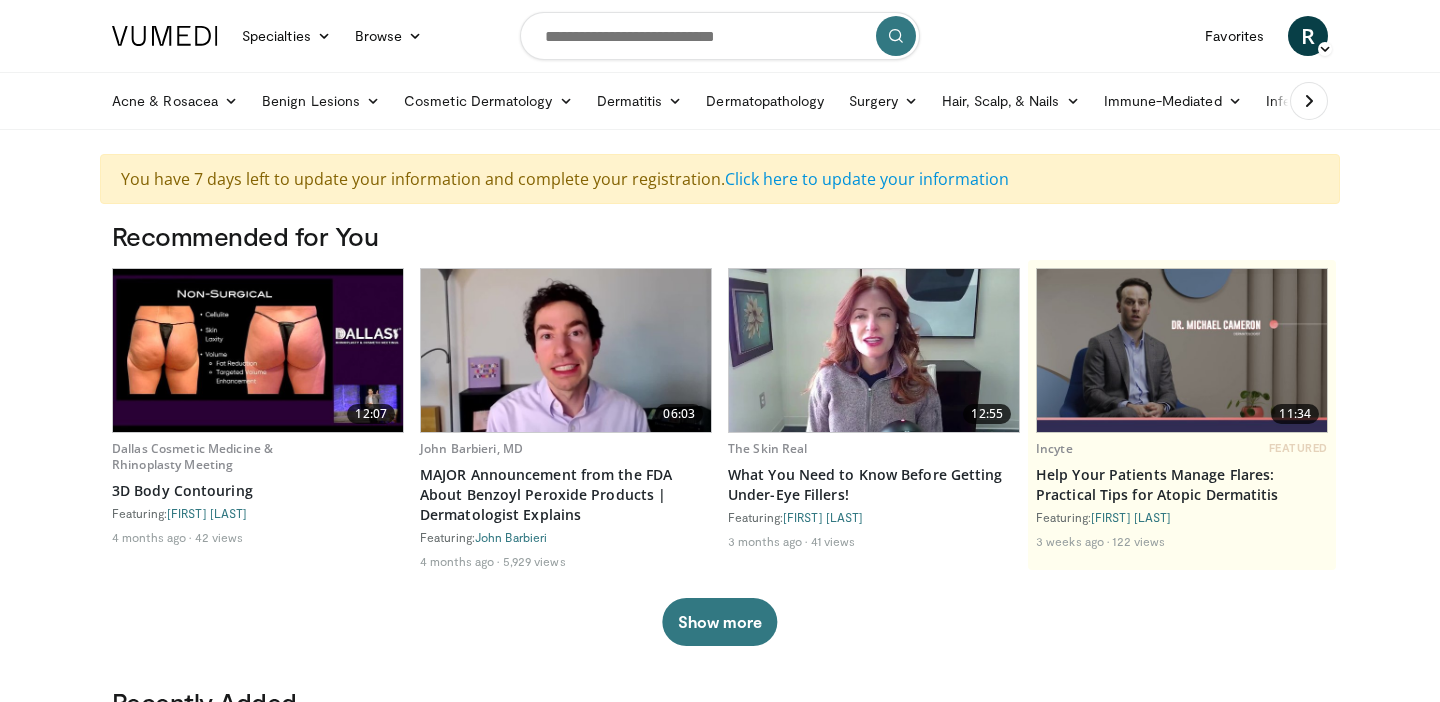 click at bounding box center (720, 36) 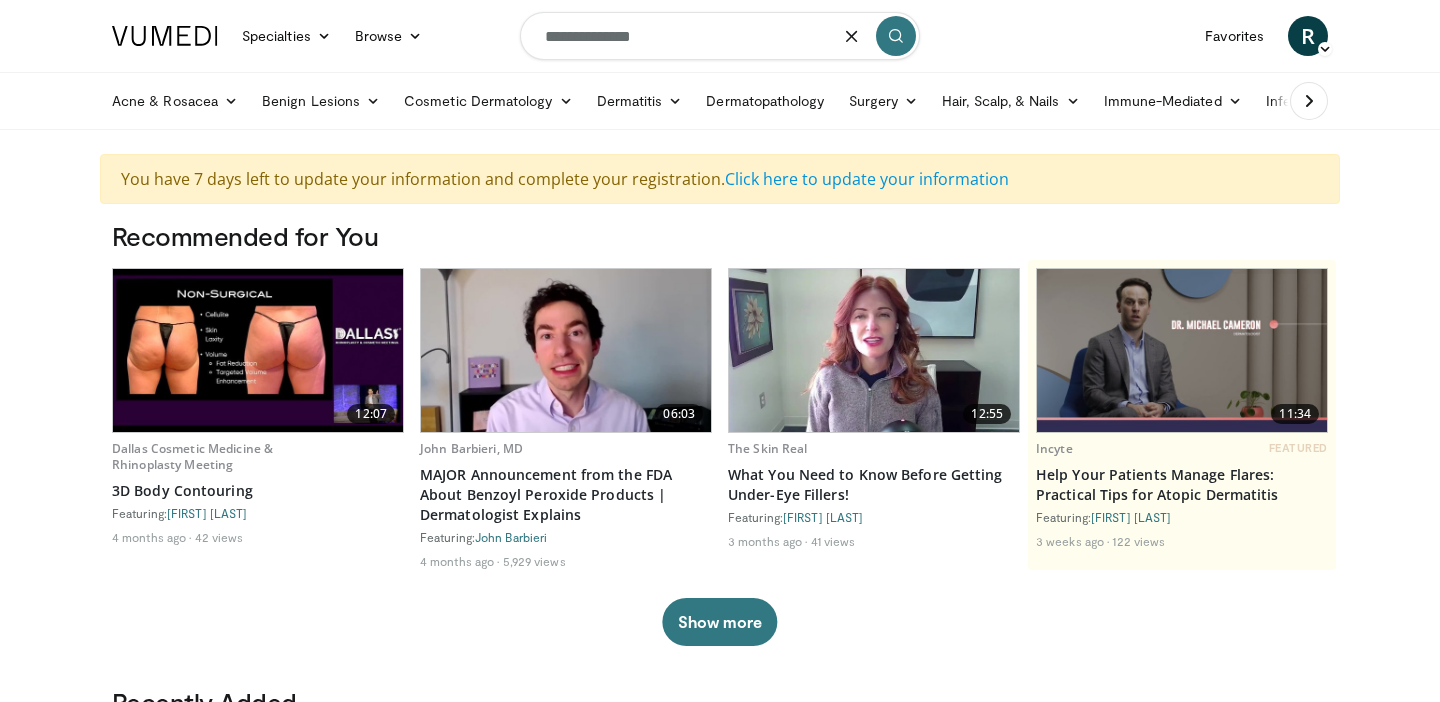 type on "**********" 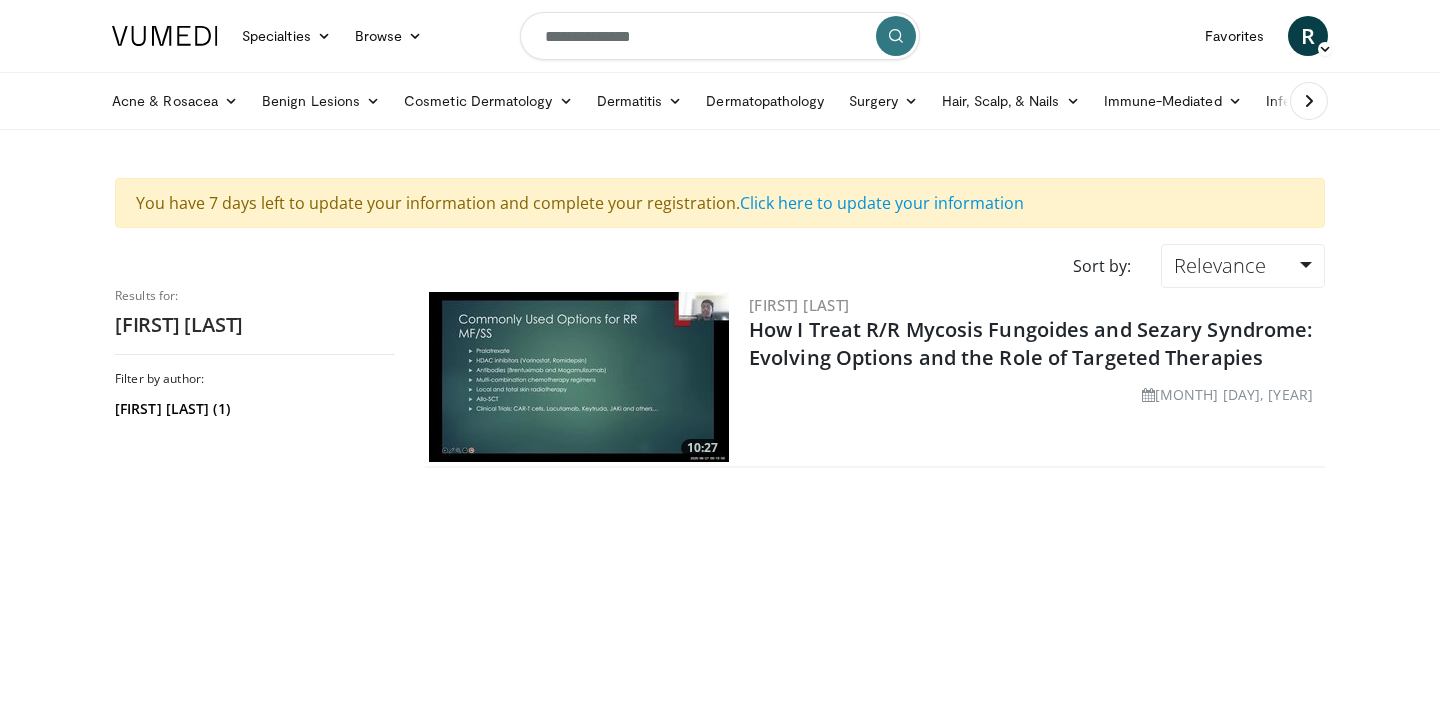 scroll, scrollTop: 0, scrollLeft: 0, axis: both 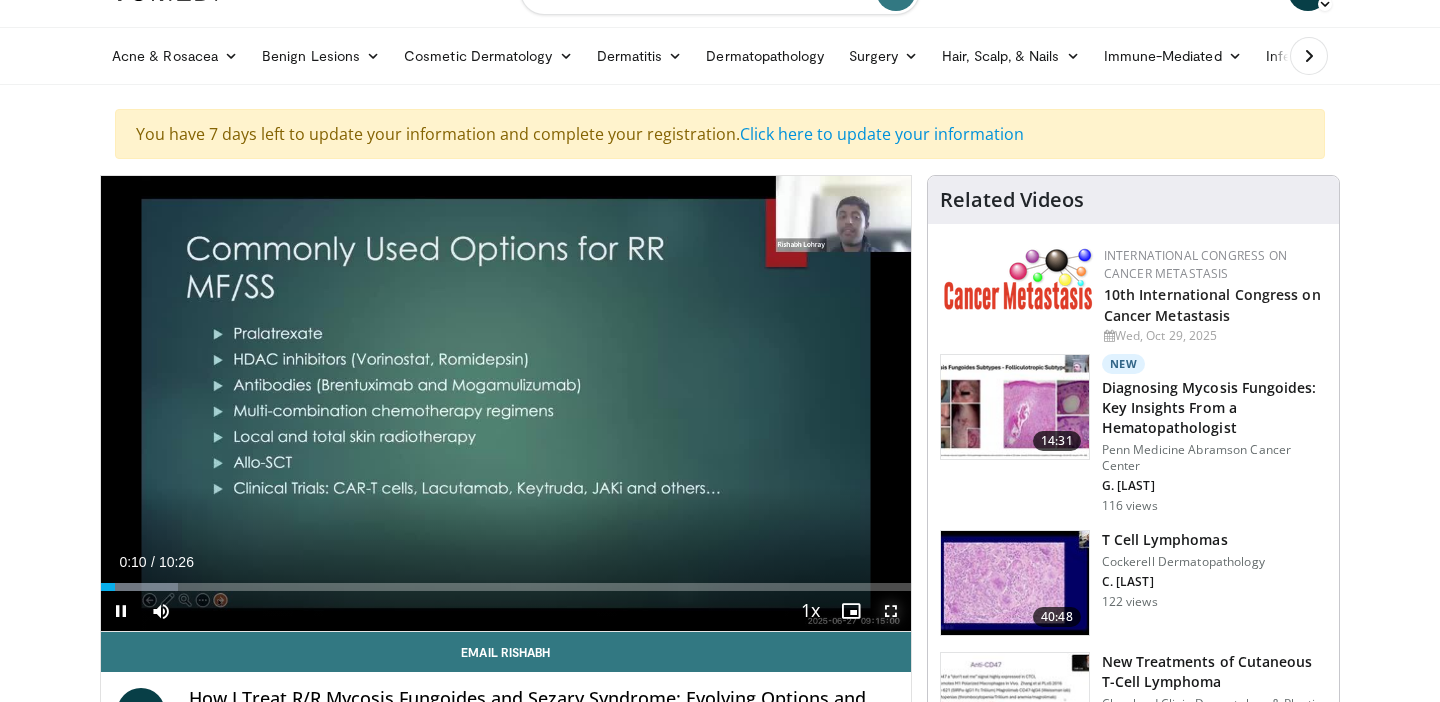 click at bounding box center [891, 611] 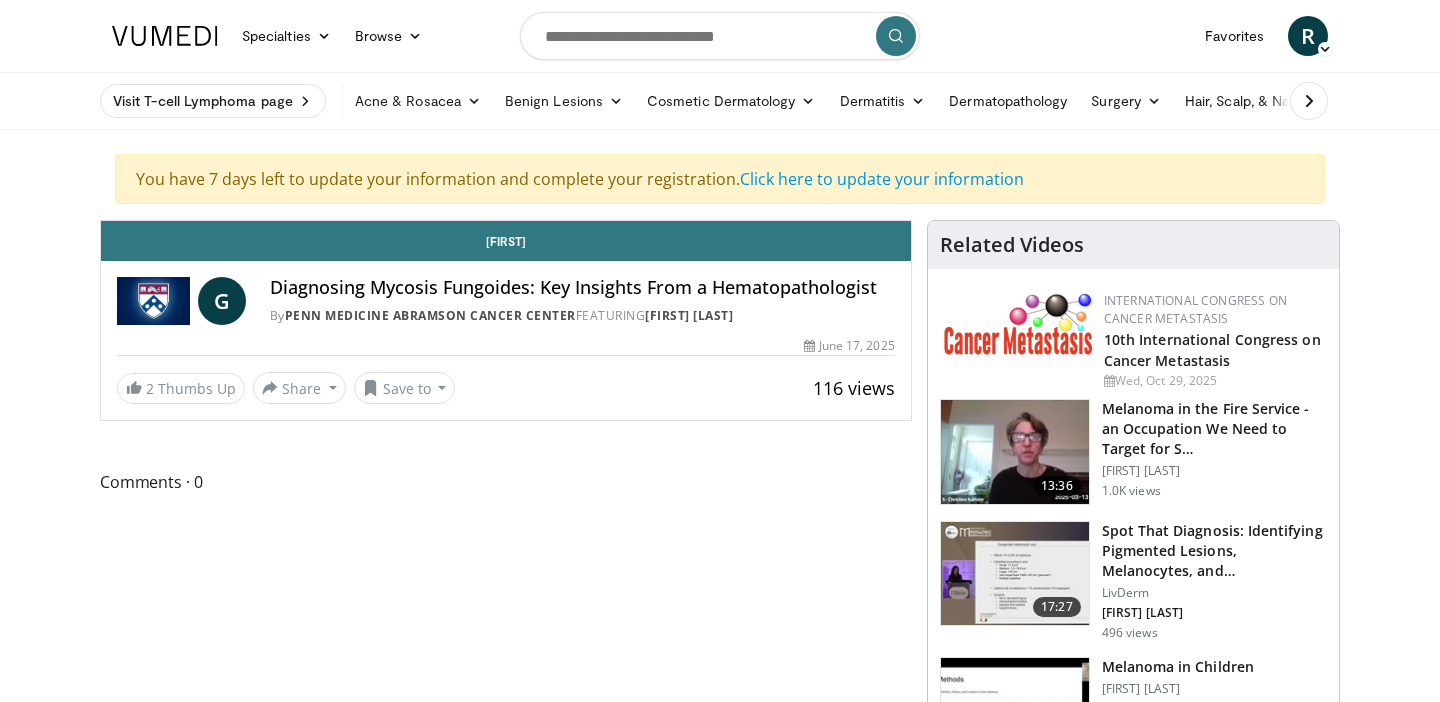 scroll, scrollTop: 0, scrollLeft: 0, axis: both 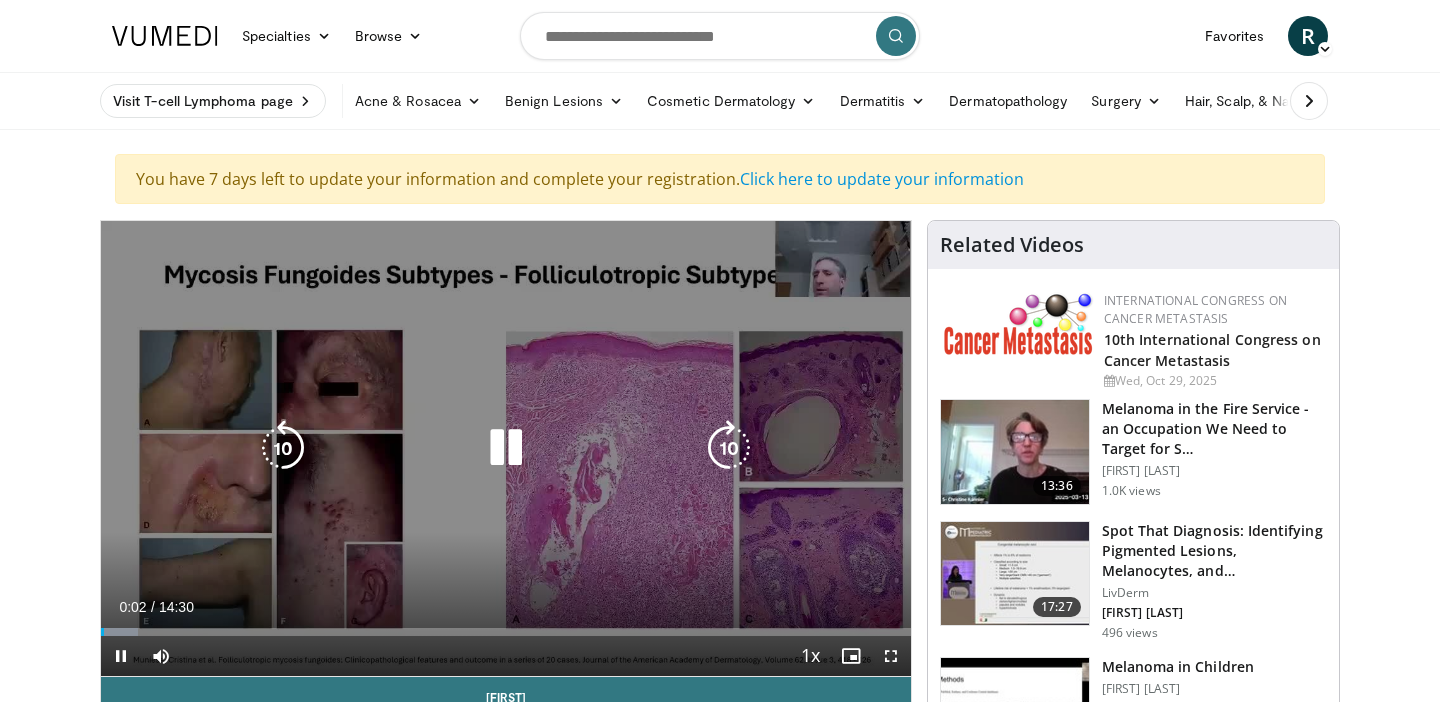 click on "10 seconds
Tap to unmute" at bounding box center (506, 448) 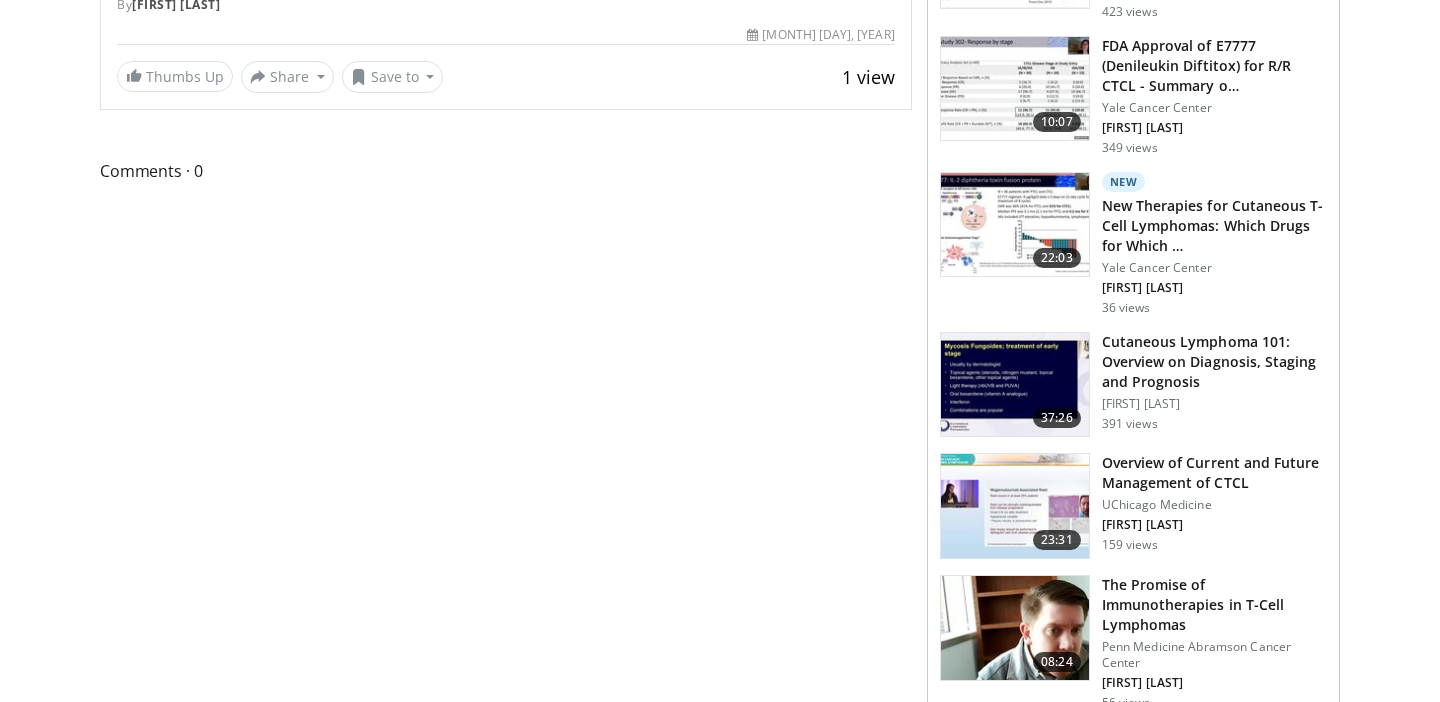 scroll, scrollTop: 0, scrollLeft: 0, axis: both 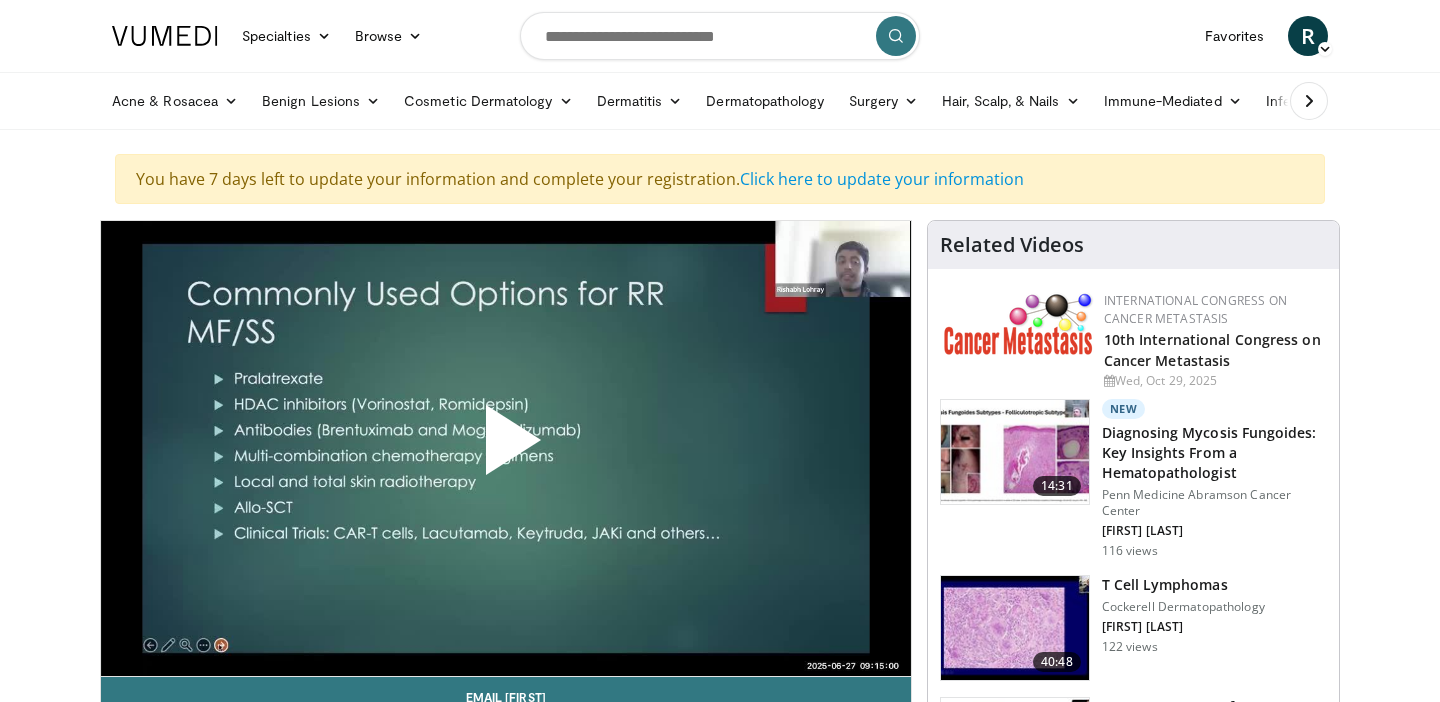 click at bounding box center (720, 36) 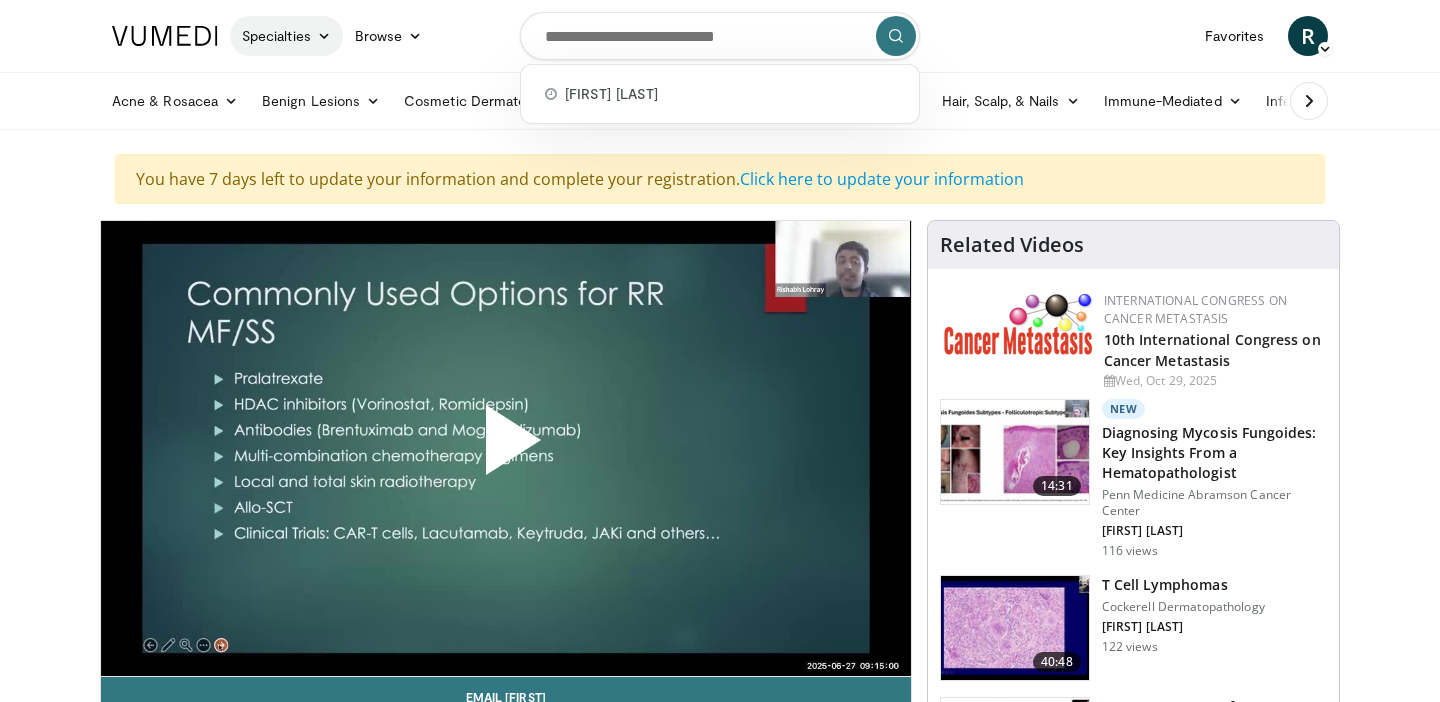 click on "Specialties" at bounding box center [286, 36] 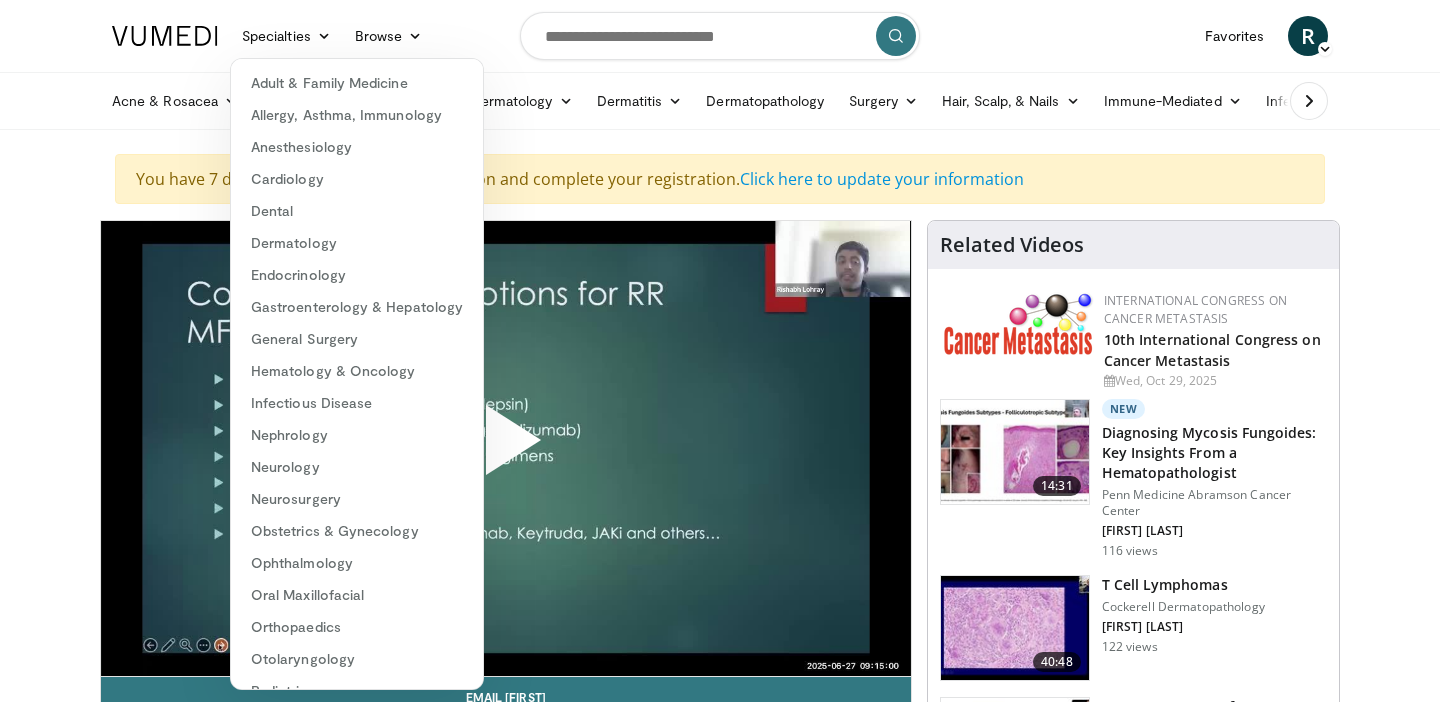 click at bounding box center [165, 36] 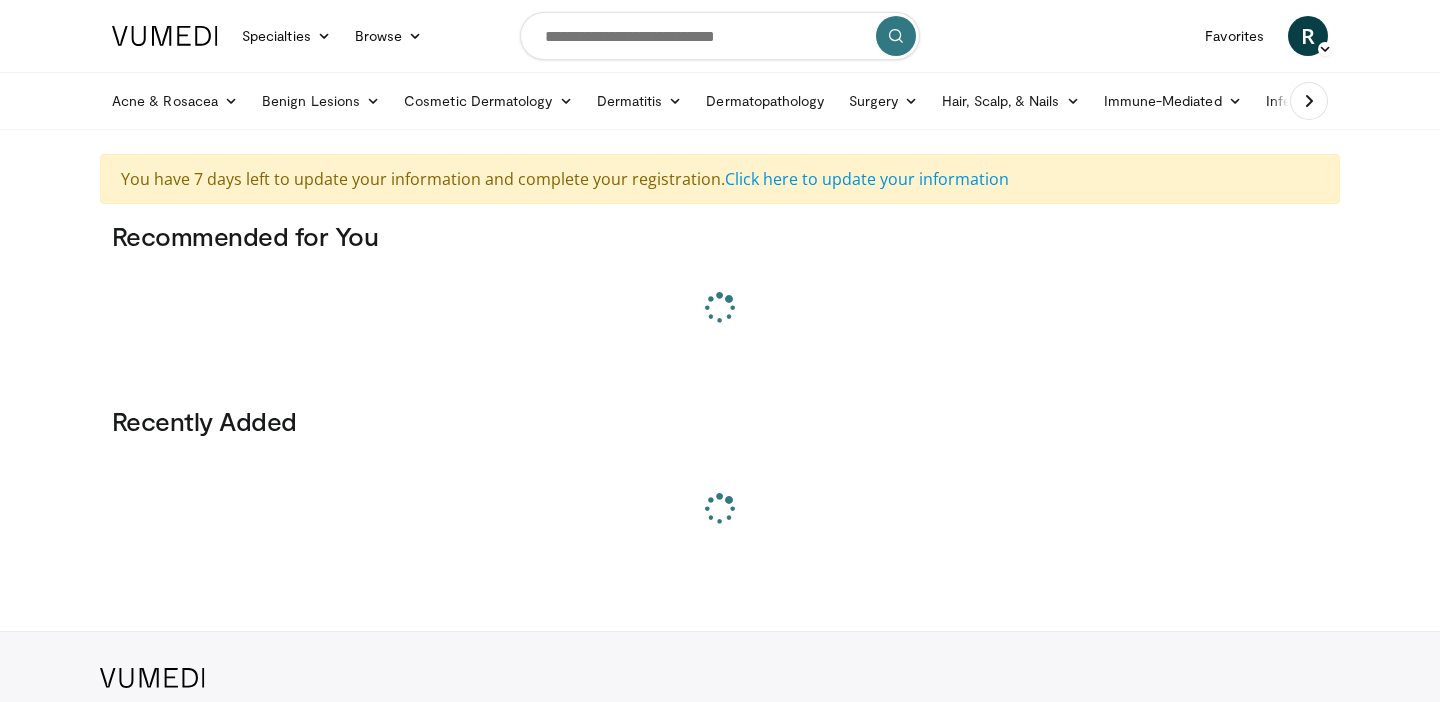 scroll, scrollTop: 0, scrollLeft: 0, axis: both 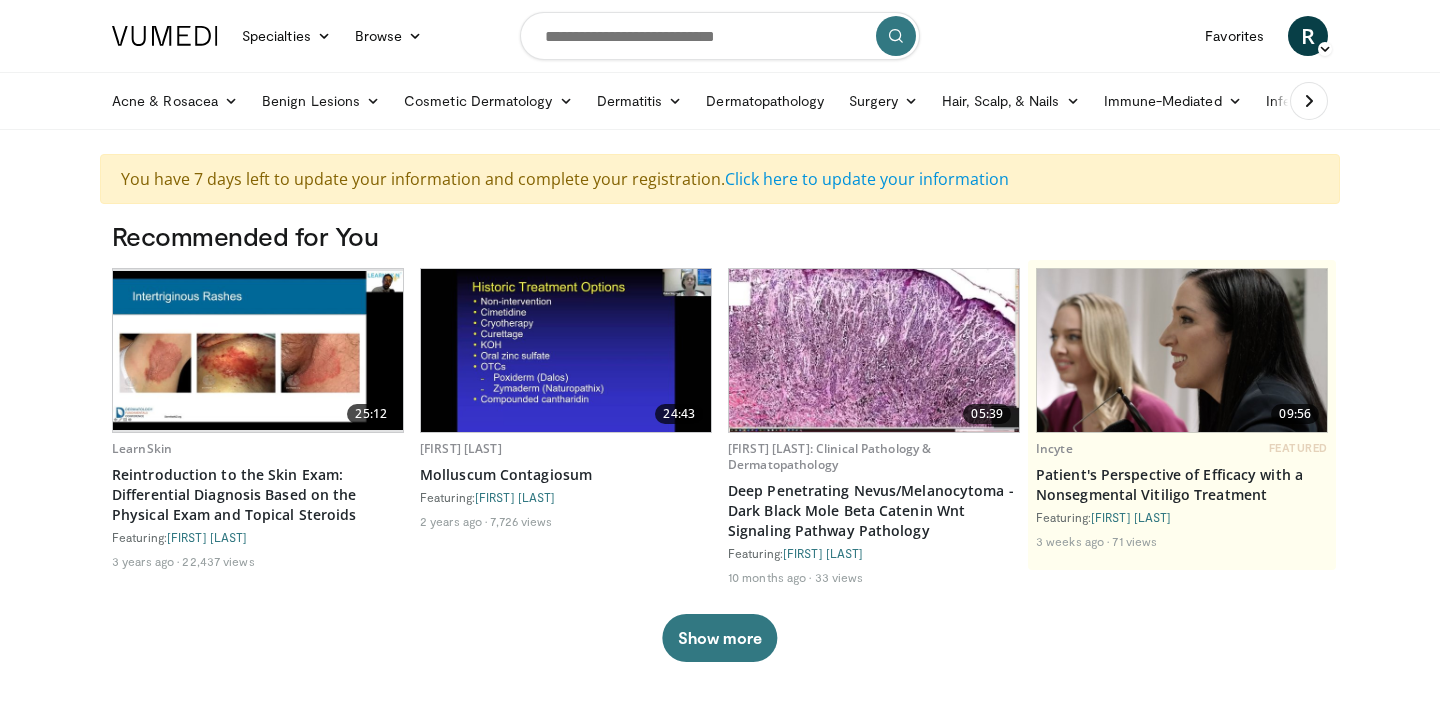 click on "[NUMBER]:[NUMBER]
LearnSkin
Reintroduction to the Skin Exam: Differential Diagnosis Based on the Physical Exam and Topical Steroids
Featuring:  [FIRST] [LAST]
[NUMBER] years ago
[NUMBER] views
[NUMBER]:[NUMBER]
[FIRST] [LAST]
Molluscum Contagiosum
Featuring:  [FIRST] [LAST]
[NUMBER] years ago
[NUMBER] views
[NUMBER]:[NUMBER]
[FIRST] [LAST]: Clinical Pathology & Dermatopathology
Deep Penetrating Nevus/Melanocytoma - Dark Black Mole Beta Catenin Wnt Signaling Pathway Pathology
Featuring:  [FIRST] [LAST]
[NUMBER] months ago
[NUMBER] views" at bounding box center [720, 465] 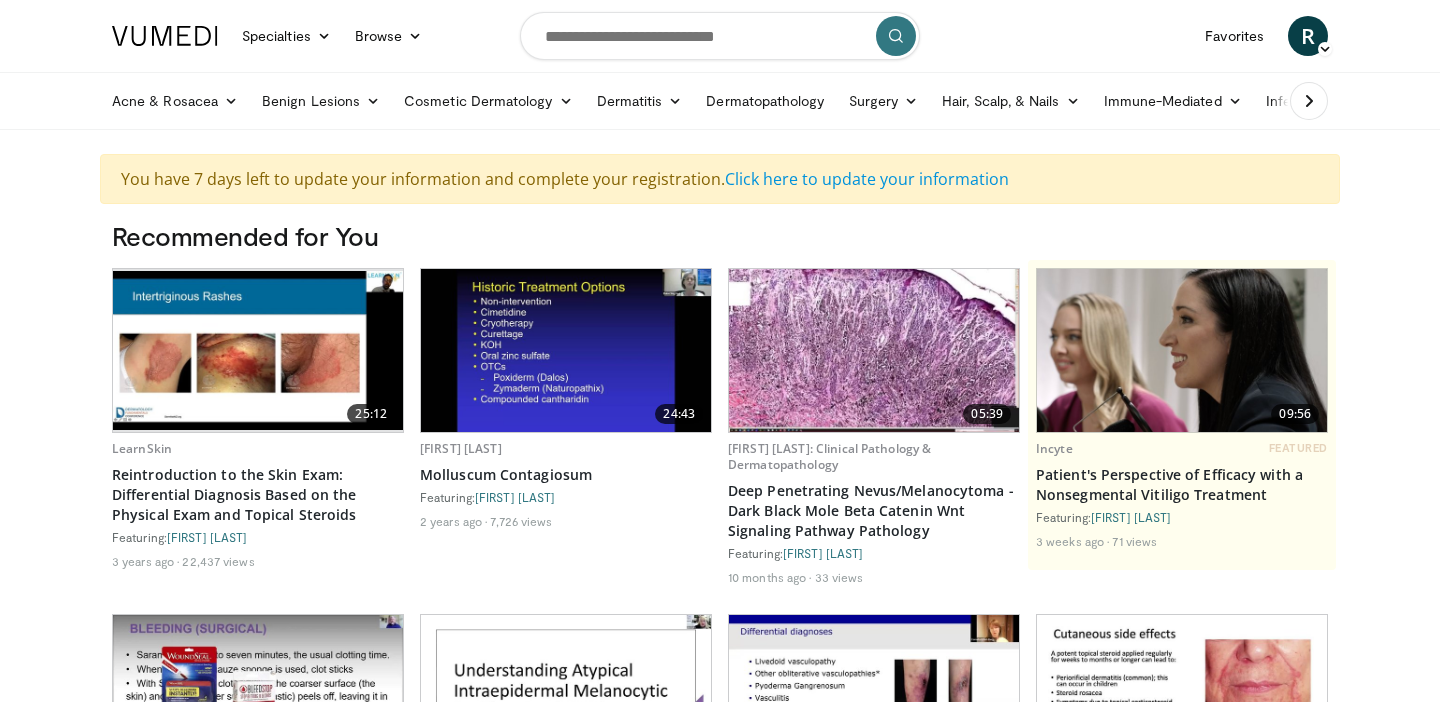 click at bounding box center (720, 36) 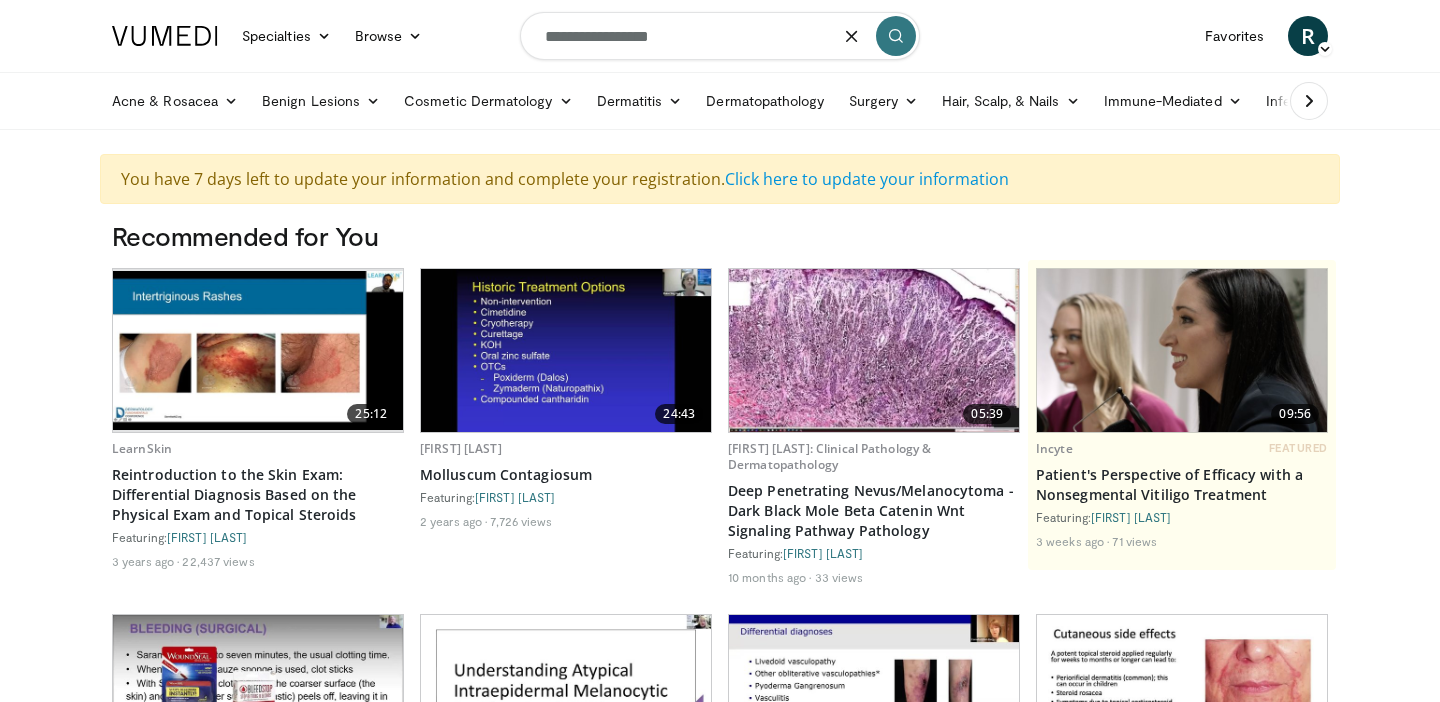 type on "**********" 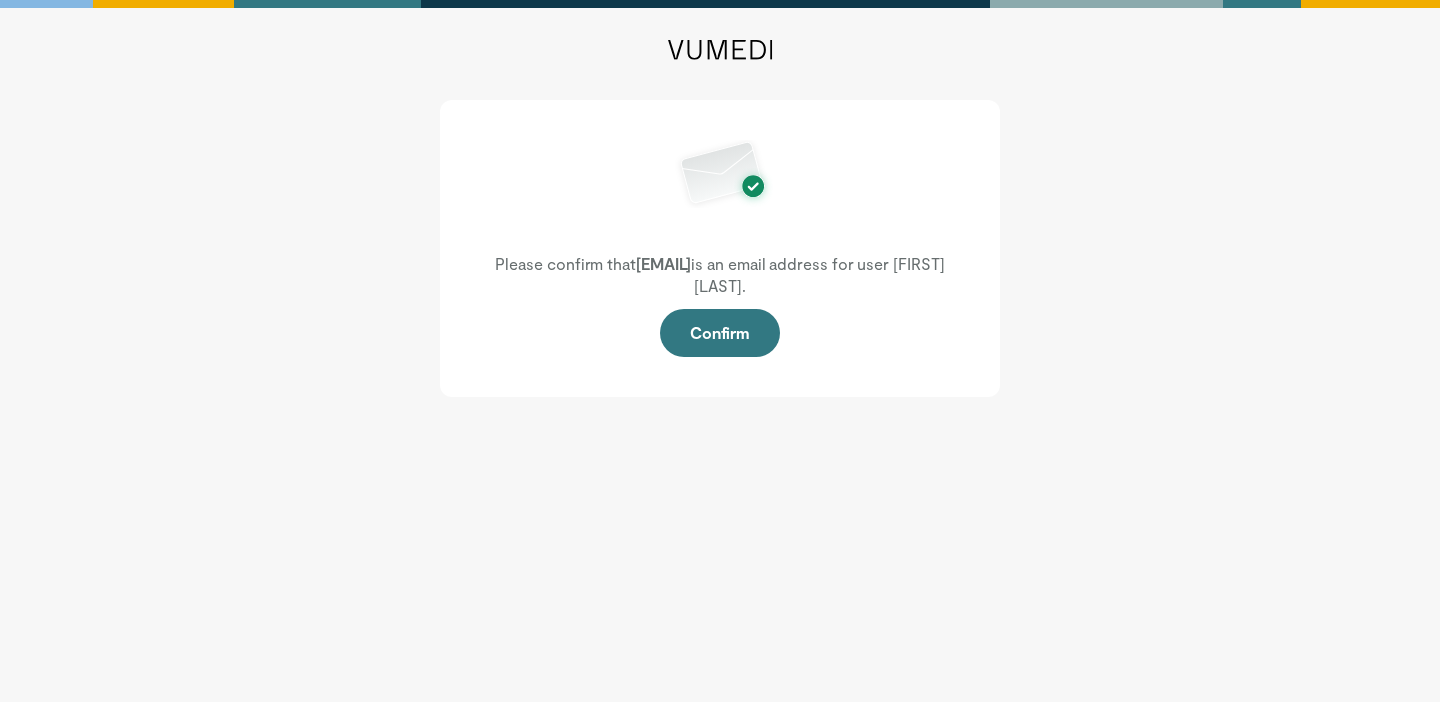scroll, scrollTop: 0, scrollLeft: 0, axis: both 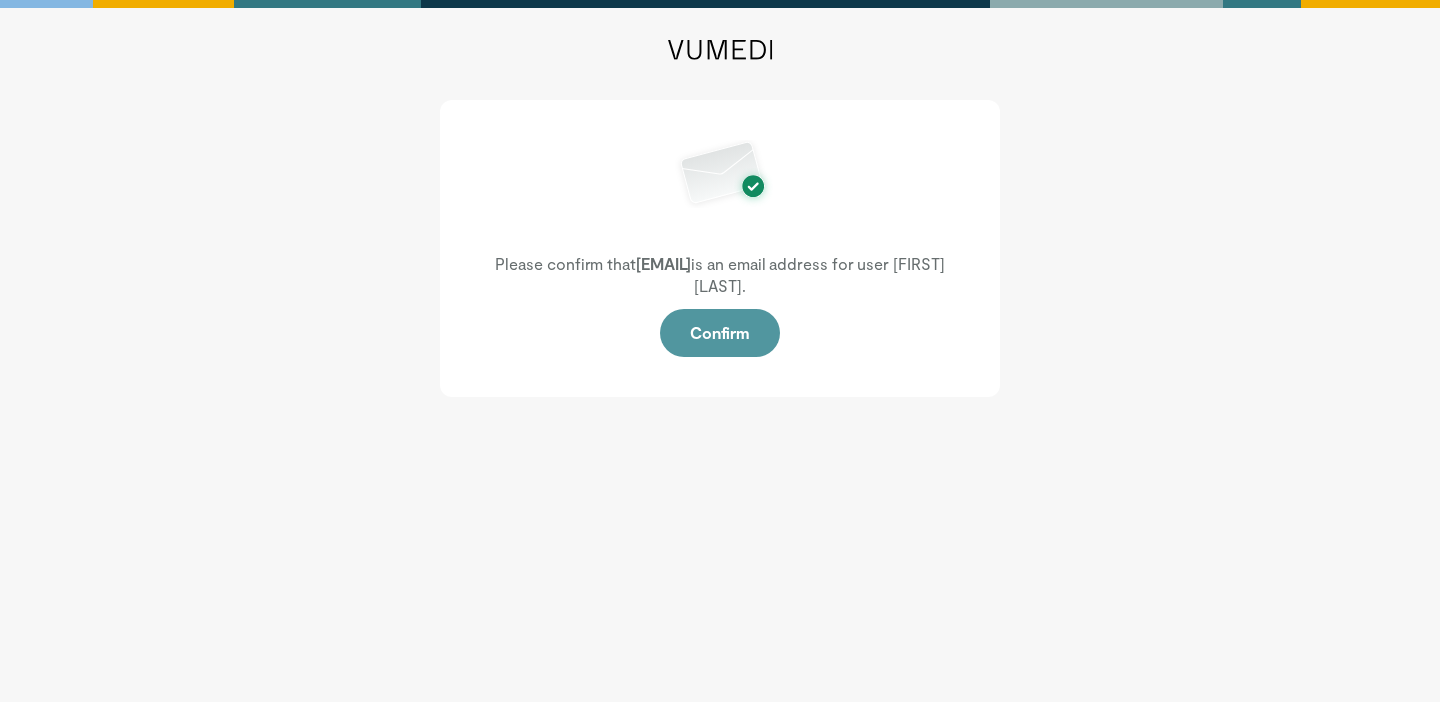 click on "Confirm" at bounding box center [720, 333] 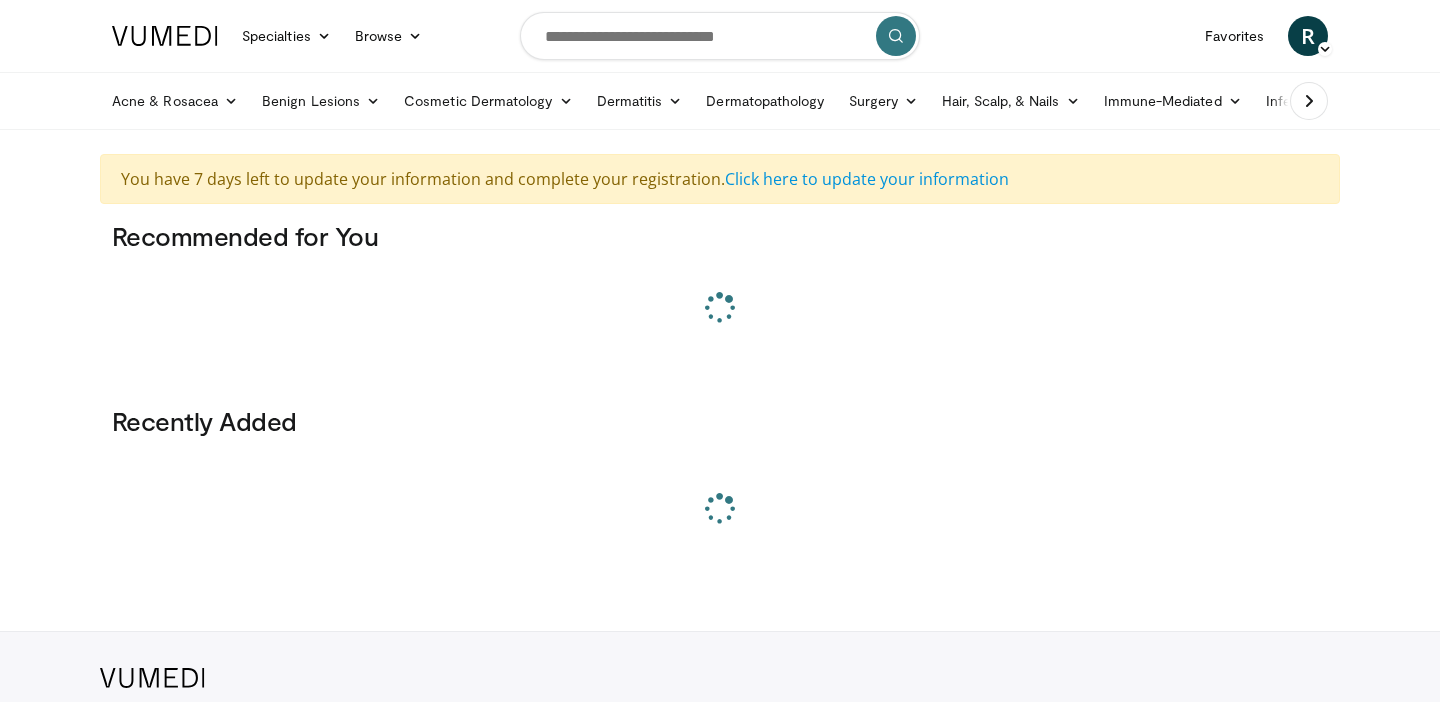 scroll, scrollTop: 0, scrollLeft: 0, axis: both 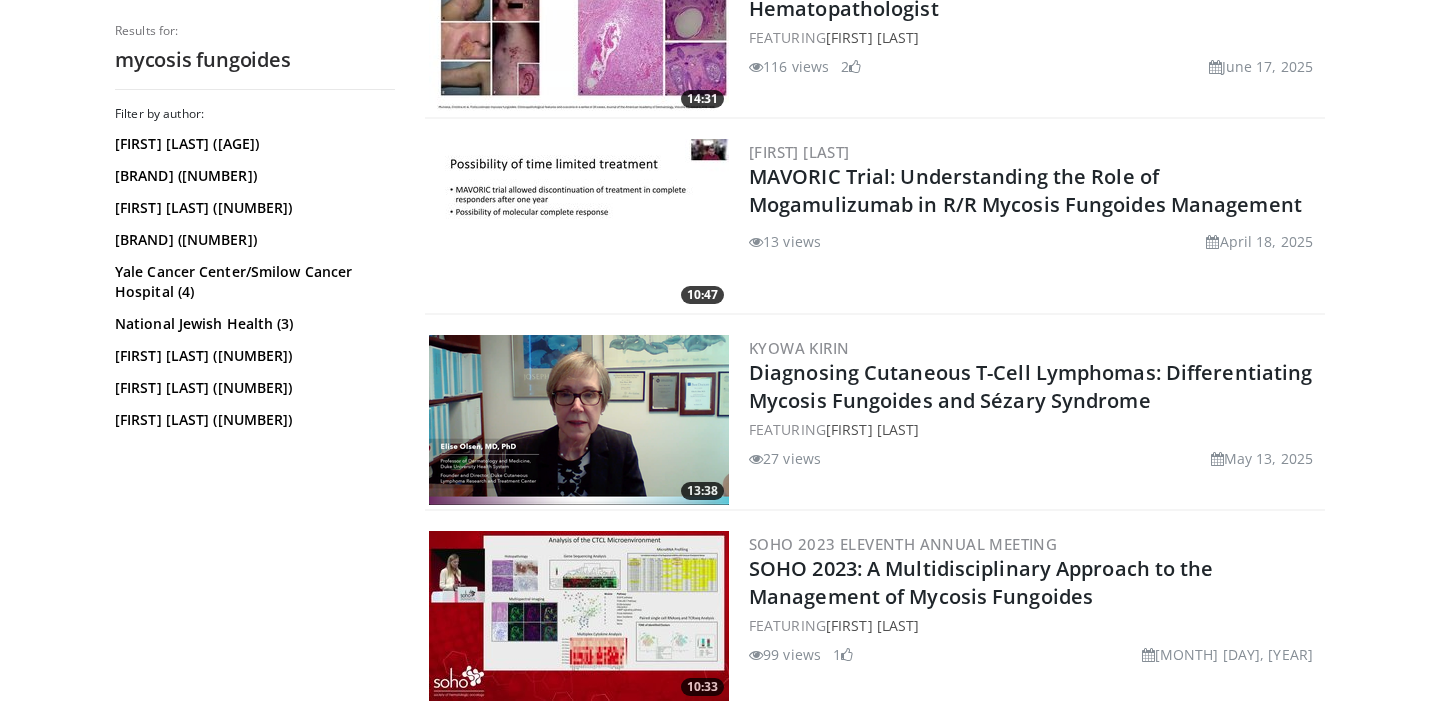 click at bounding box center (579, 420) 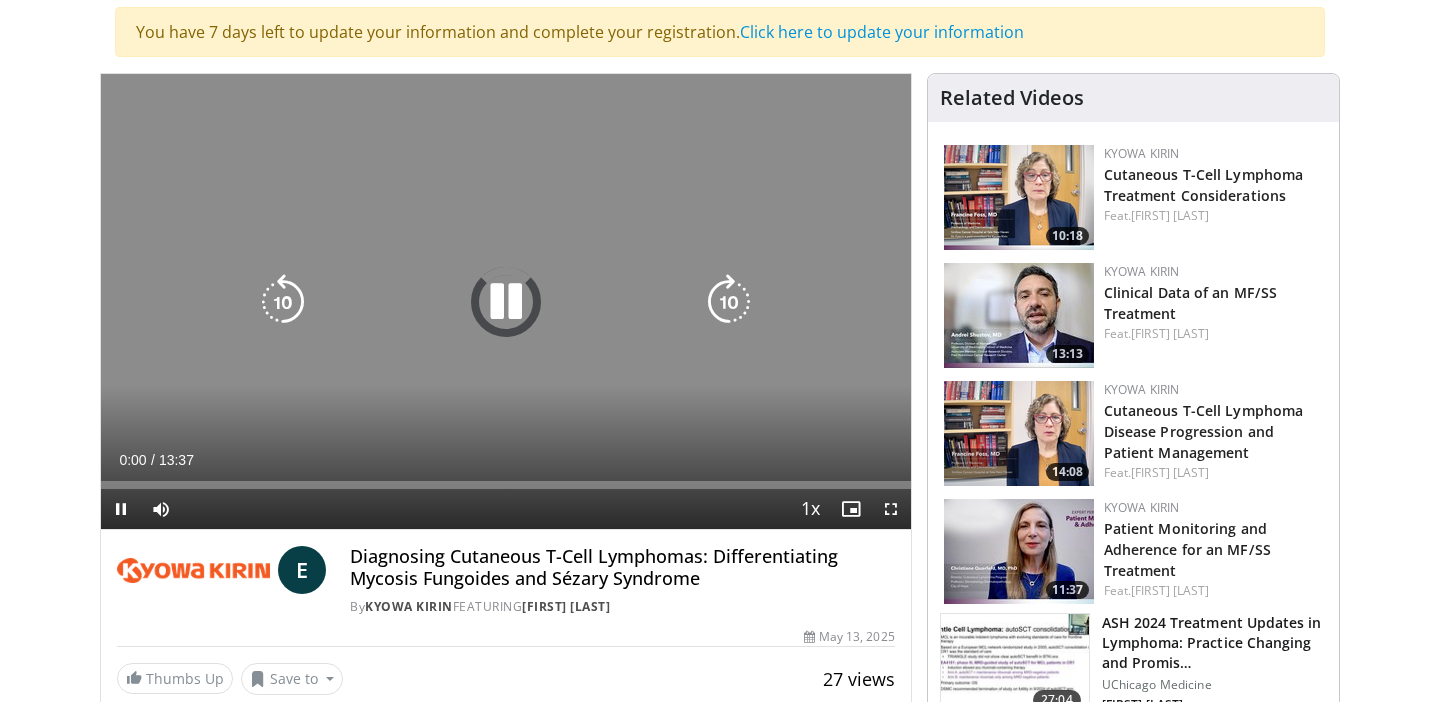 scroll, scrollTop: 148, scrollLeft: 0, axis: vertical 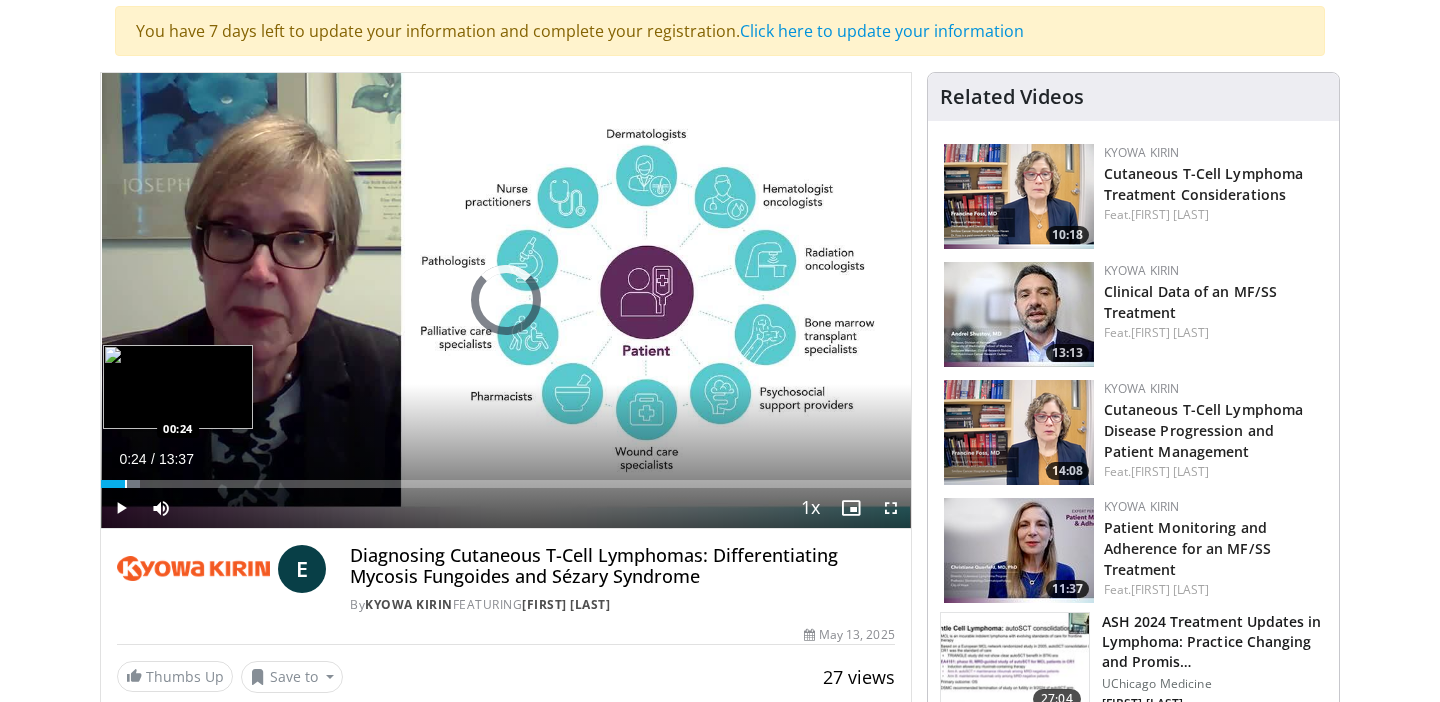 click on "Loaded :  4.85% 00:01 00:24" at bounding box center (506, 478) 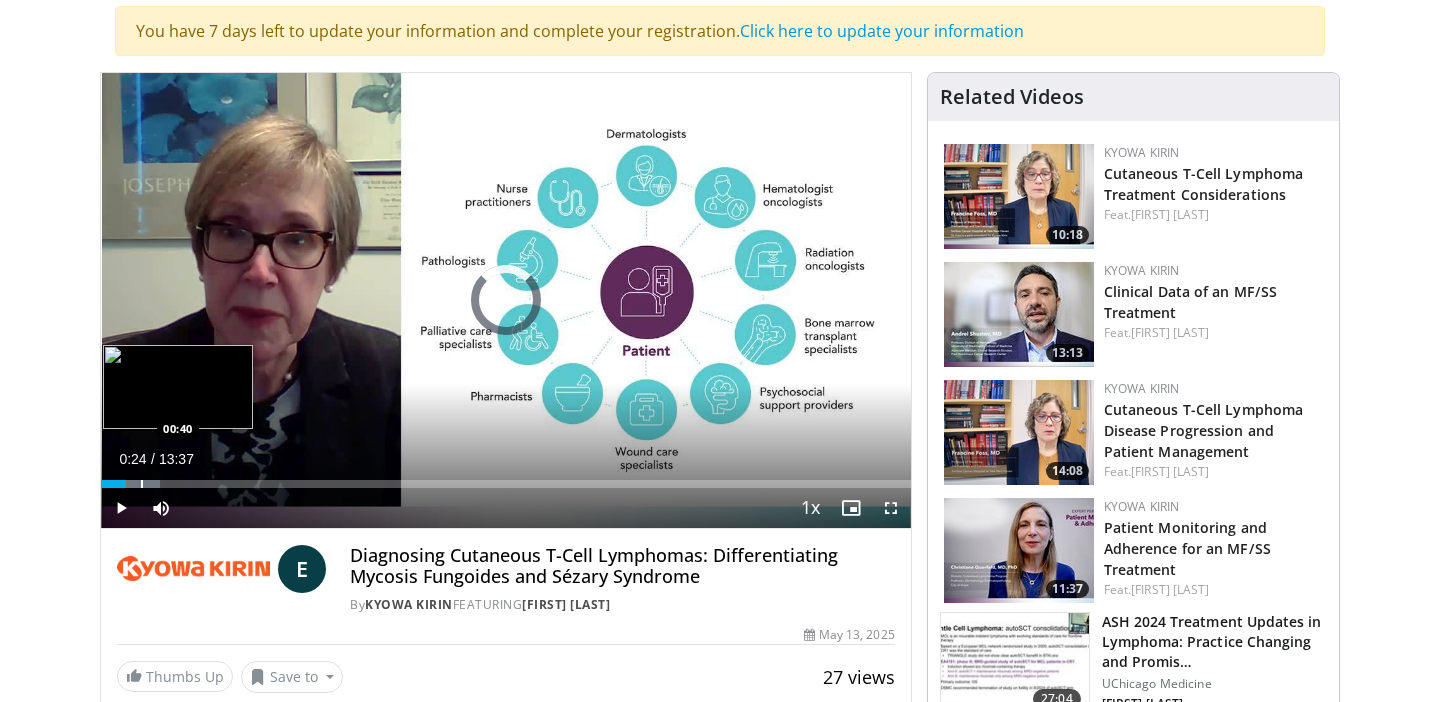 click on "Loaded :  7.34% 00:40 00:40" at bounding box center [506, 478] 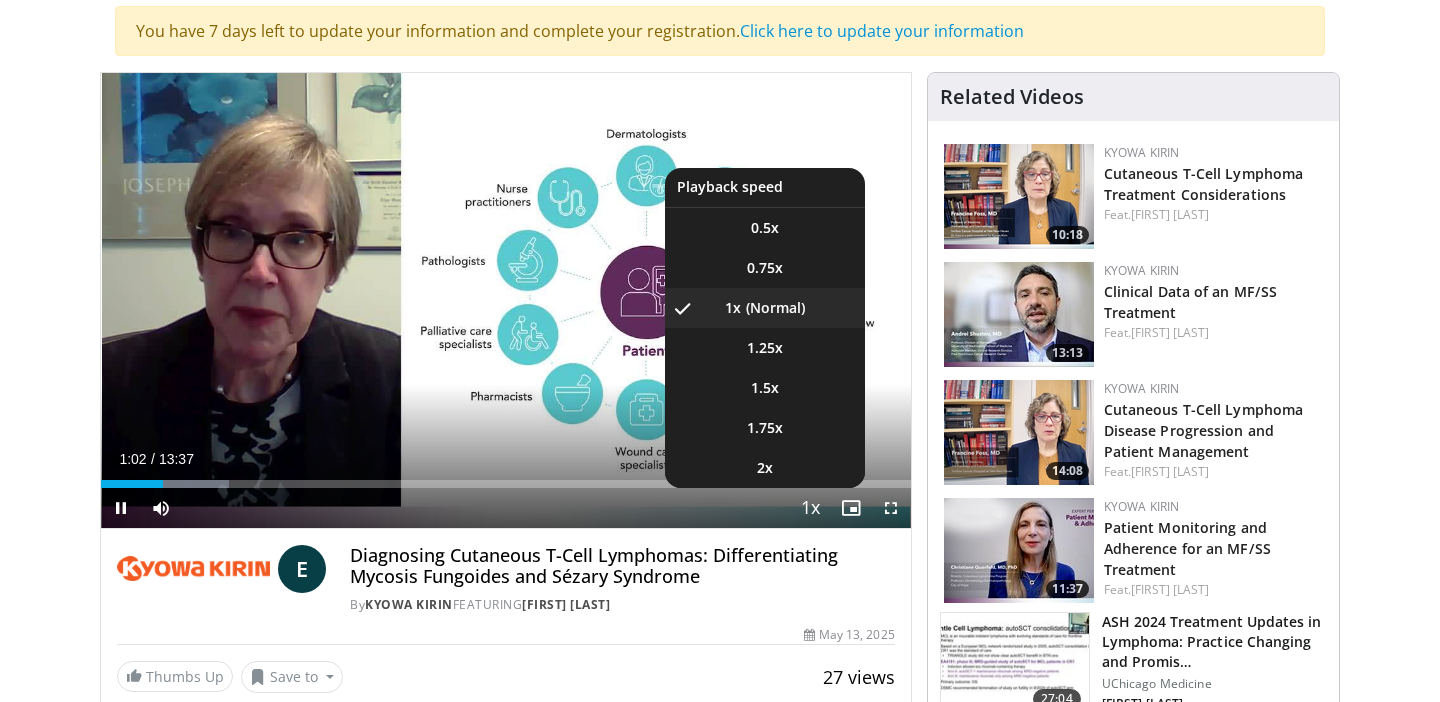 click at bounding box center (811, 509) 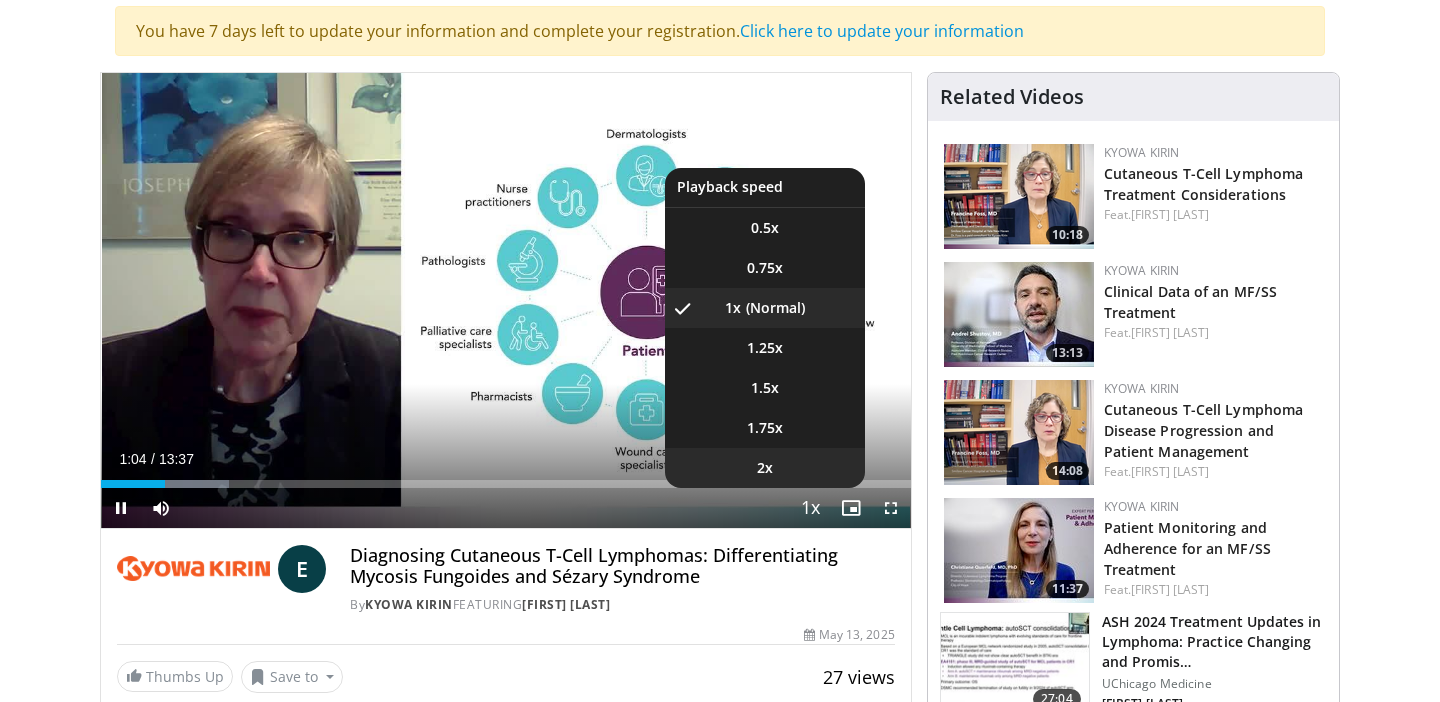 click on "2x" at bounding box center (765, 468) 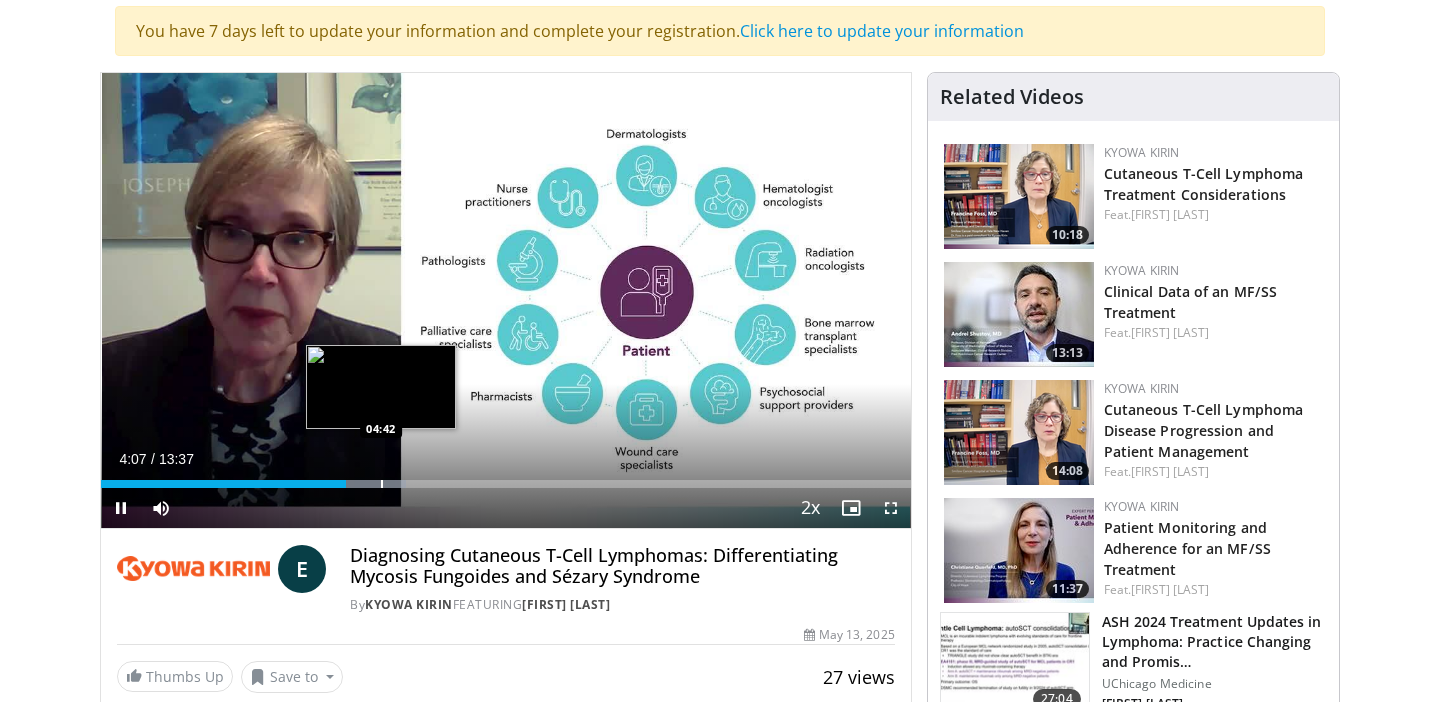 click at bounding box center (382, 484) 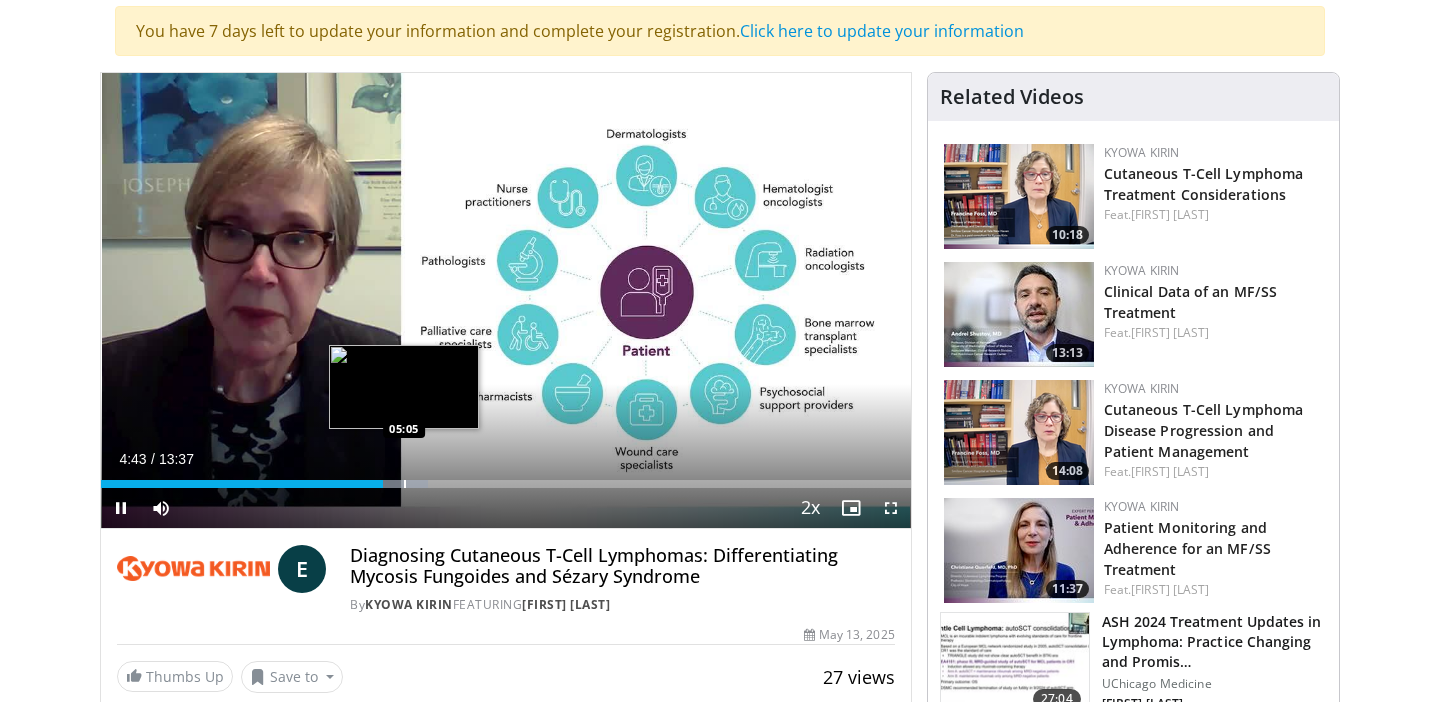 click at bounding box center (405, 484) 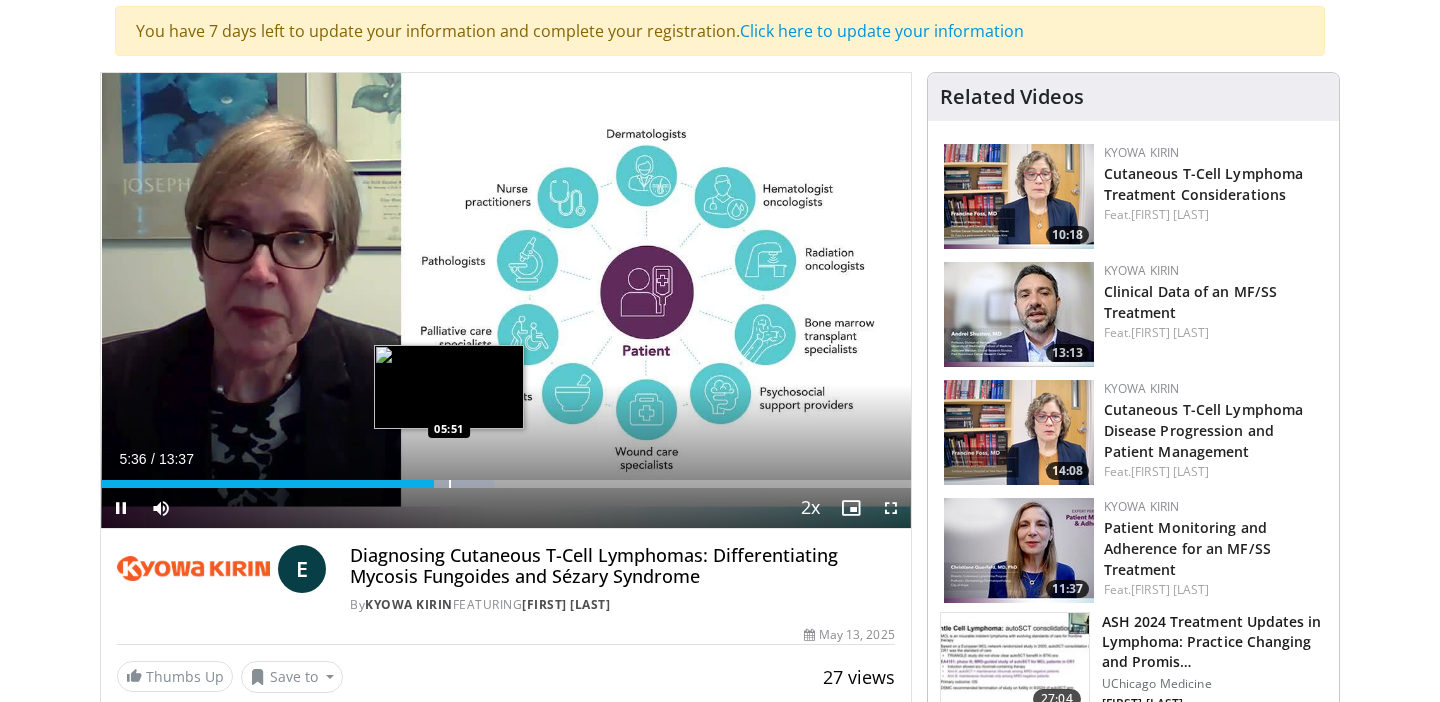 click at bounding box center (450, 484) 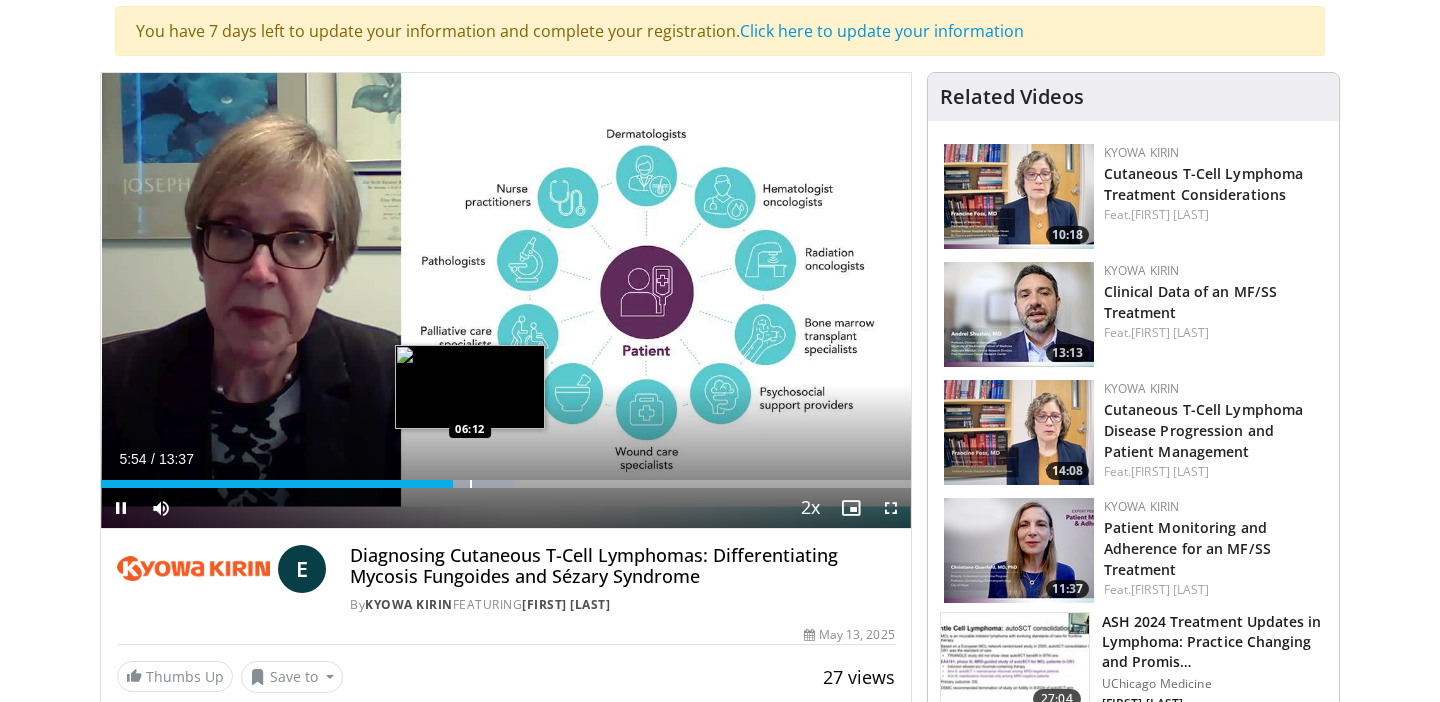 click at bounding box center [471, 484] 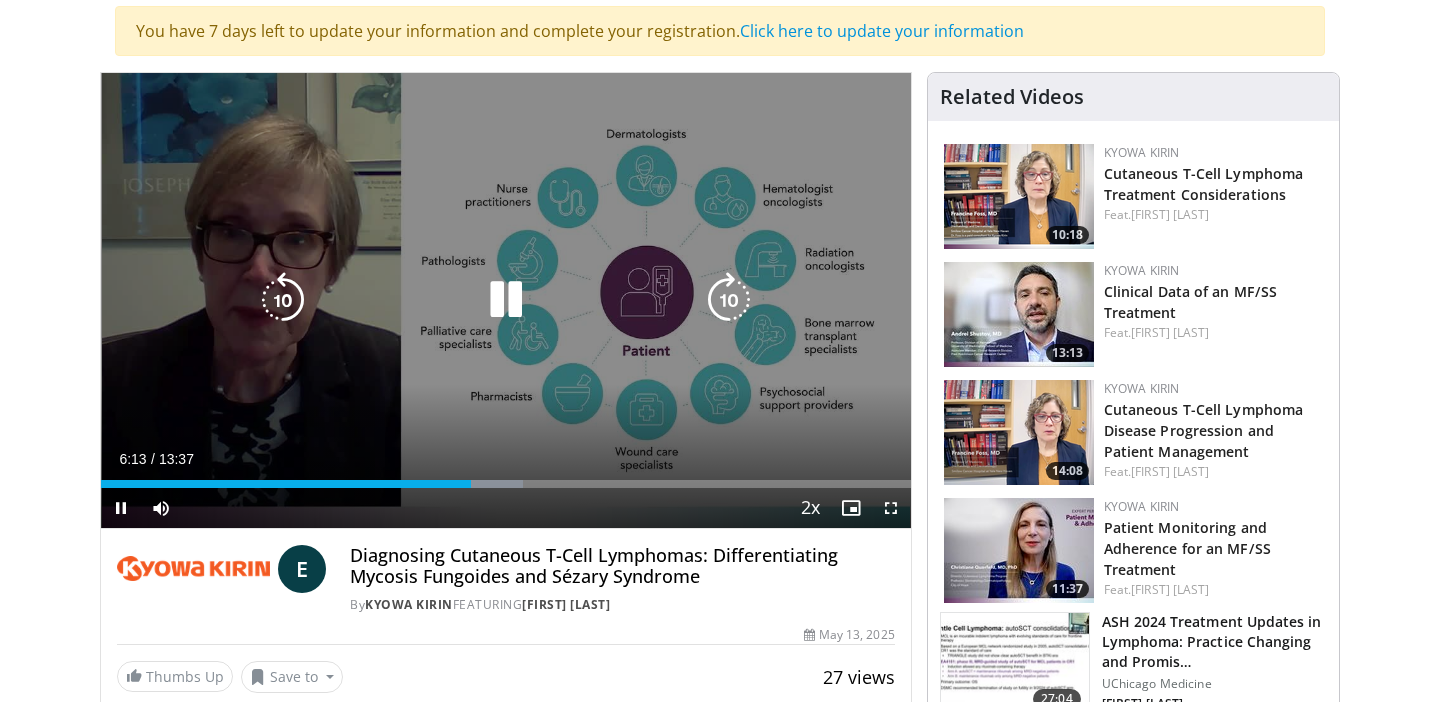 click at bounding box center (0, 0) 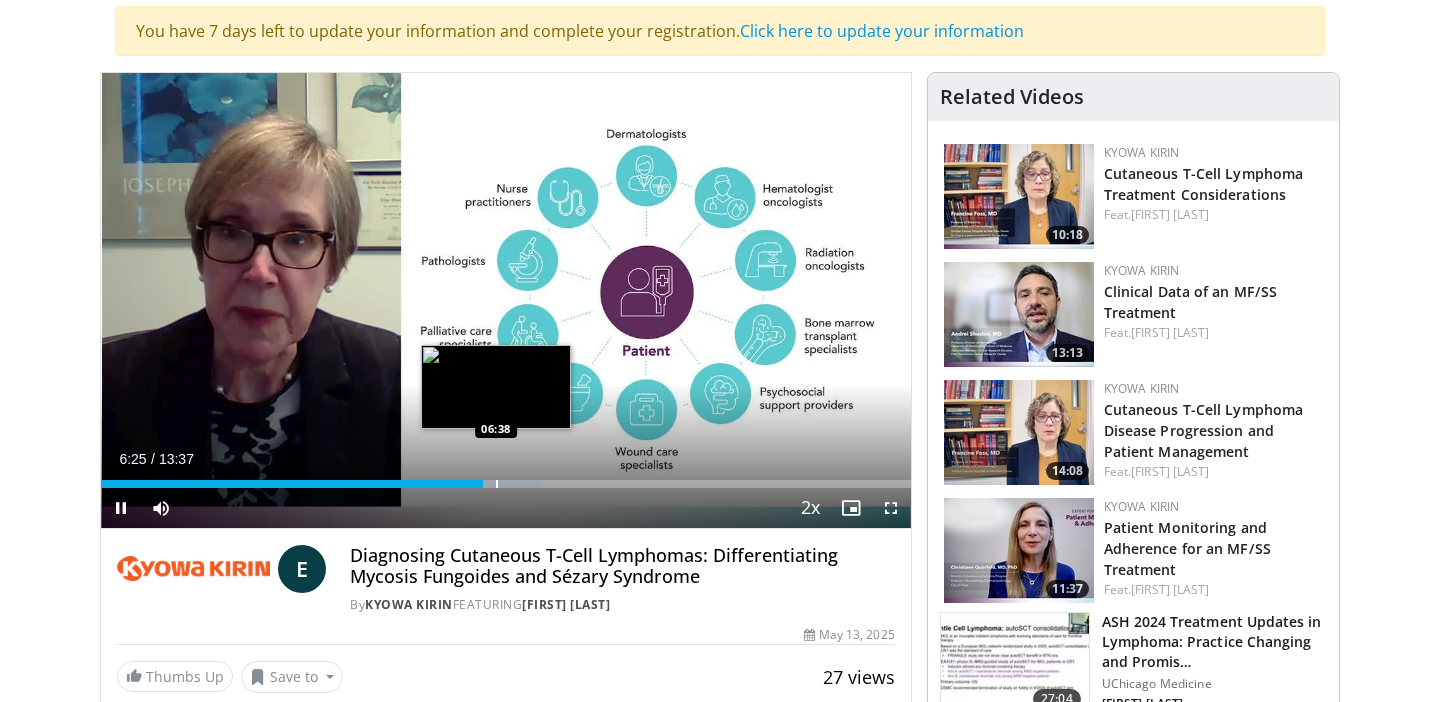 click on "Loaded :  54.61% 06:25 06:38" at bounding box center [506, 478] 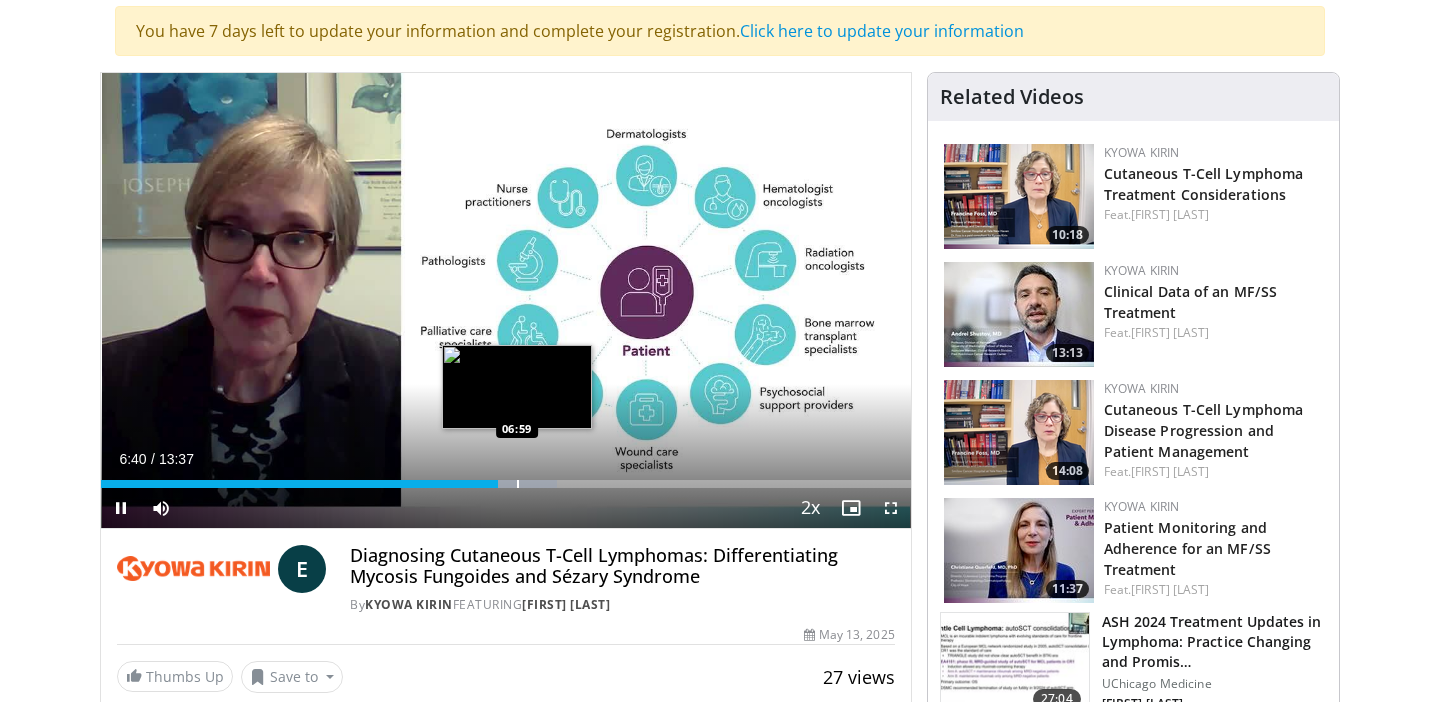 click on "Loaded :  56.28% 06:40 06:59" at bounding box center [506, 478] 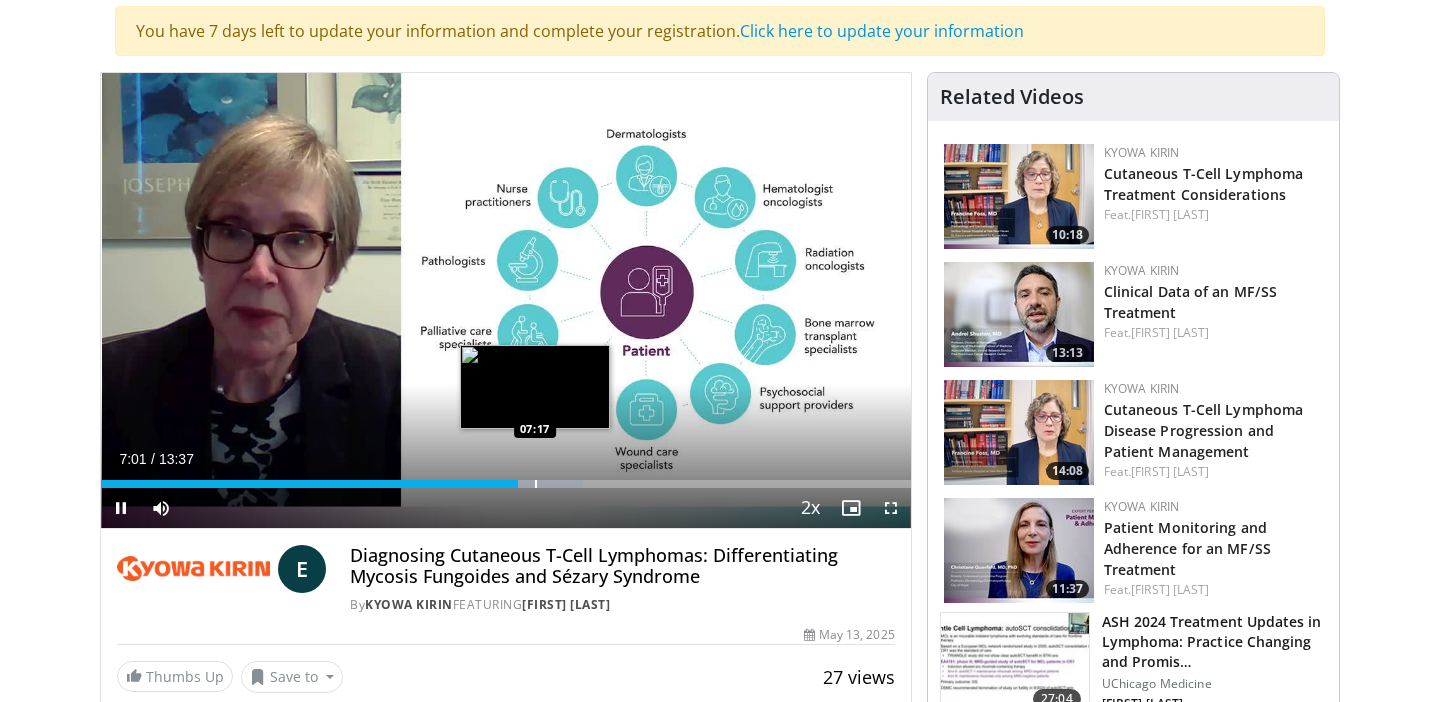 click at bounding box center [536, 484] 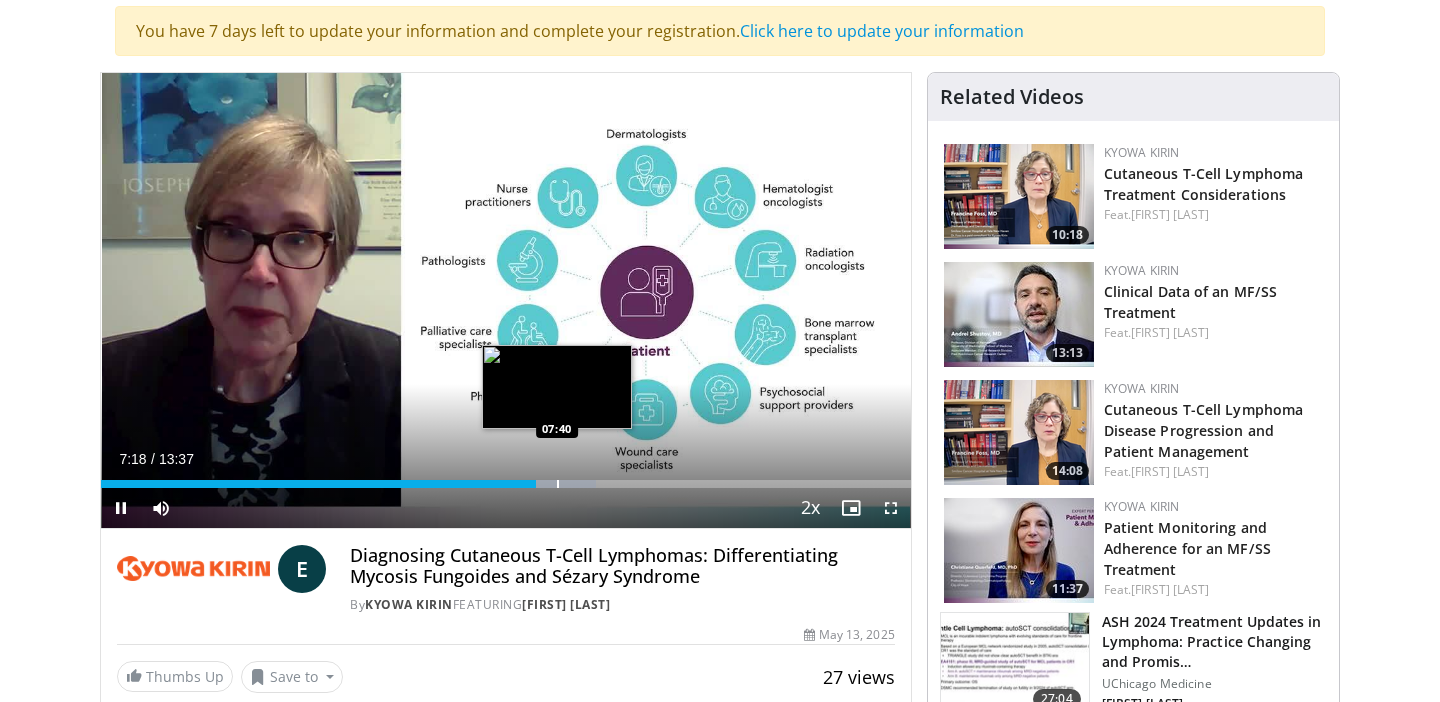 click at bounding box center (558, 484) 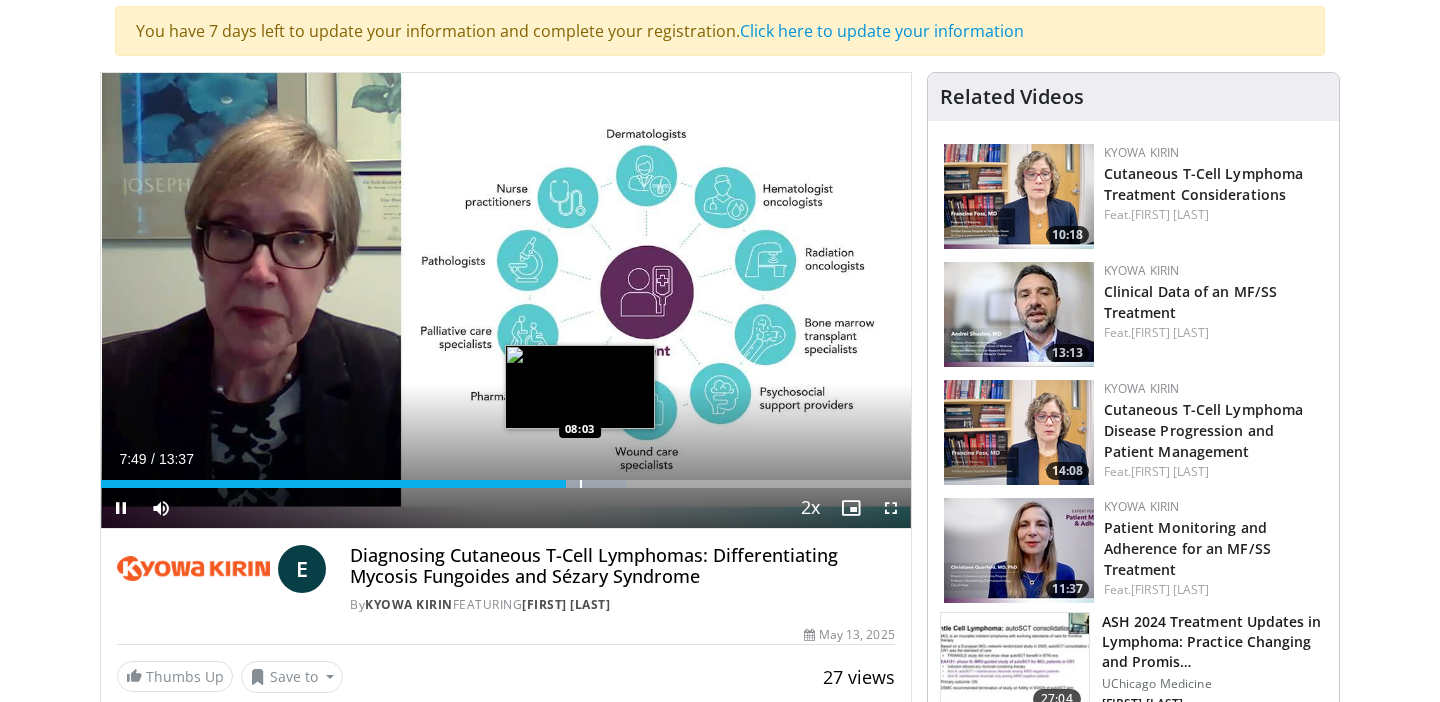 click at bounding box center (581, 484) 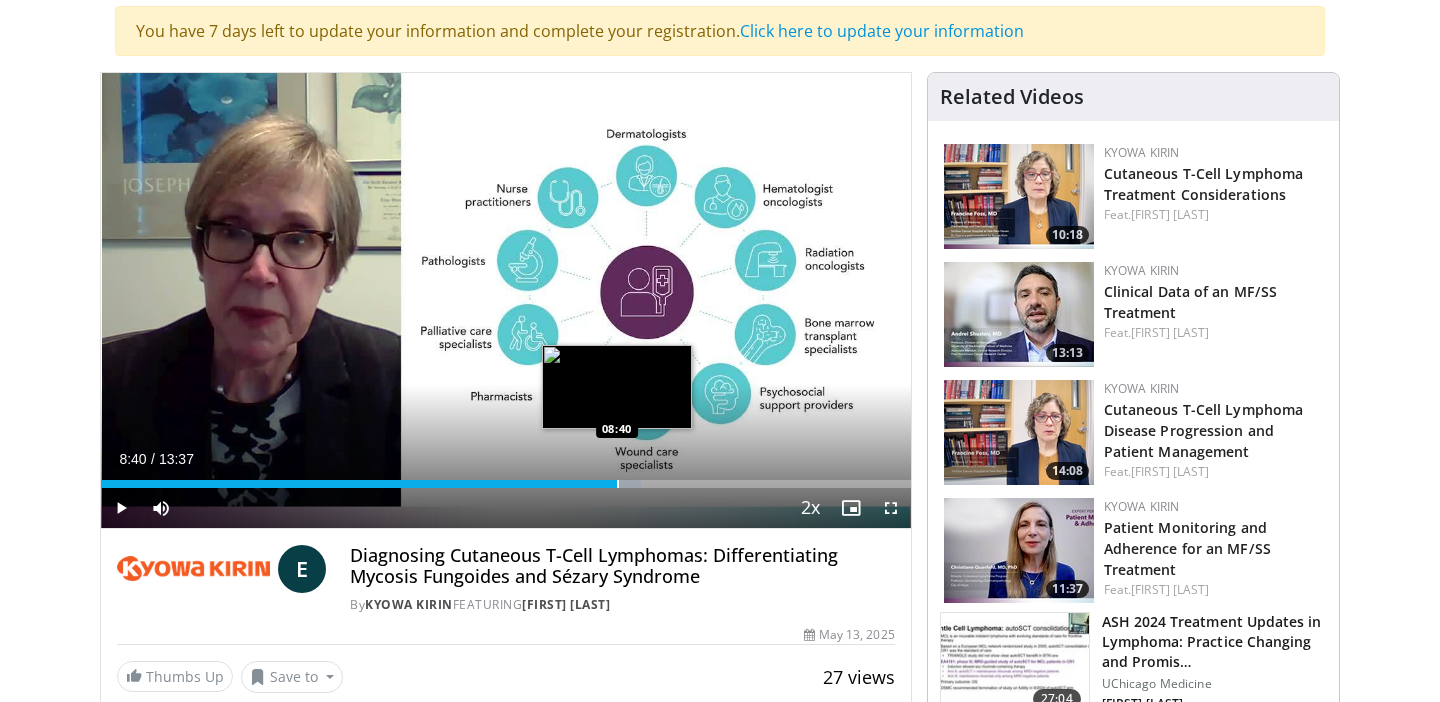 click at bounding box center (618, 484) 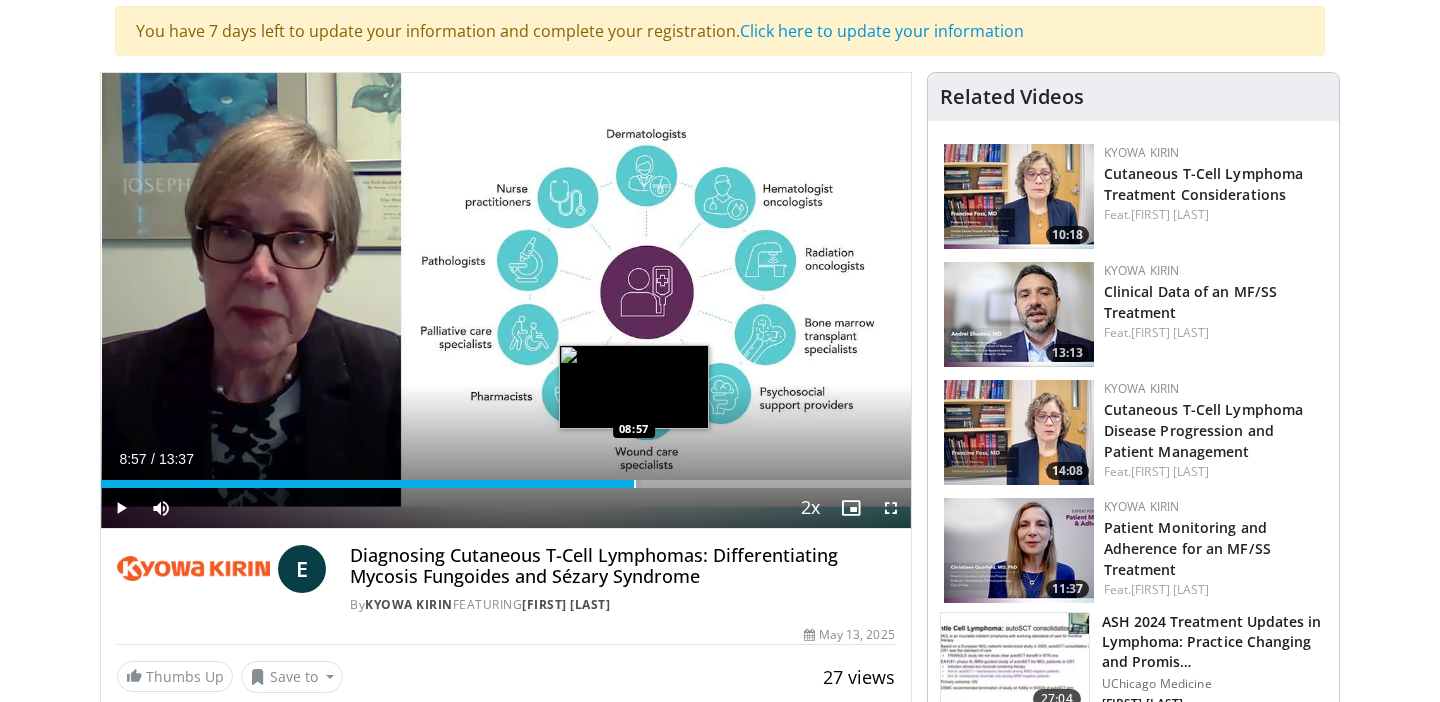click at bounding box center [635, 484] 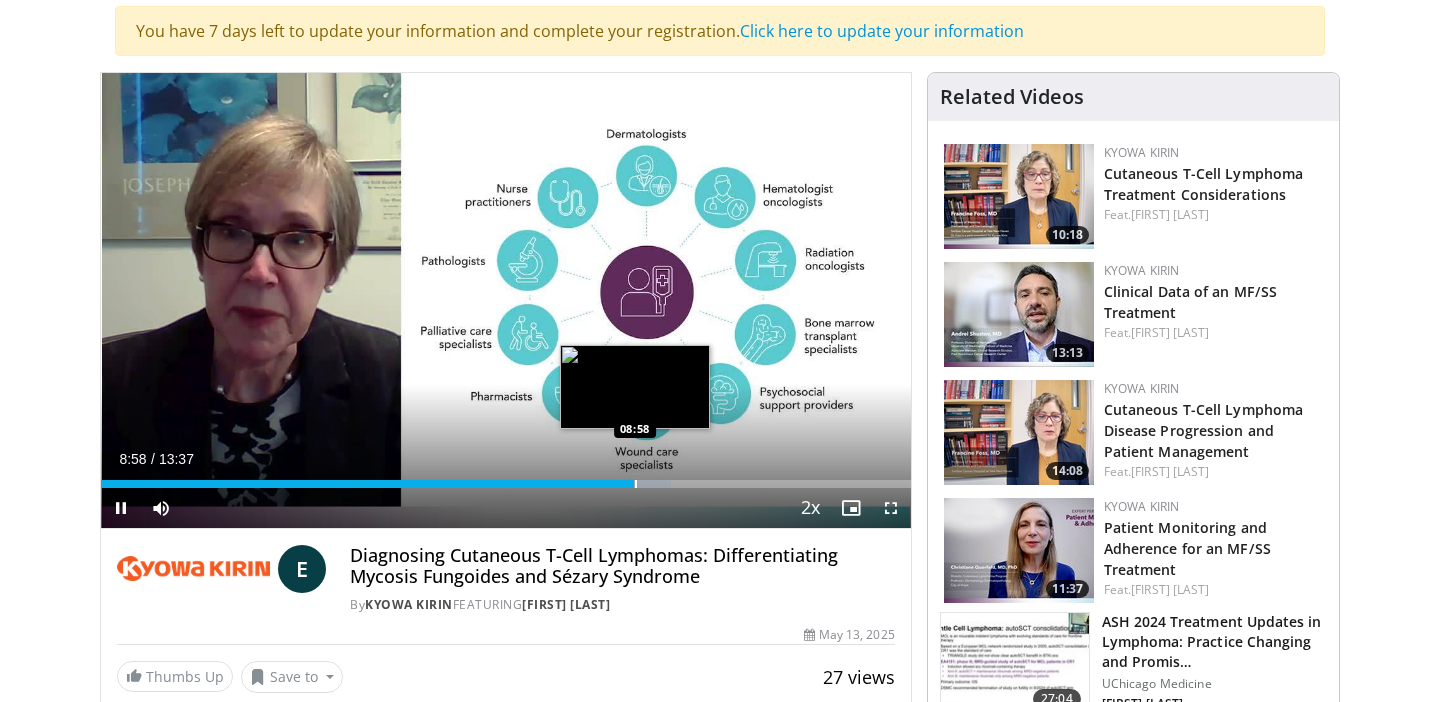 click at bounding box center (636, 484) 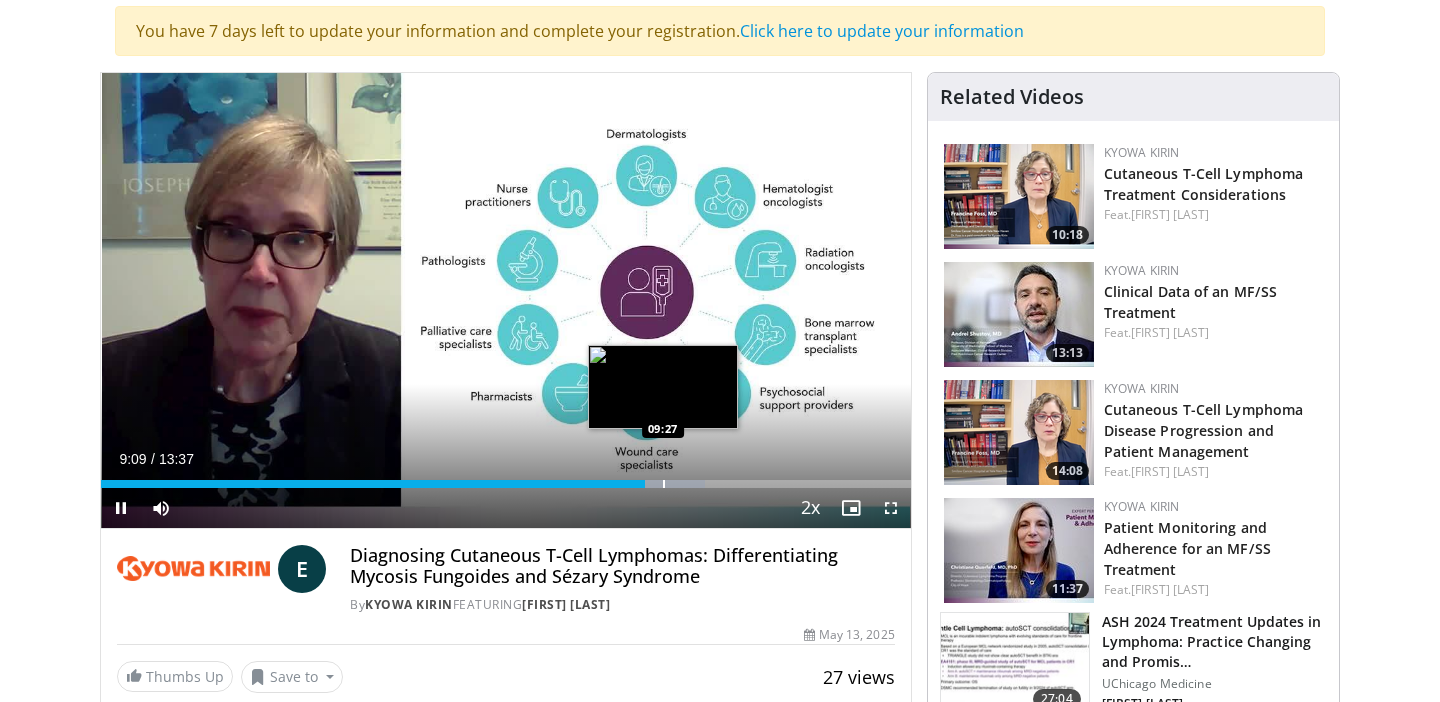 click at bounding box center [664, 484] 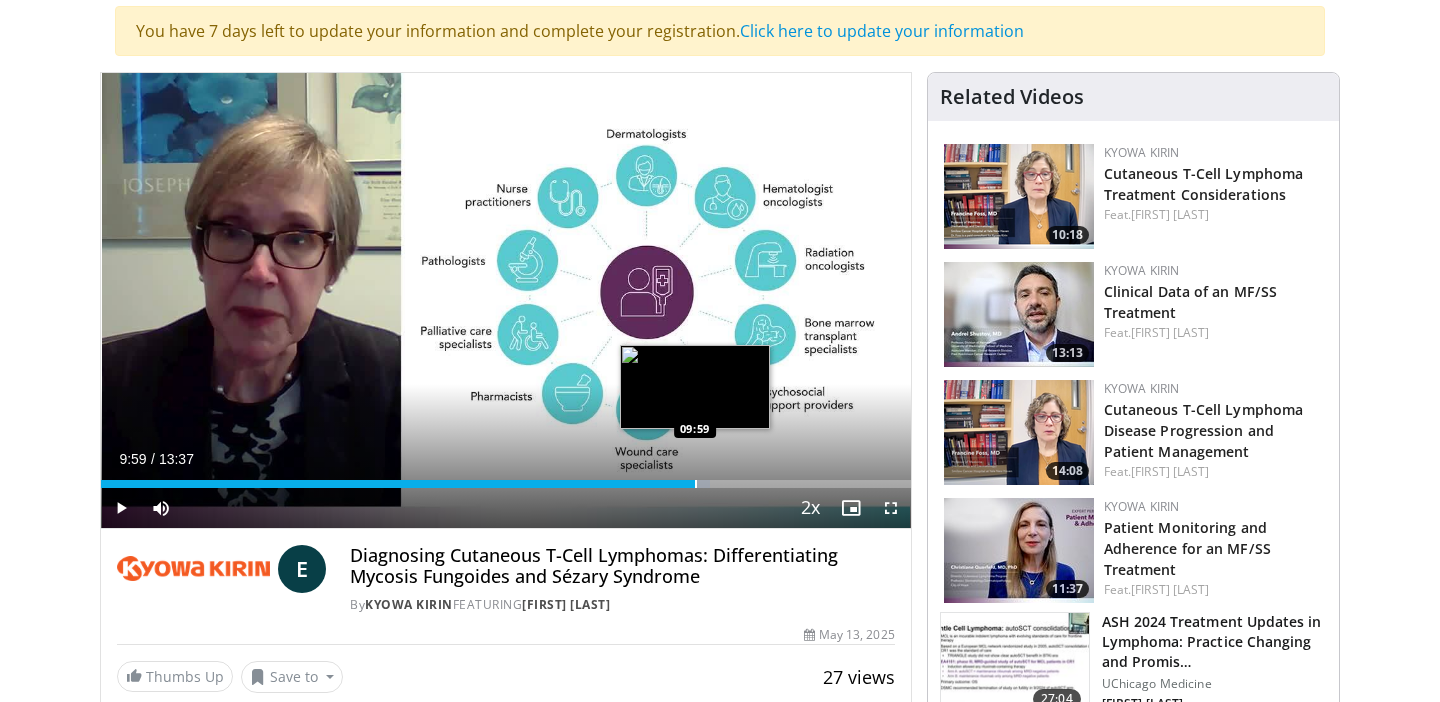 click at bounding box center [696, 484] 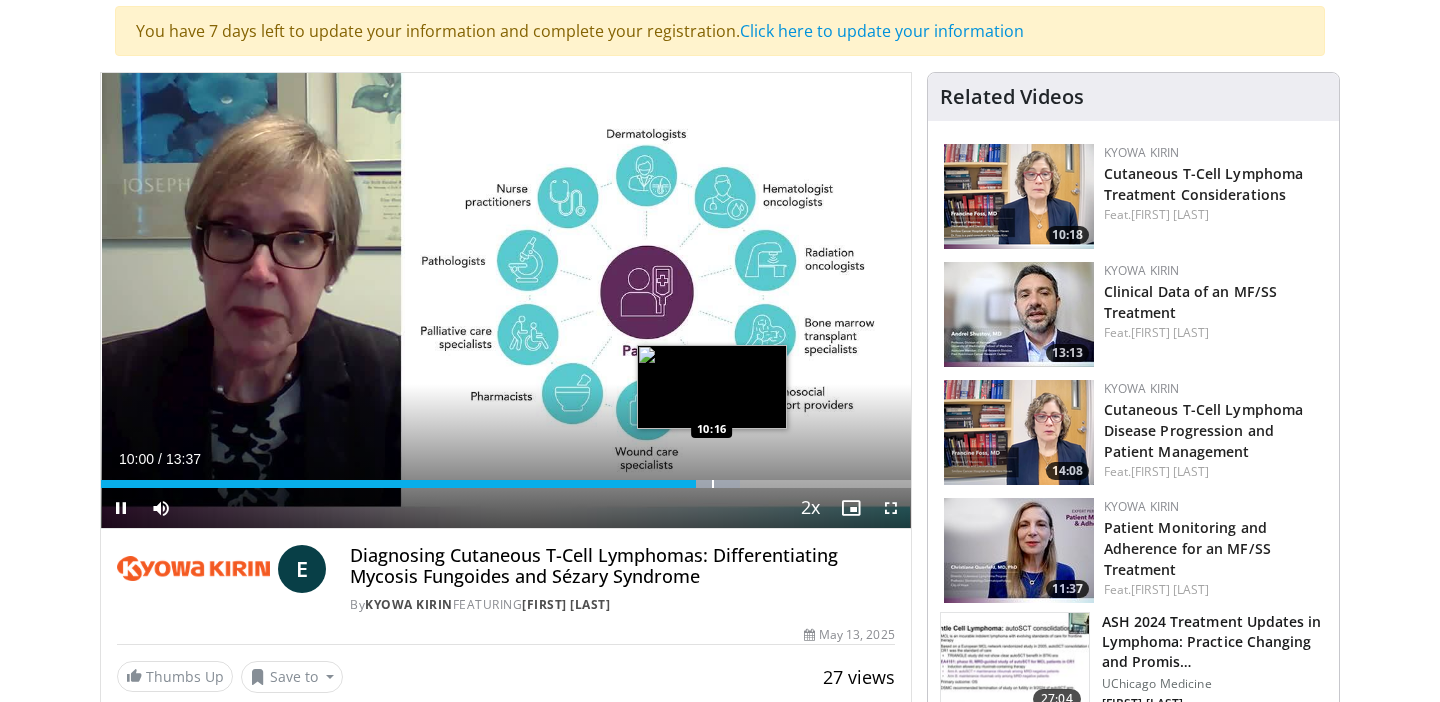 click at bounding box center (713, 484) 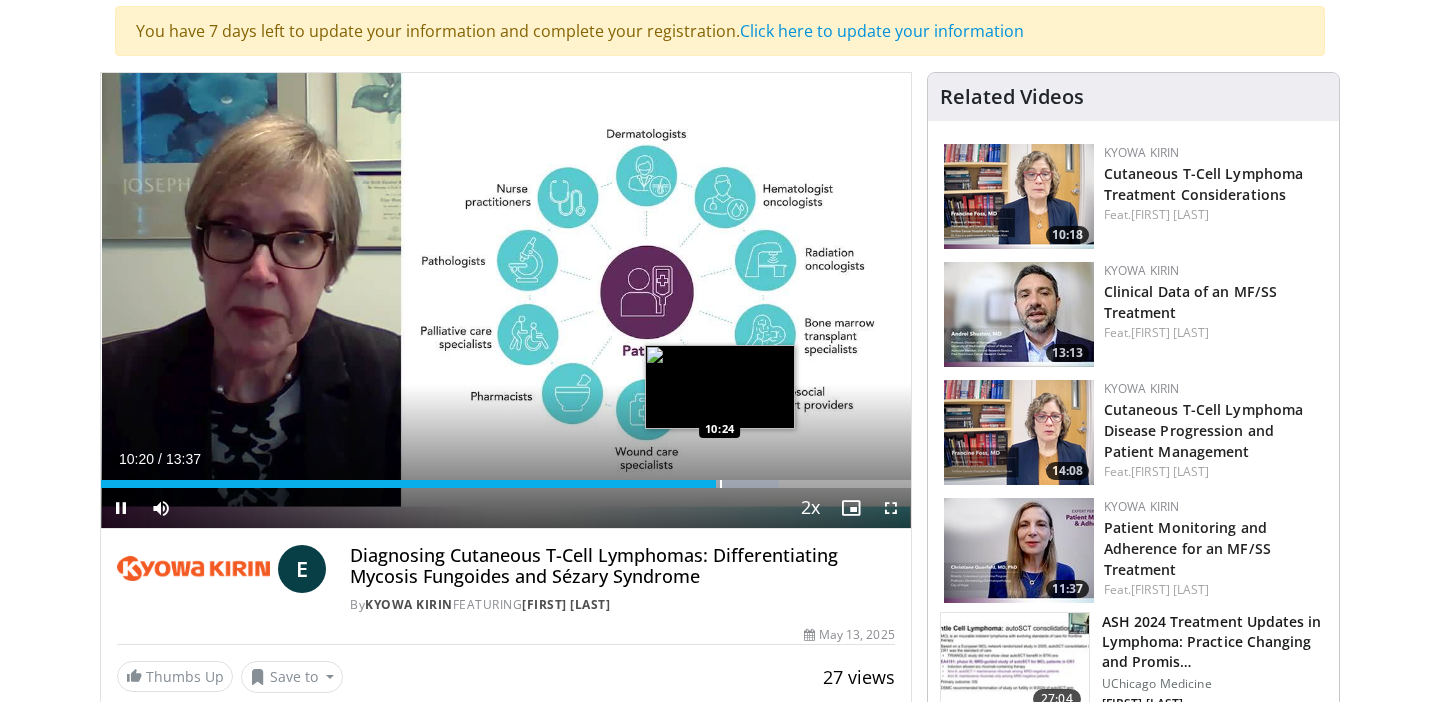 click at bounding box center (721, 484) 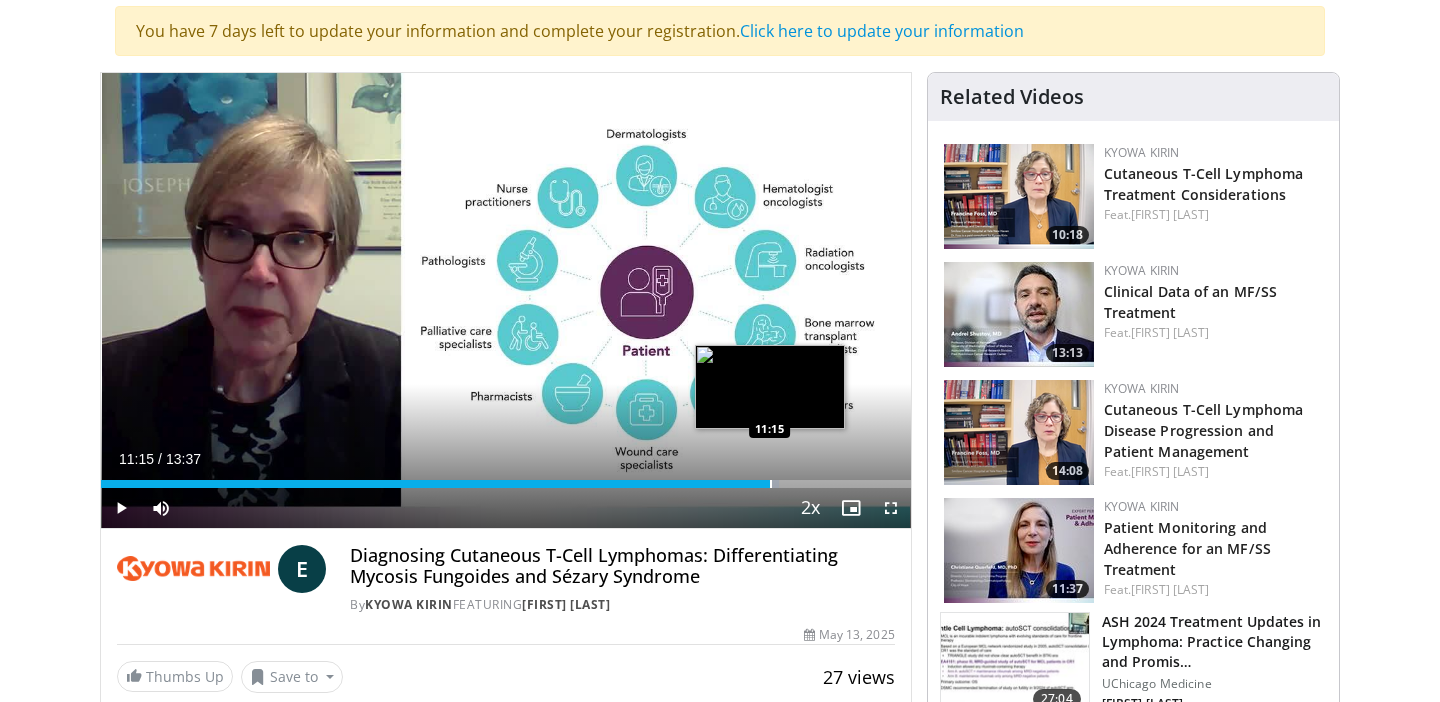 click at bounding box center (771, 484) 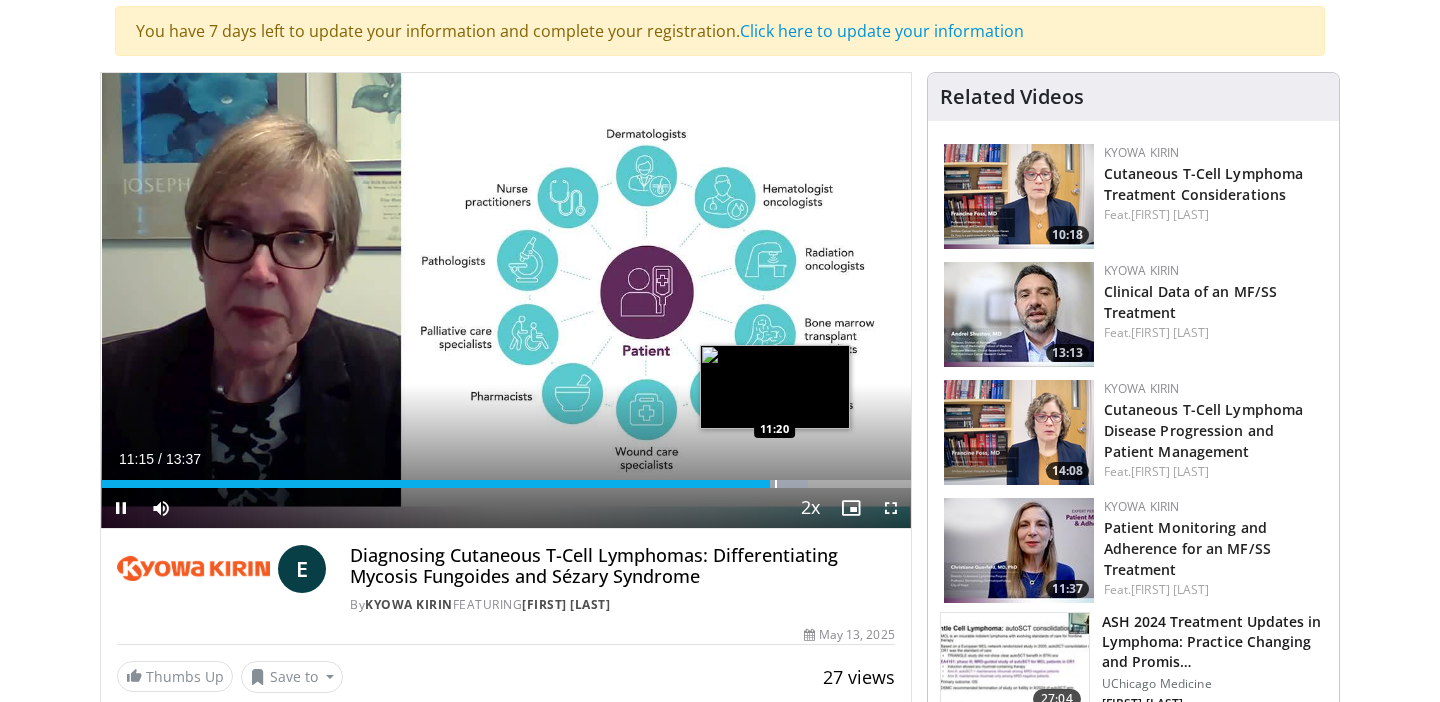 click at bounding box center (776, 484) 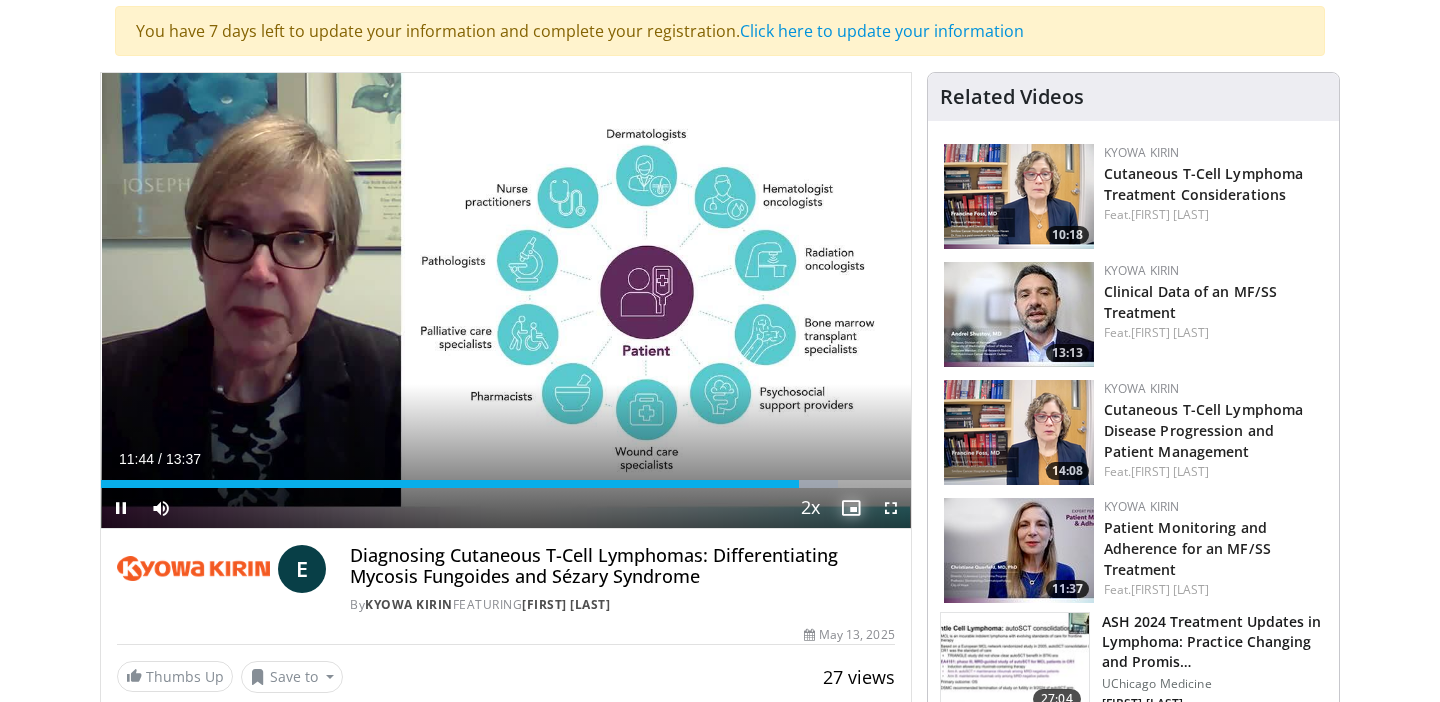 click at bounding box center [851, 508] 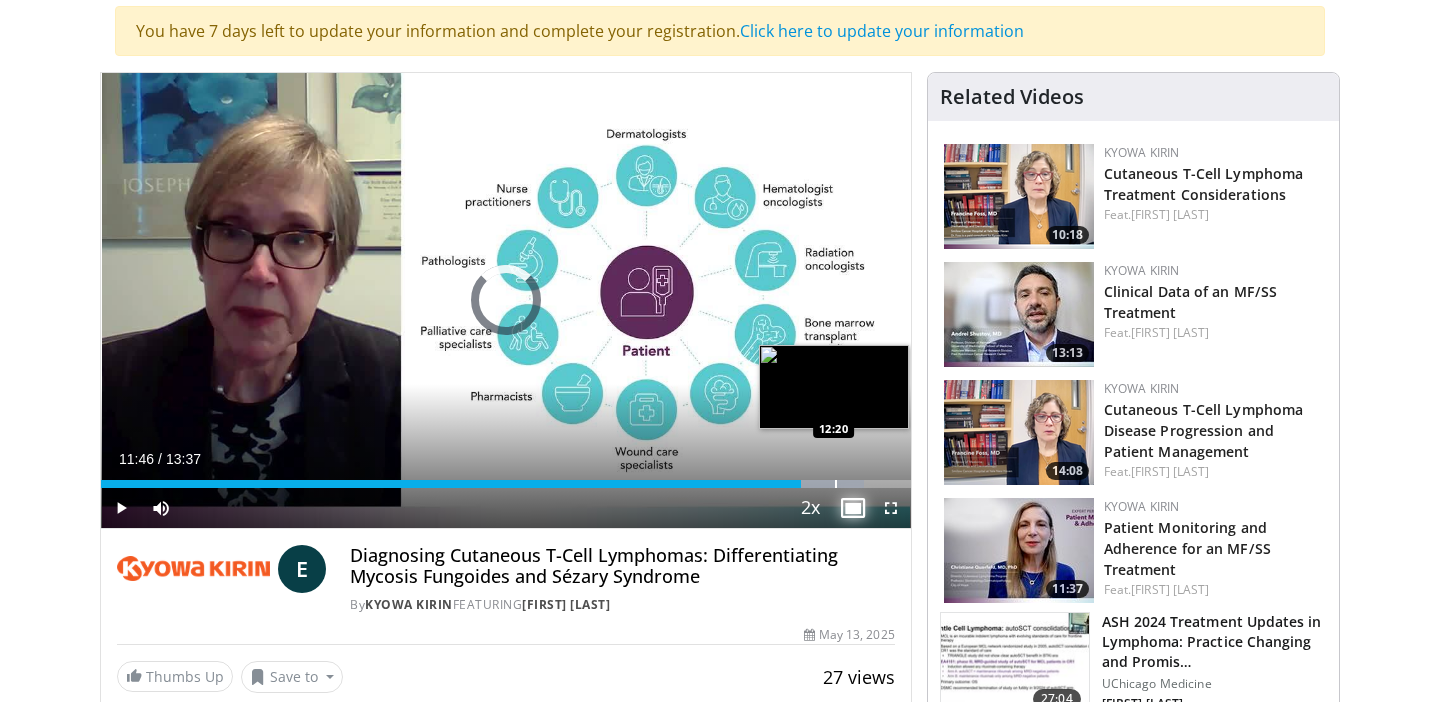 click on "Loaded :  94.21% 11:47 12:20" at bounding box center [506, 478] 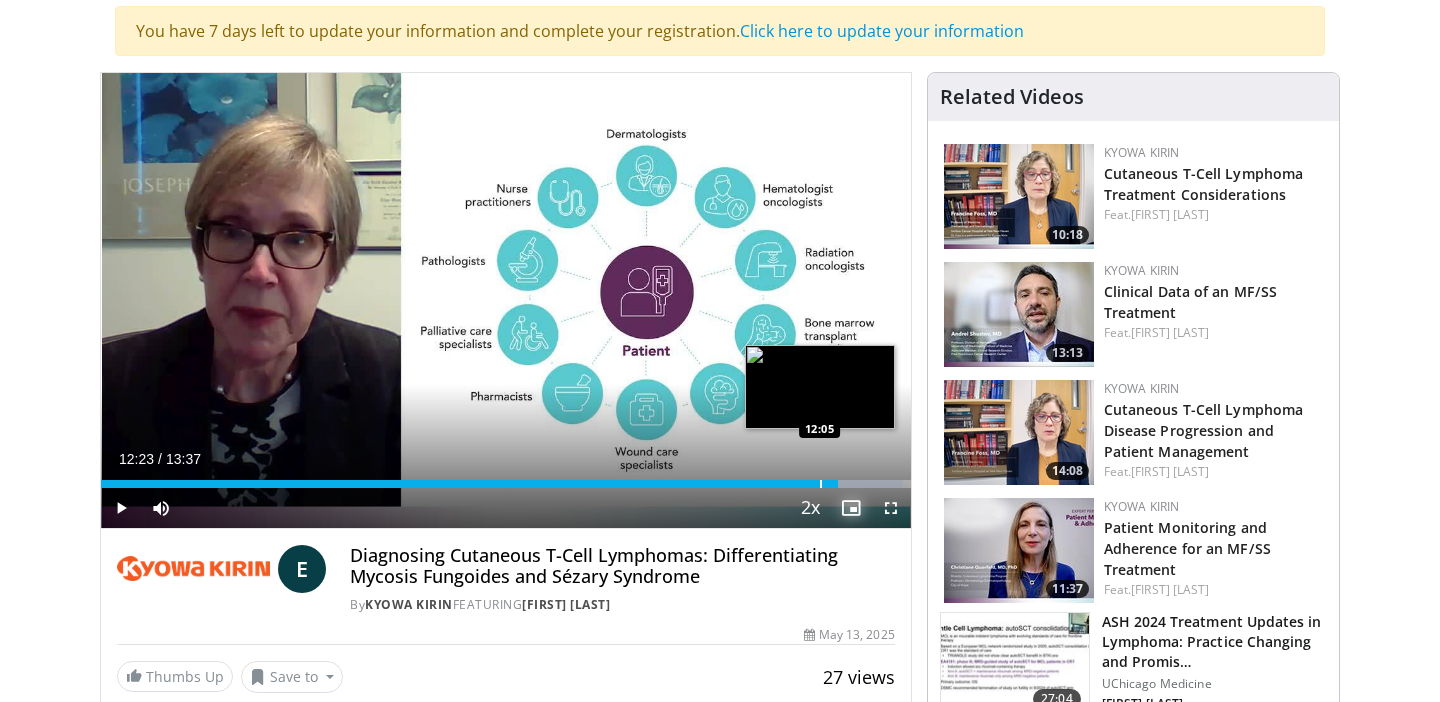 click at bounding box center (821, 484) 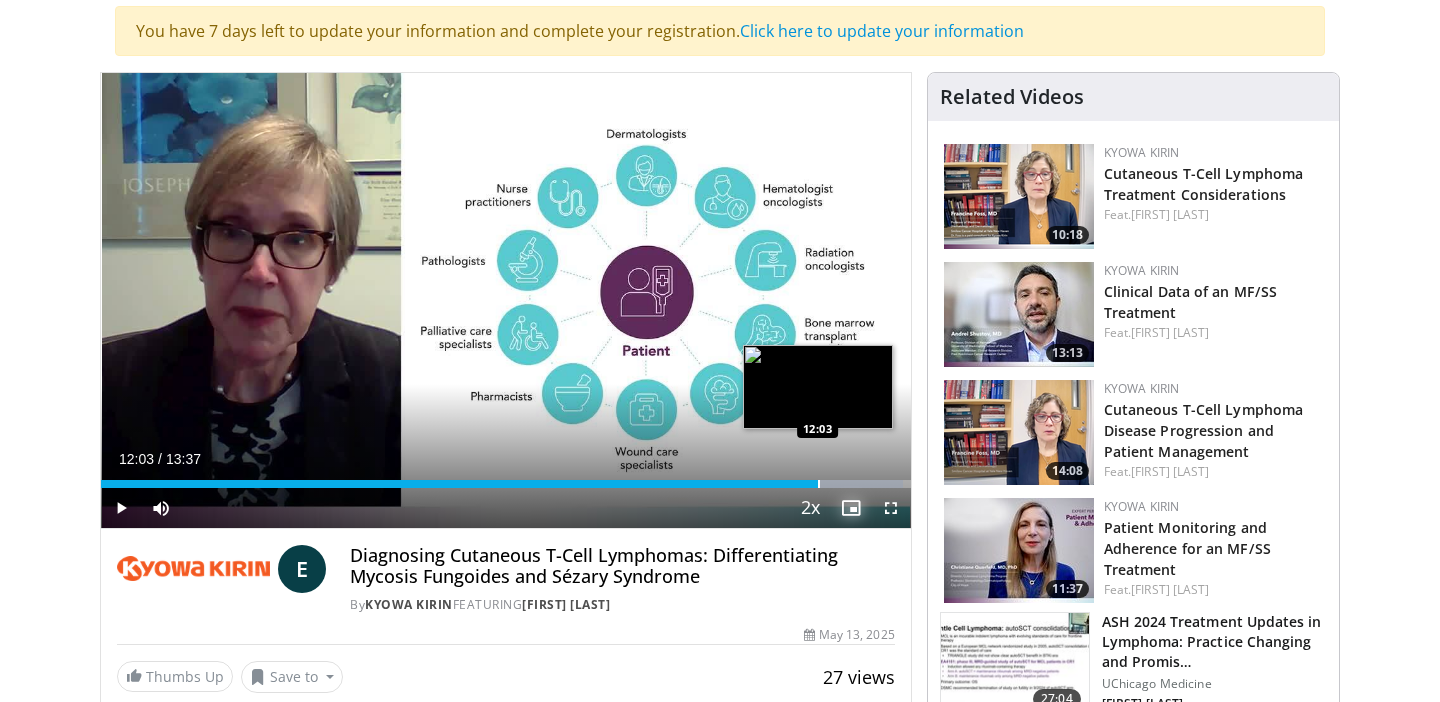 click at bounding box center [819, 484] 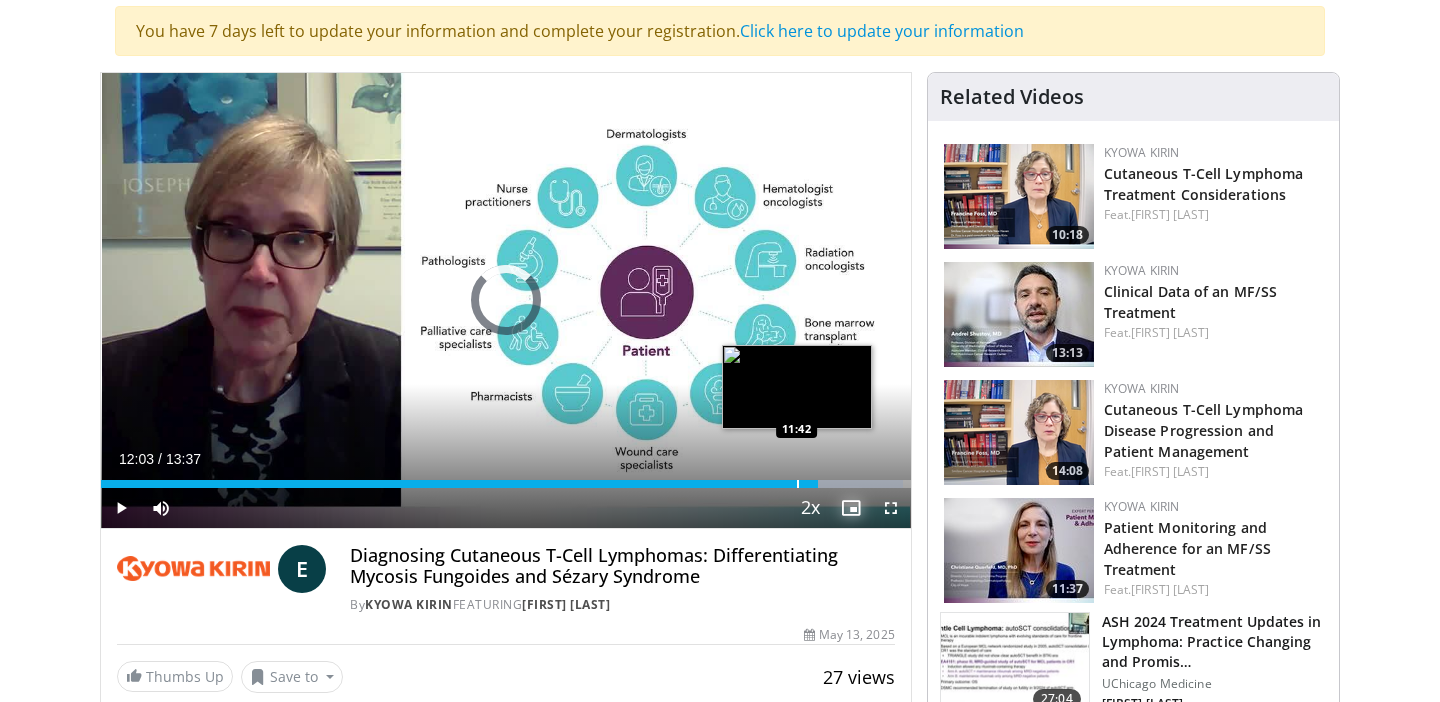 click at bounding box center [798, 484] 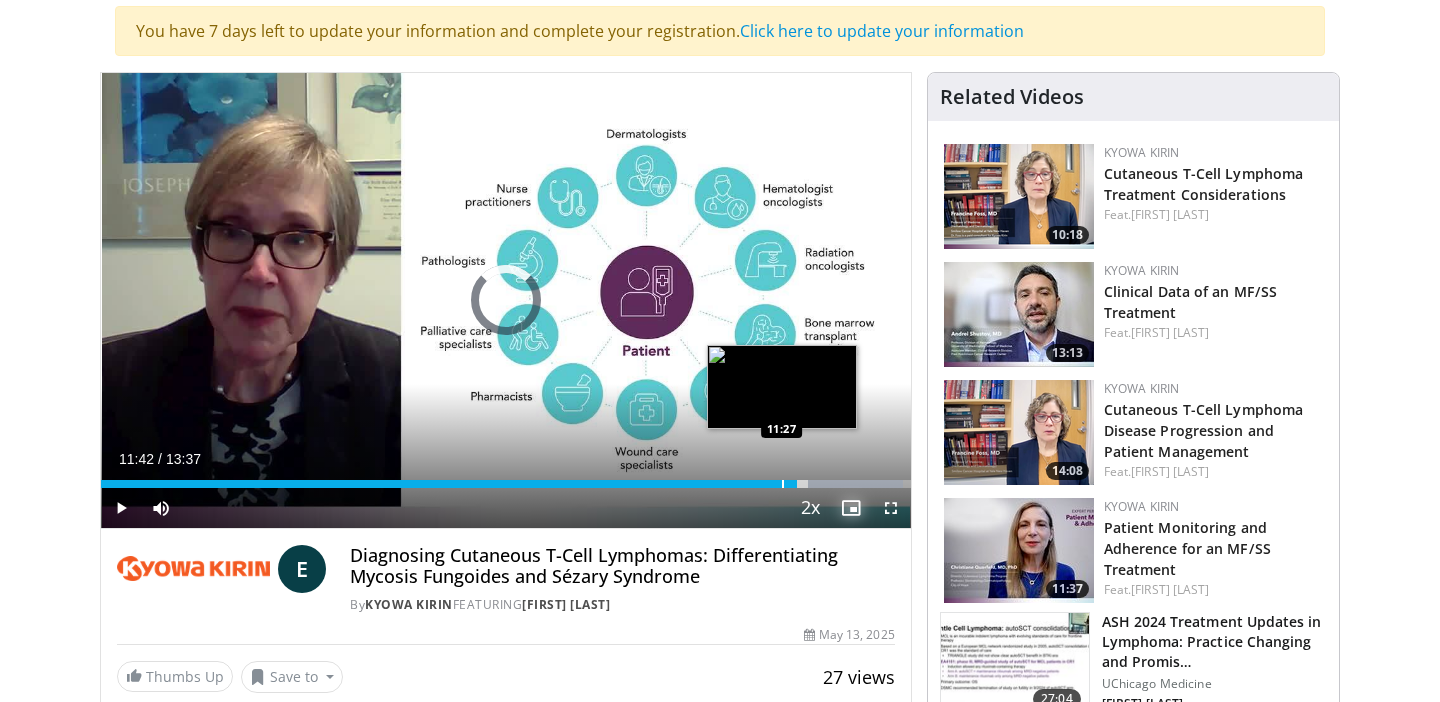 click on "Loaded :  99.10% 11:42 11:27" at bounding box center (506, 484) 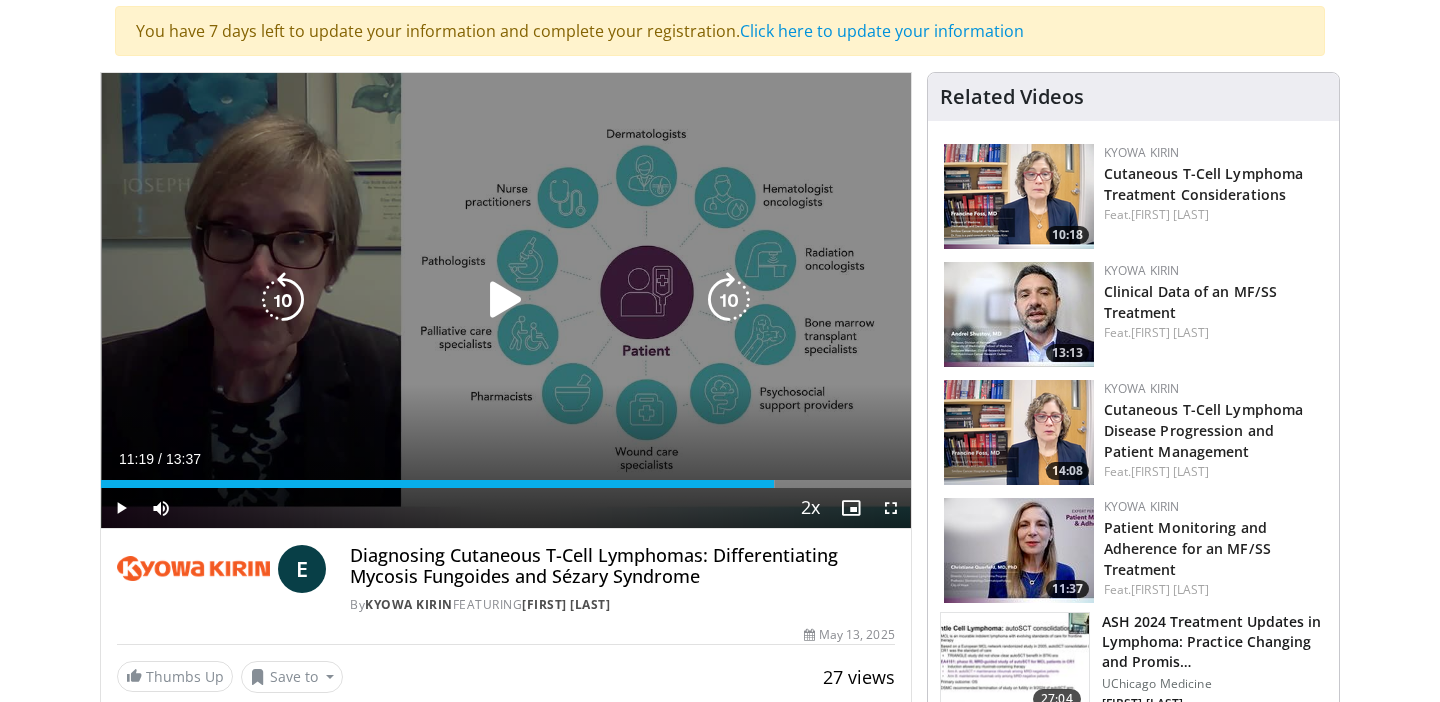 click on "10 seconds
Tap to unmute" at bounding box center (506, 300) 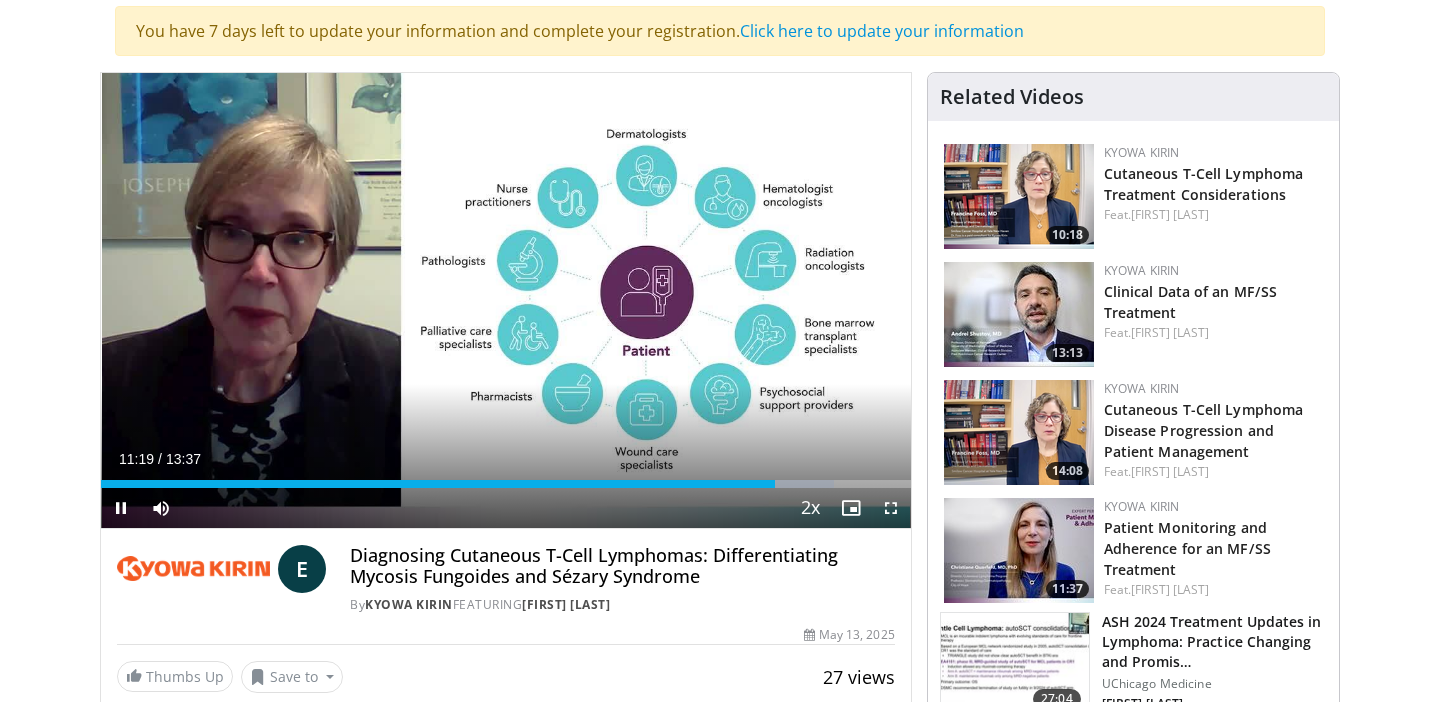 click on "Current Time  11:19 / Duration  13:37 Pause Skip Backward Skip Forward Mute Loaded :  90.54% 11:19 10:56 Stream Type  LIVE Seek to live, currently behind live LIVE   2x Playback Rate 0.5x 0.75x 1x 1.25x 1.5x 1.75x 2x , selected Chapters Chapters Descriptions descriptions off , selected Captions captions settings , opens captions settings dialog captions off , selected Audio Track en (Main) , selected Fullscreen Disable picture-in-picture mode" at bounding box center (506, 508) 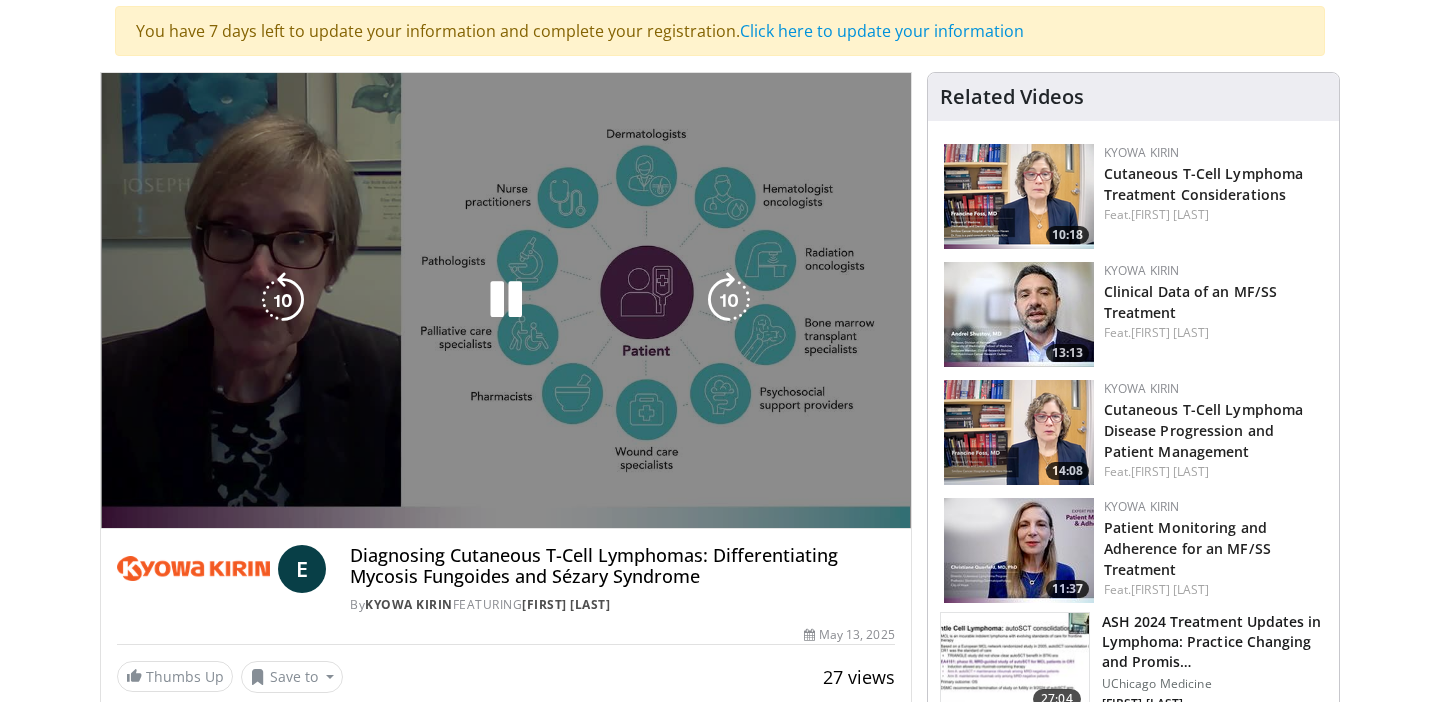 click on "**********" at bounding box center [506, 301] 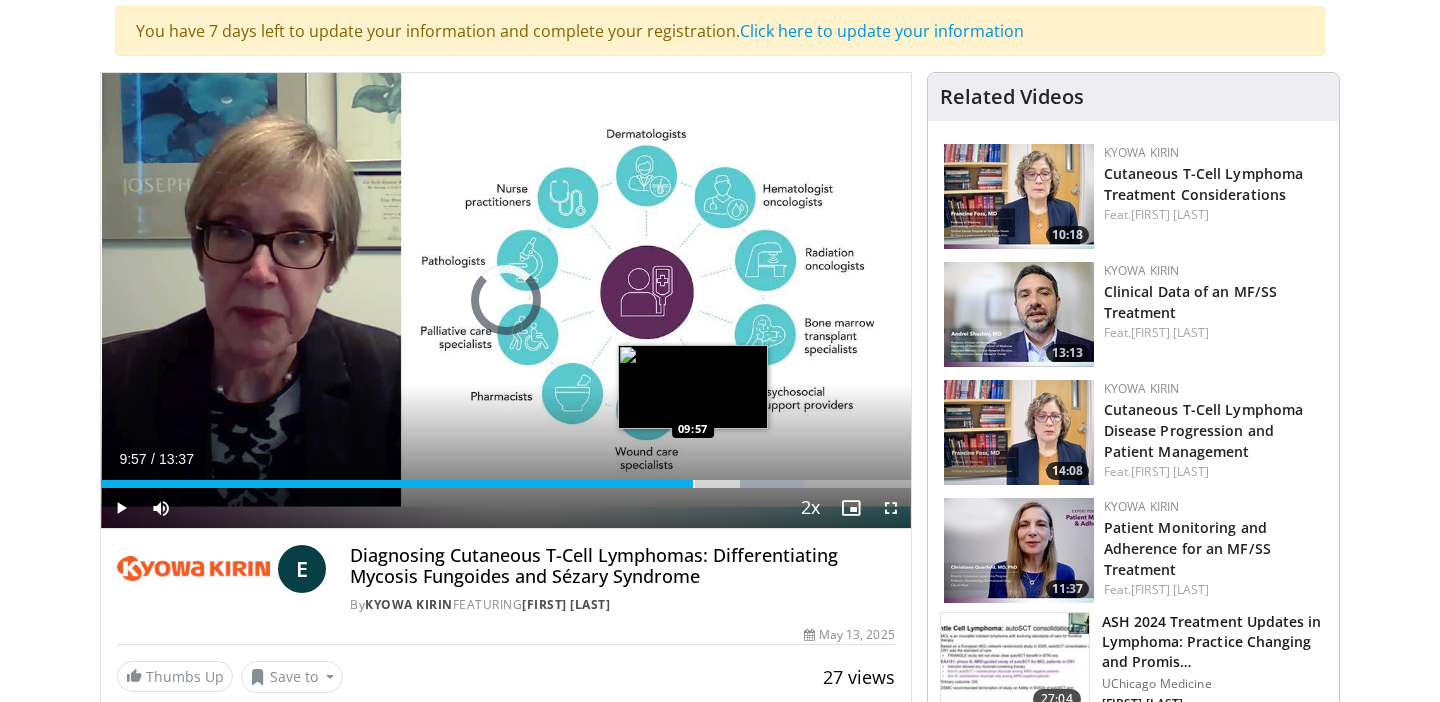 click at bounding box center (694, 484) 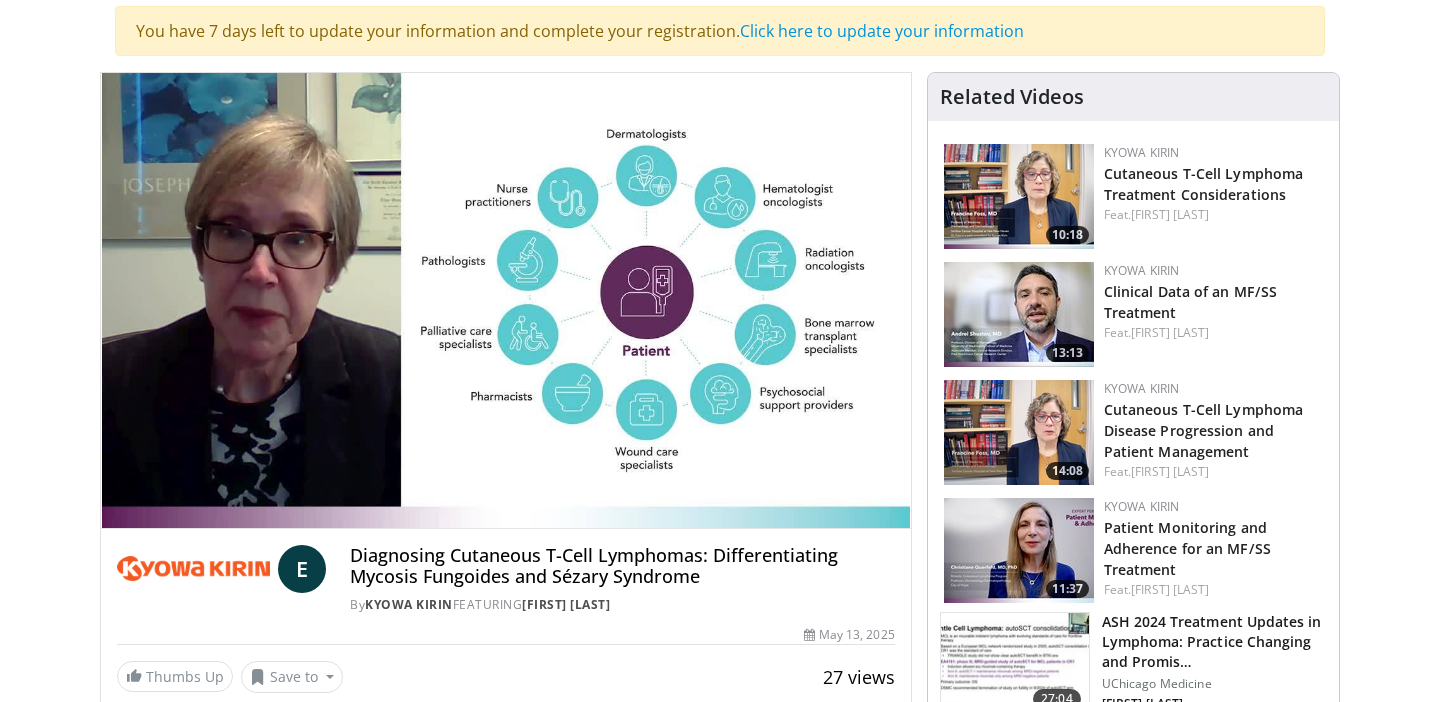 click on "10 seconds
Tap to unmute" at bounding box center [506, 300] 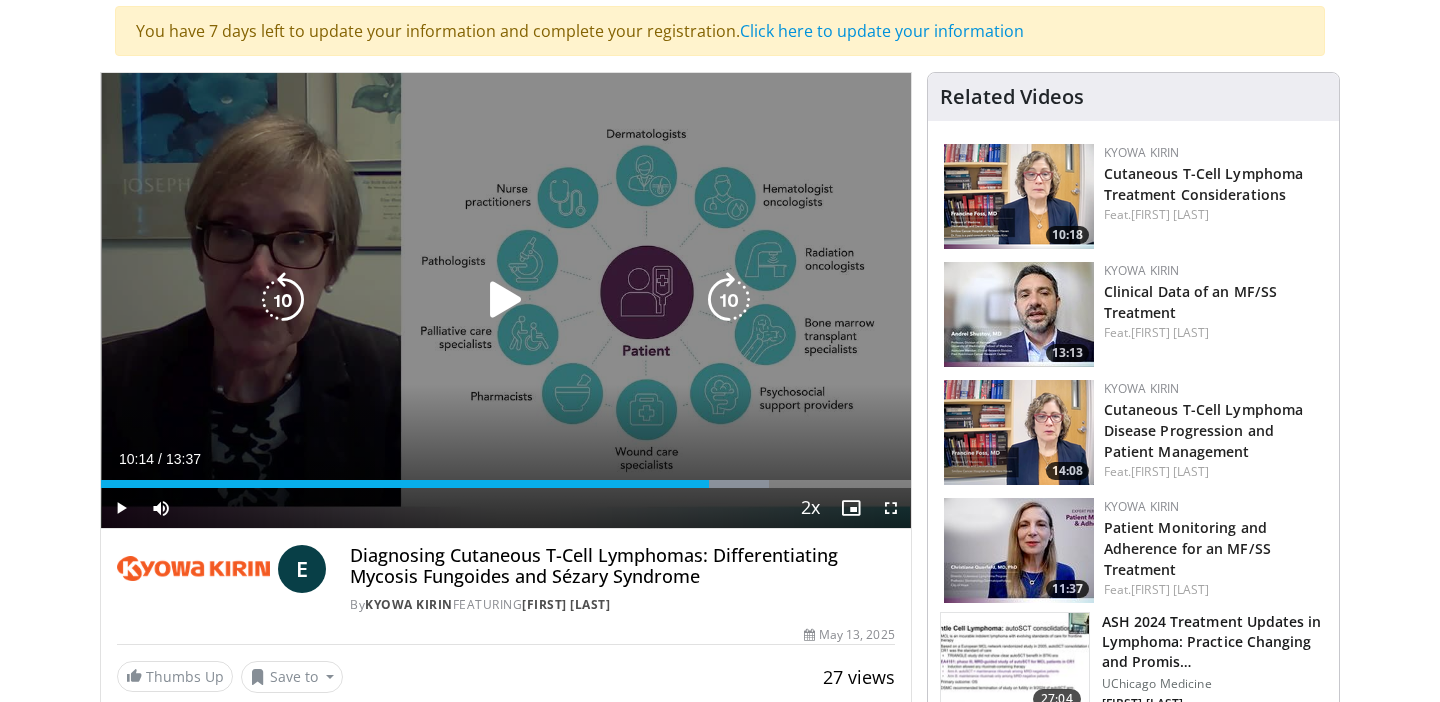 click on "10 seconds
Tap to unmute" at bounding box center (506, 300) 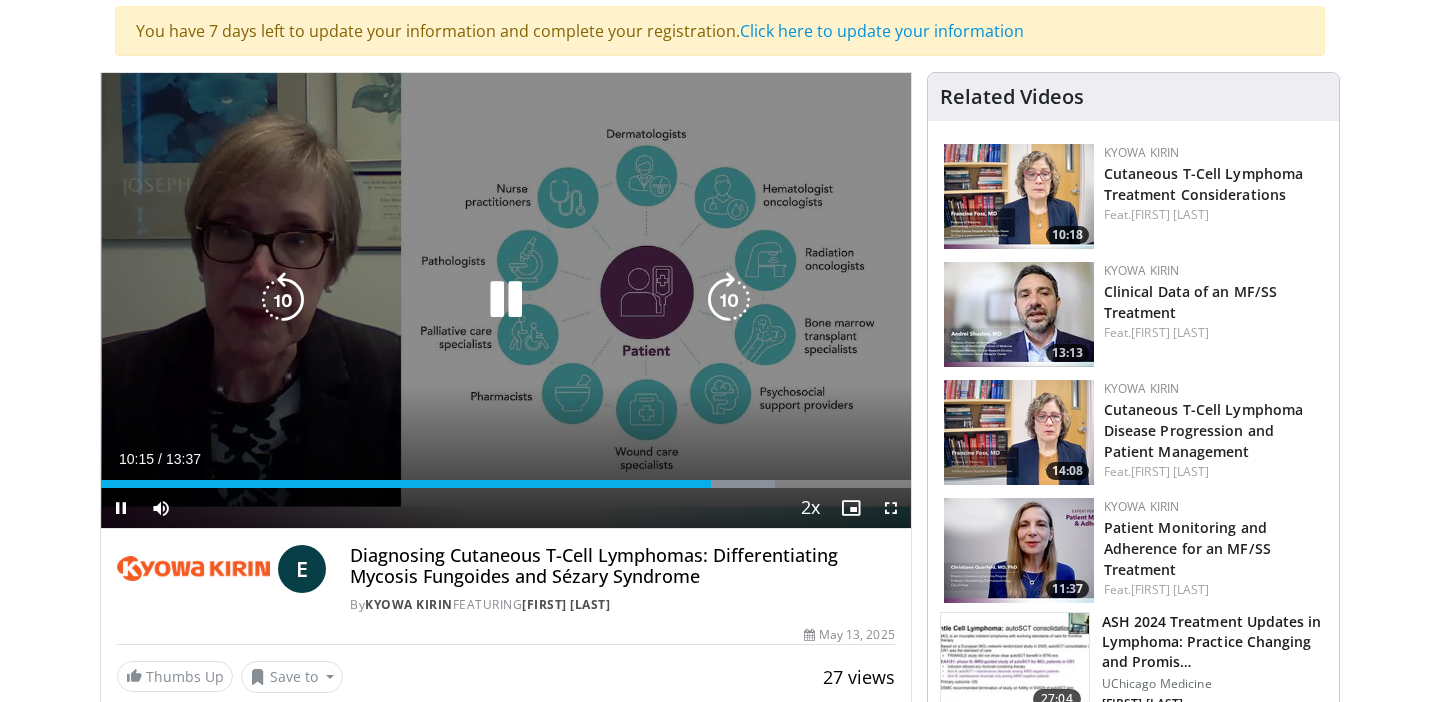 click at bounding box center [506, 300] 